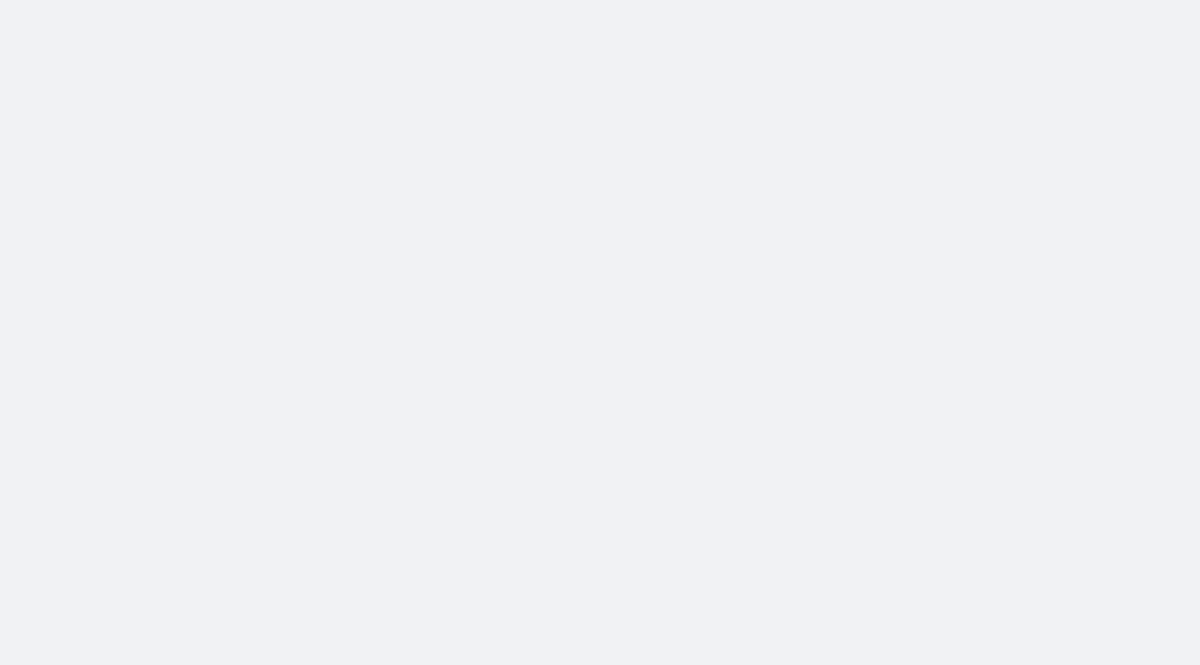 scroll, scrollTop: 0, scrollLeft: 0, axis: both 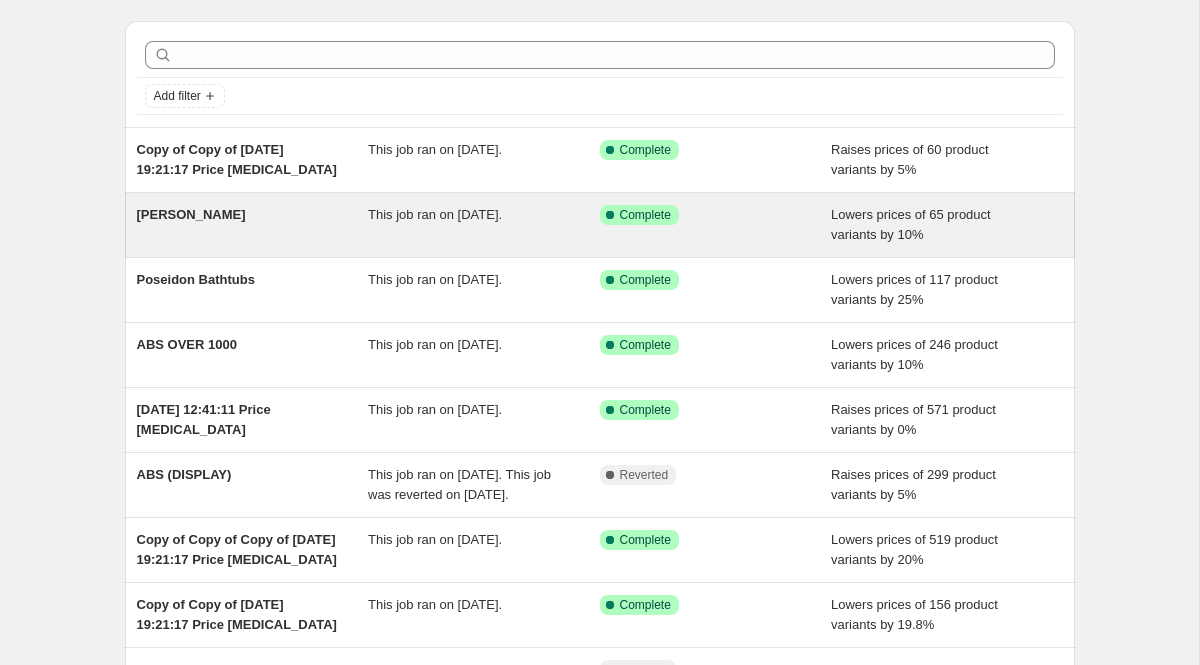 click on "This job ran on [DATE]." at bounding box center (484, 225) 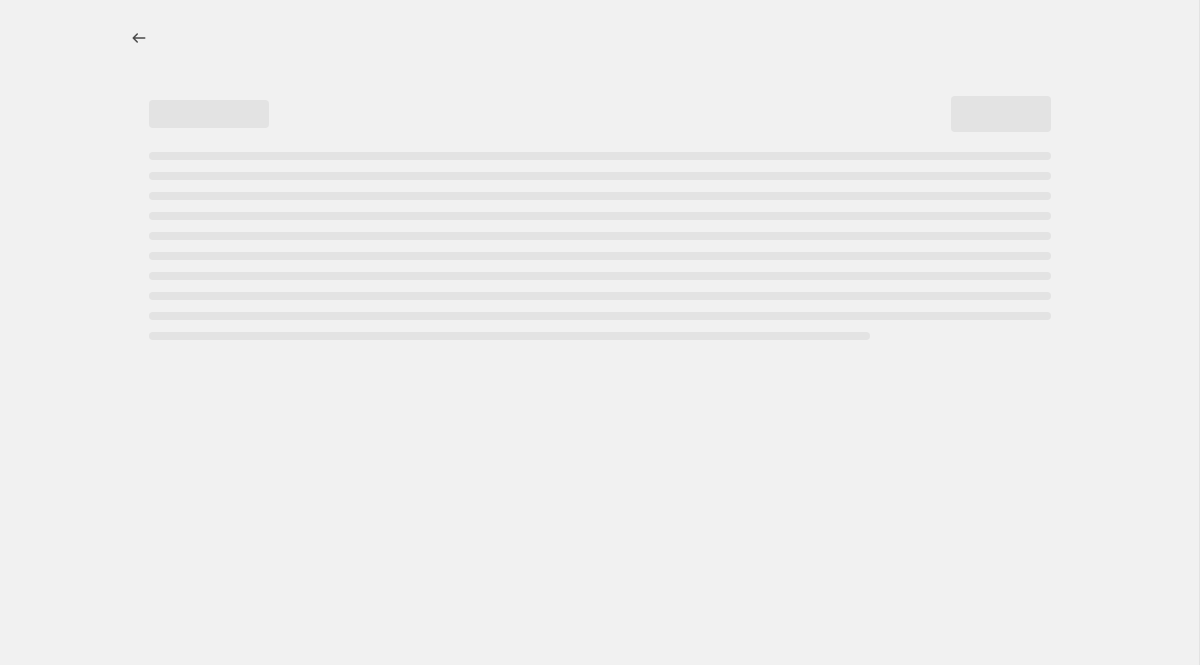 scroll, scrollTop: 0, scrollLeft: 0, axis: both 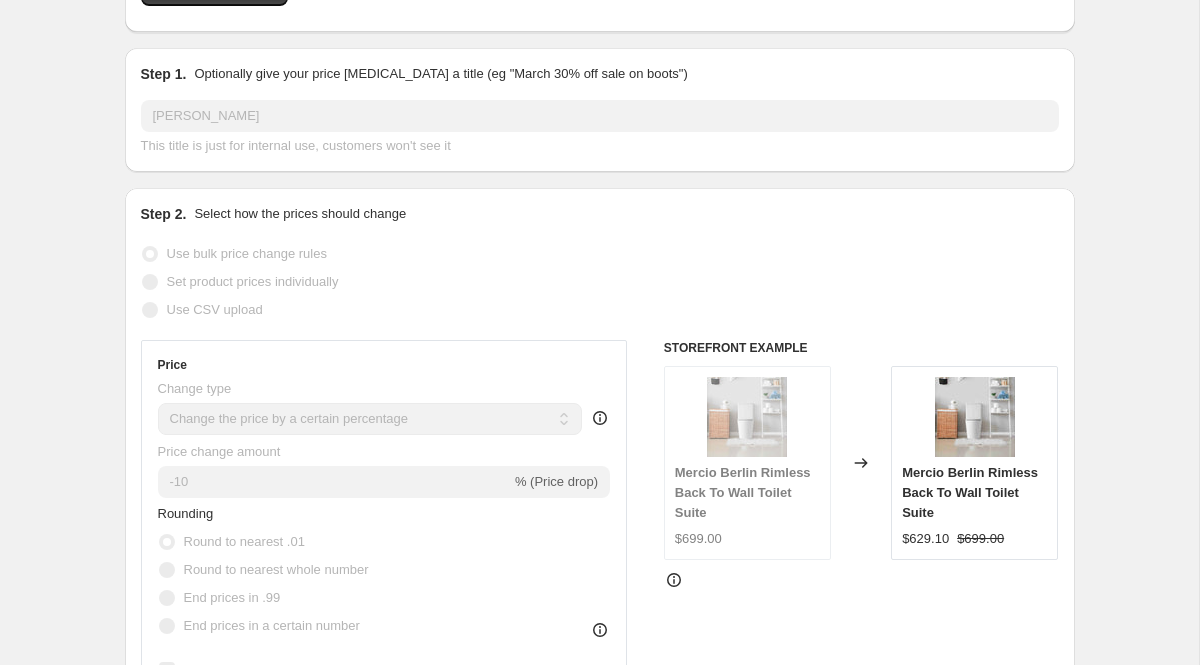 click on "Mercio Berlin Rimless Back To Wall Toilet Suite" at bounding box center (747, 493) 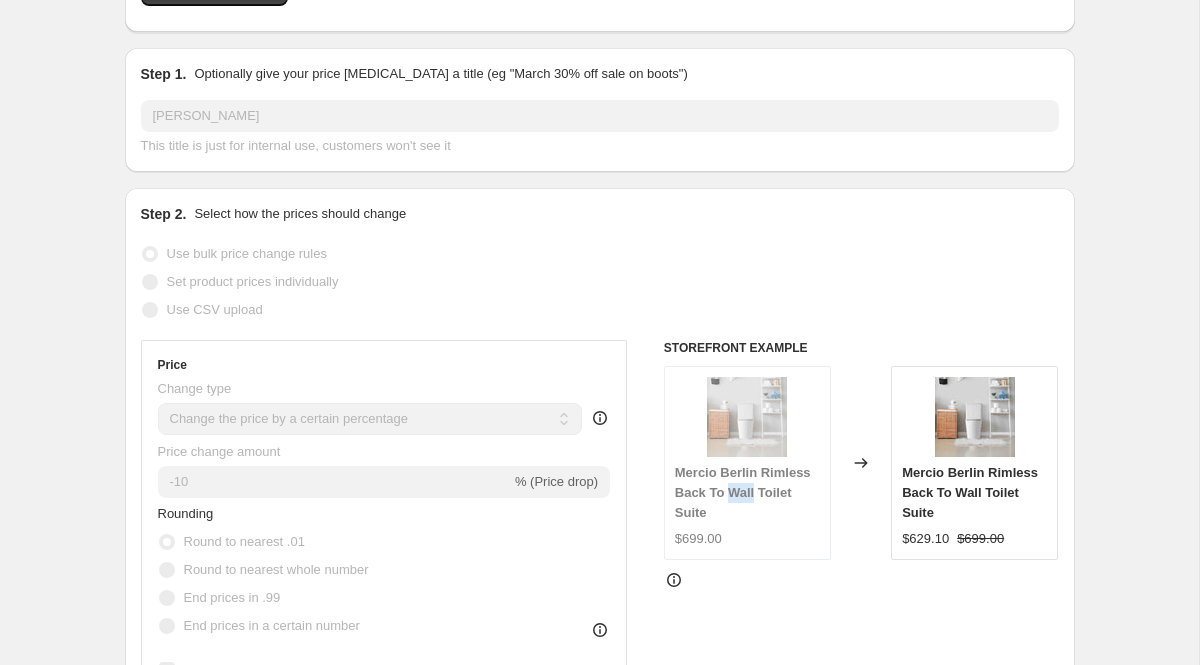 click on "Mercio Berlin Rimless Back To Wall Toilet Suite" at bounding box center [747, 493] 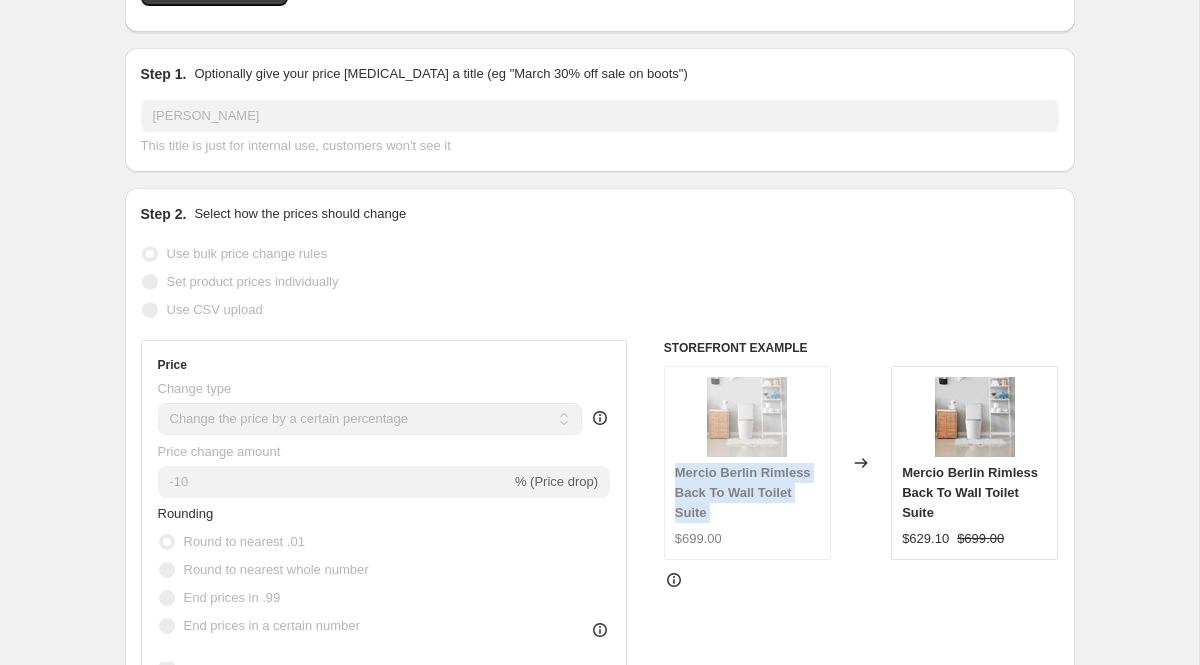 click on "Mercio Berlin Rimless Back To Wall Toilet Suite" at bounding box center [747, 493] 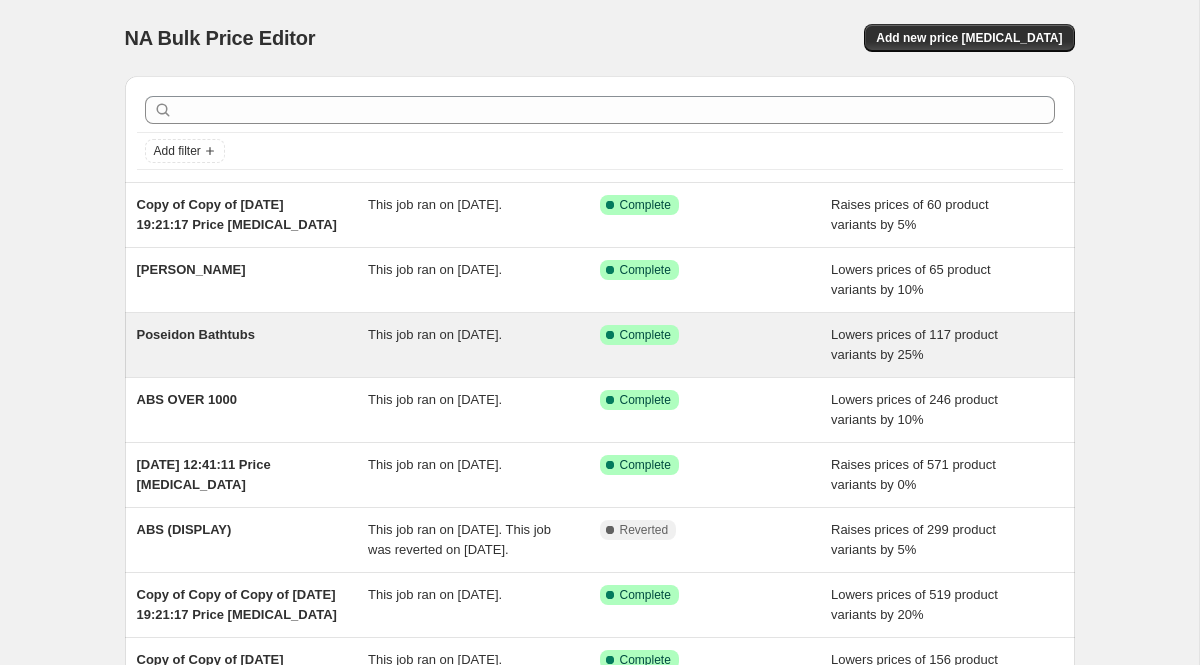 click on "This job ran on [DATE]." at bounding box center (484, 345) 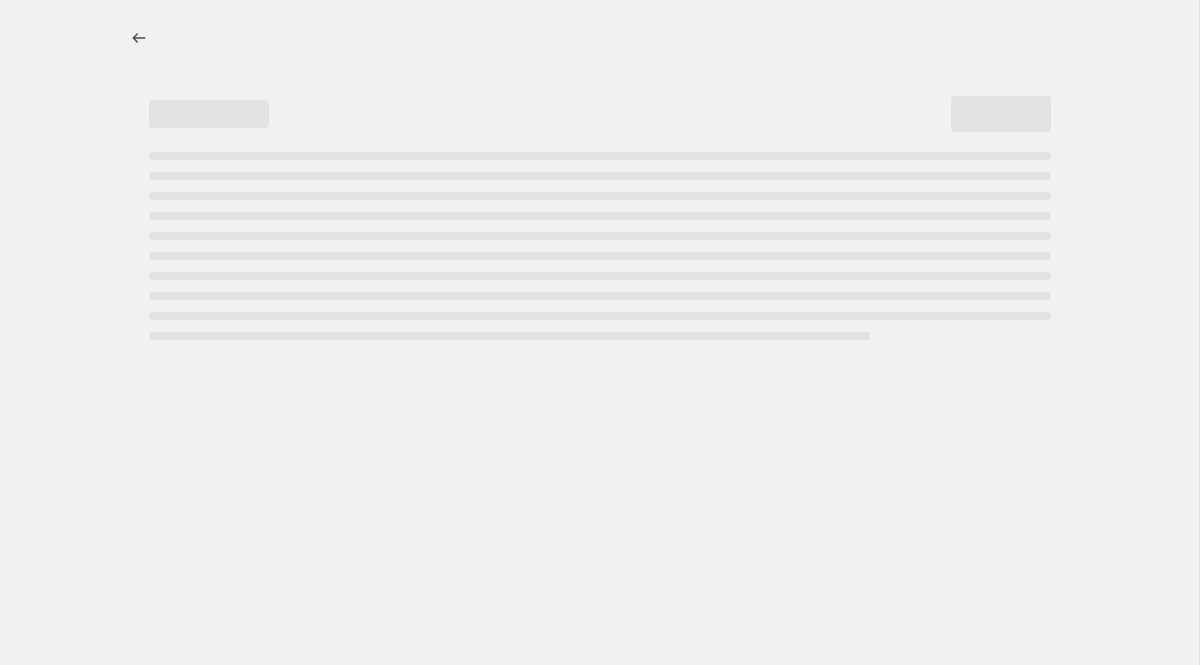 select on "percentage" 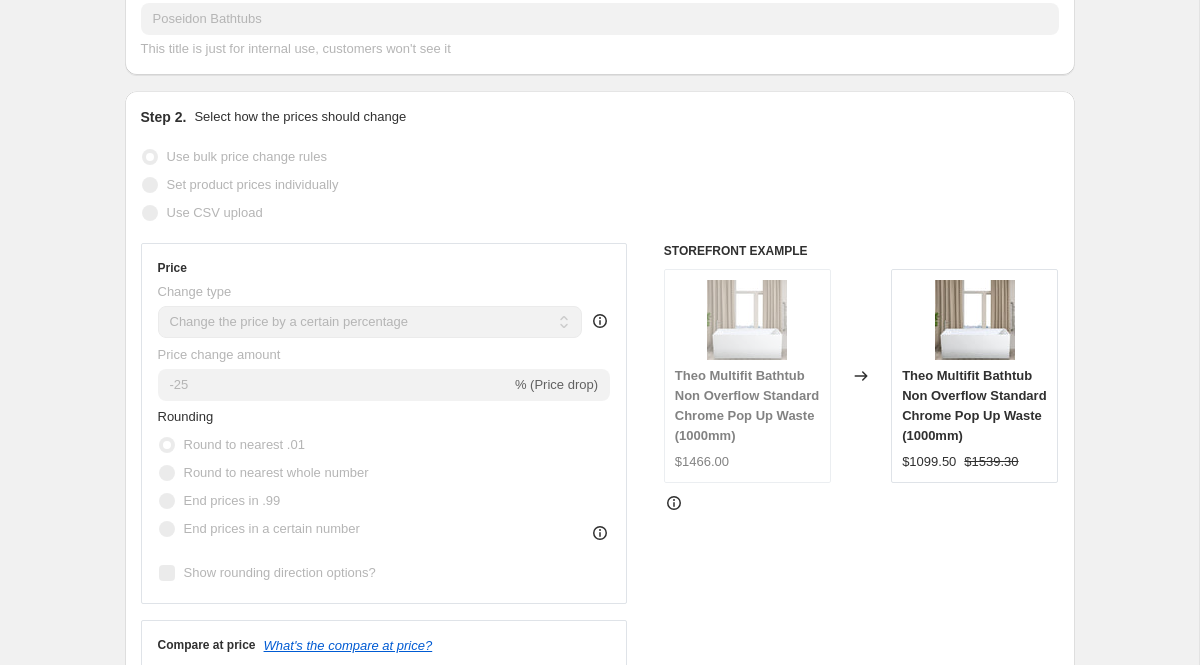 scroll, scrollTop: 0, scrollLeft: 0, axis: both 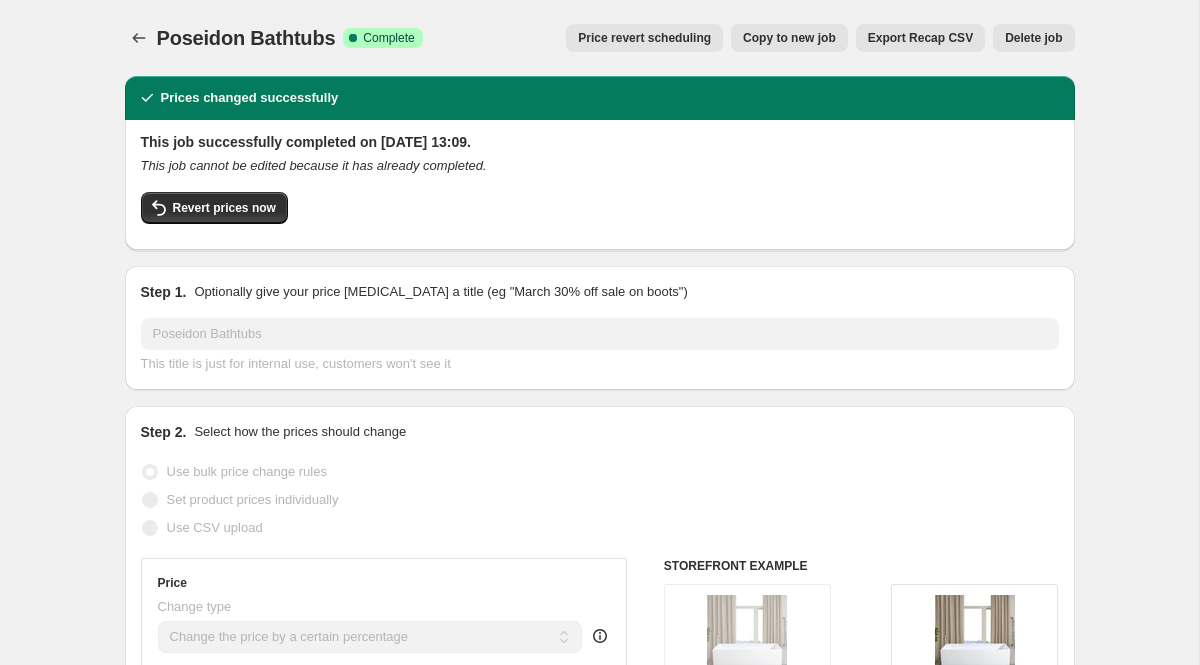click on "Copy to new job" at bounding box center [789, 38] 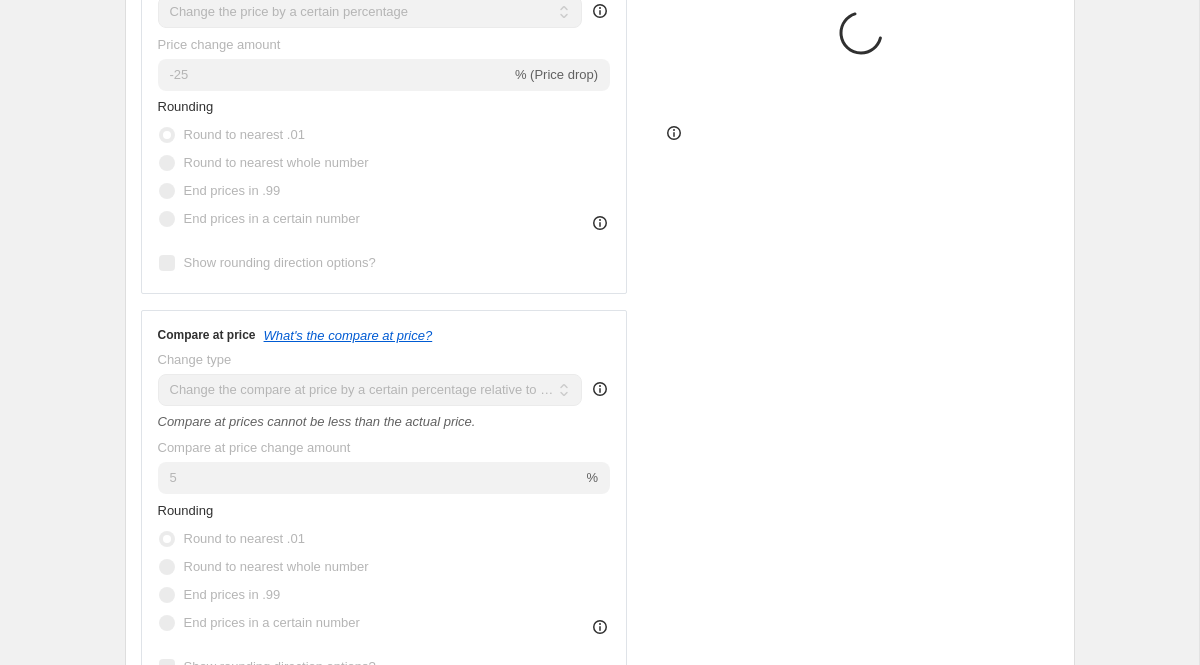 scroll, scrollTop: 458, scrollLeft: 0, axis: vertical 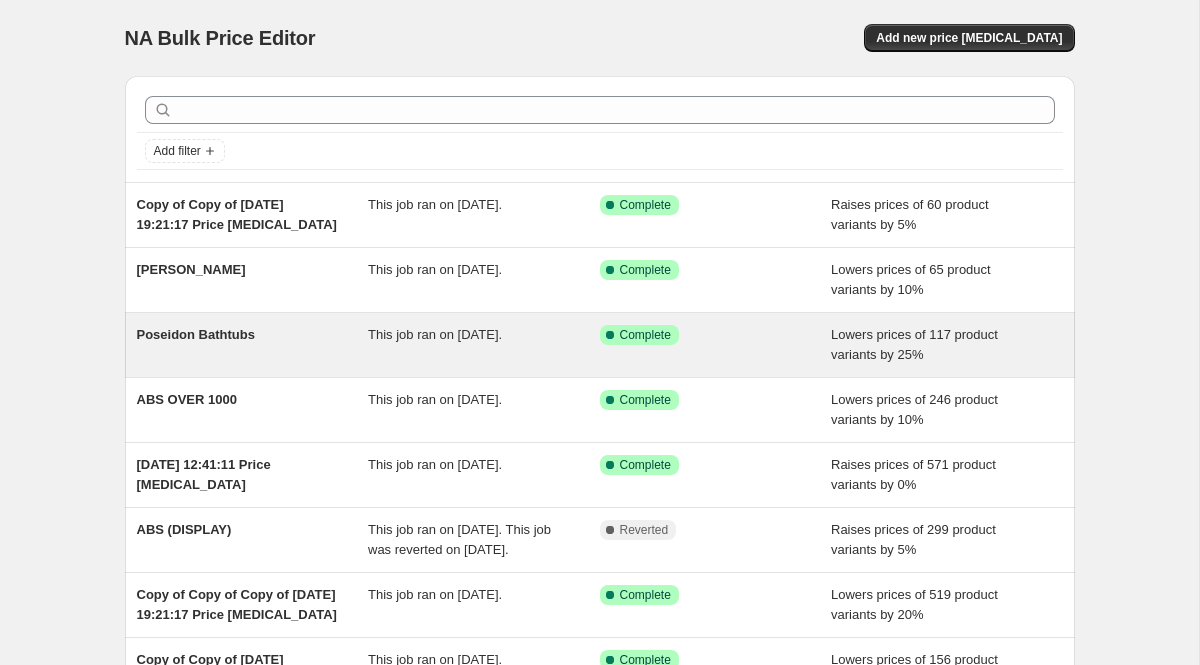 click on "Poseidon Bathtubs" at bounding box center [253, 345] 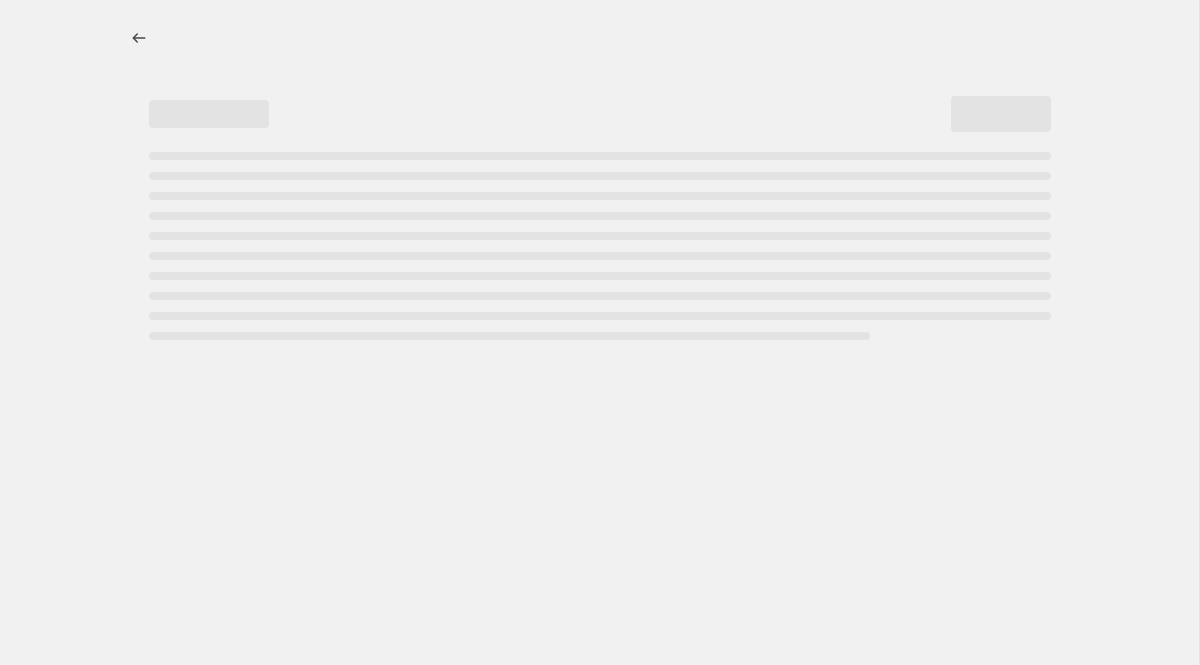select on "percentage" 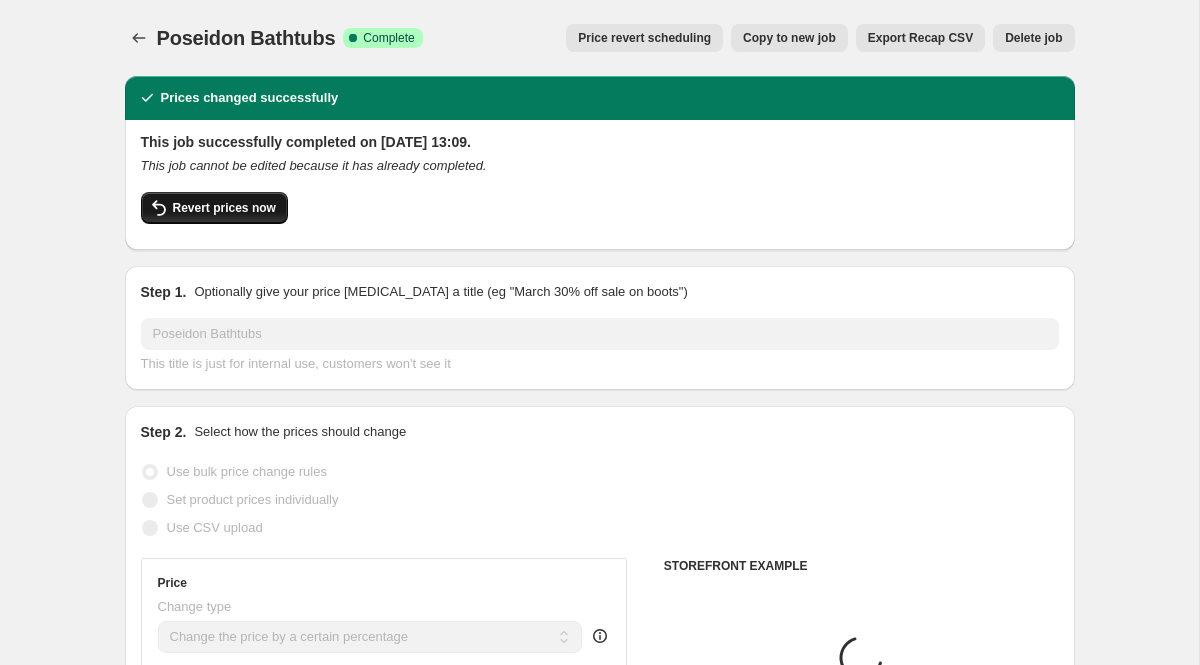 click on "Revert prices now" at bounding box center (224, 208) 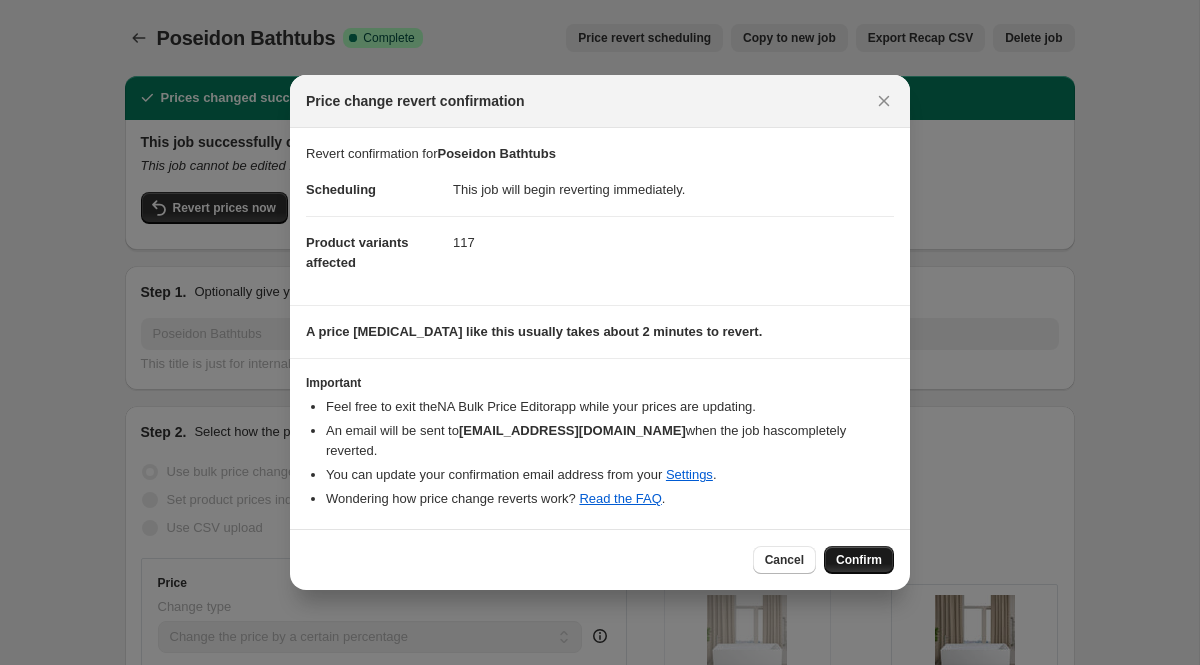 click on "Confirm" at bounding box center (859, 560) 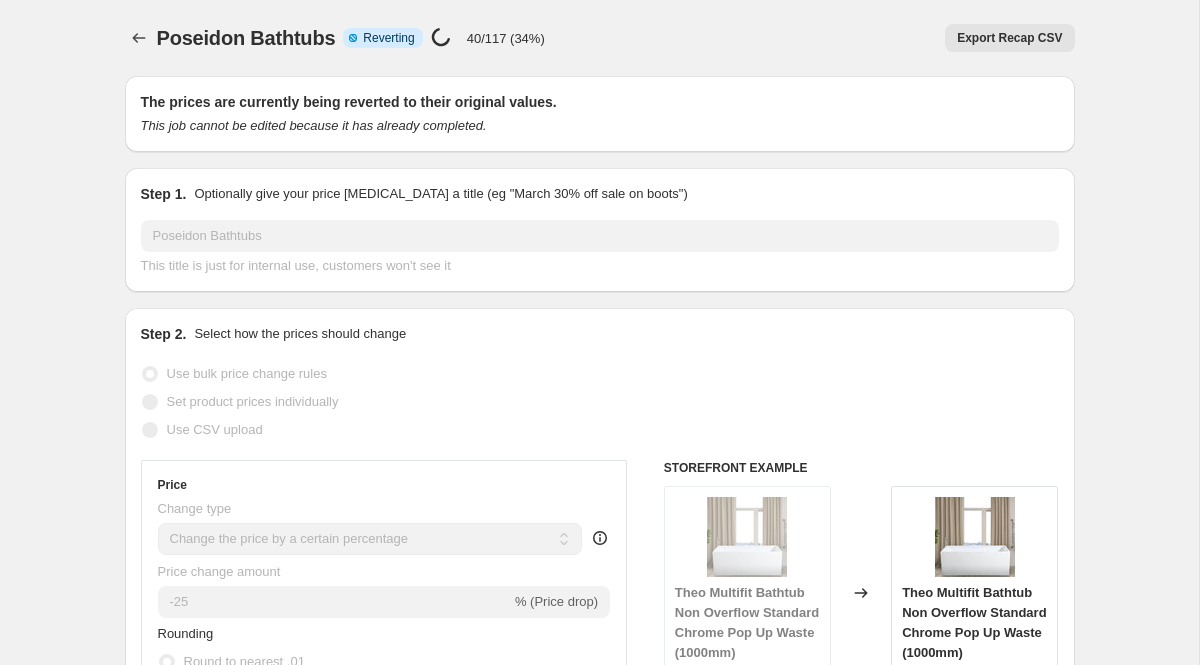 click on "Optionally give your price [MEDICAL_DATA] a title (eg "March 30% off sale on boots")" at bounding box center (440, 194) 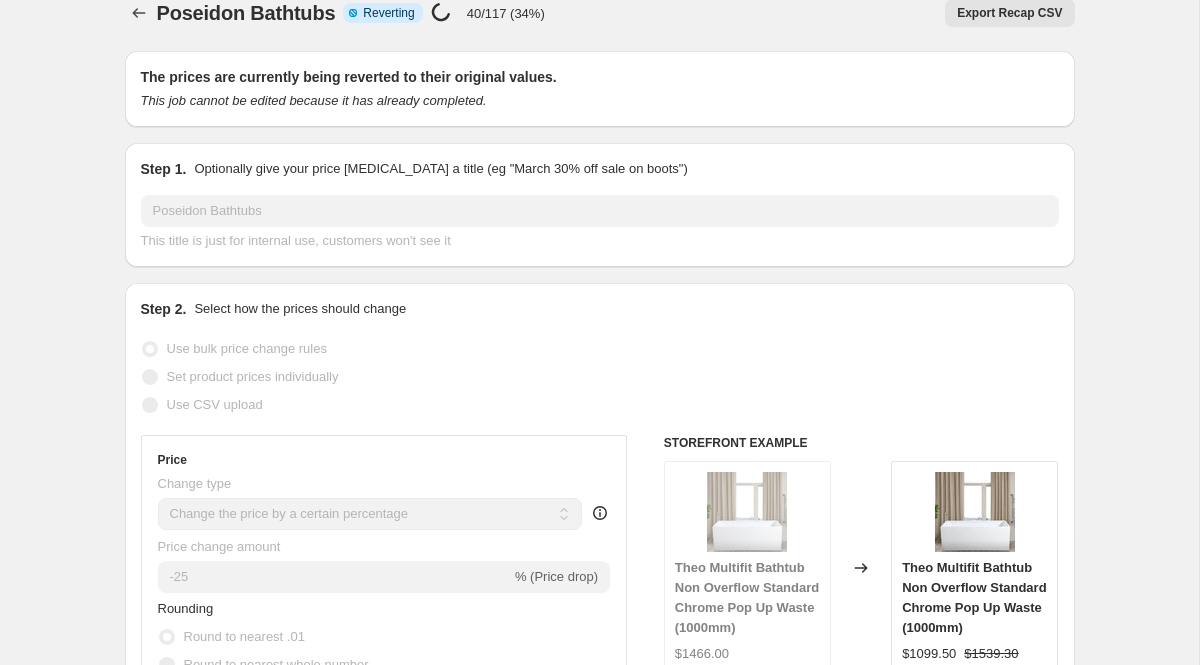 scroll, scrollTop: 29, scrollLeft: 0, axis: vertical 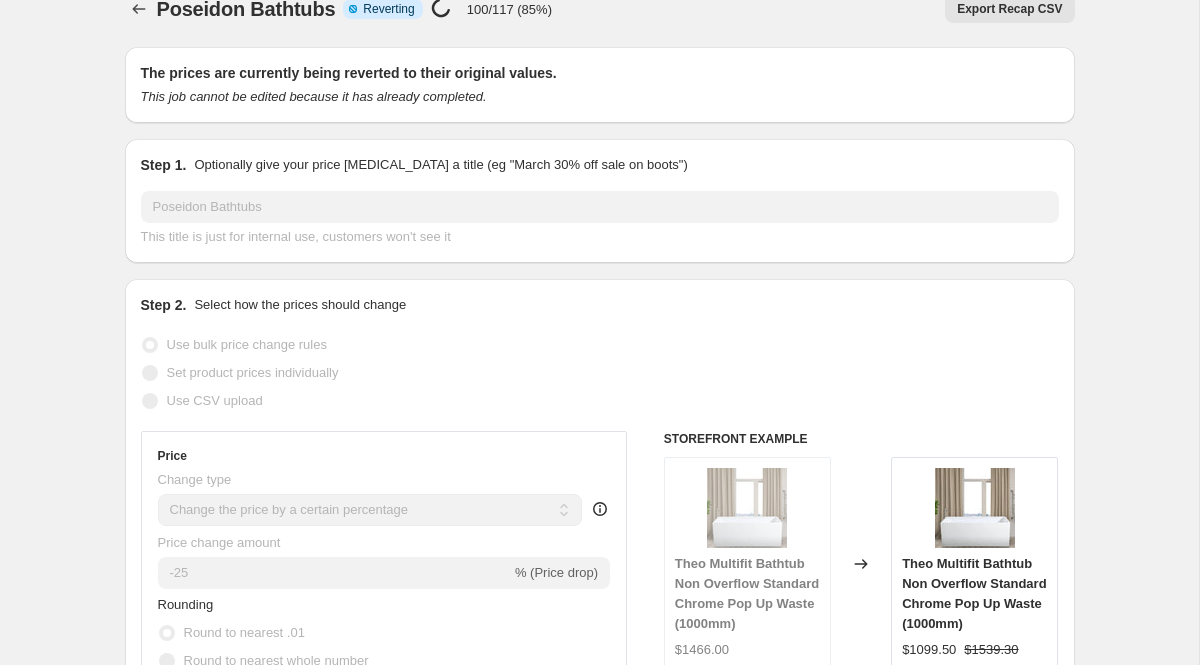 select on "percentage" 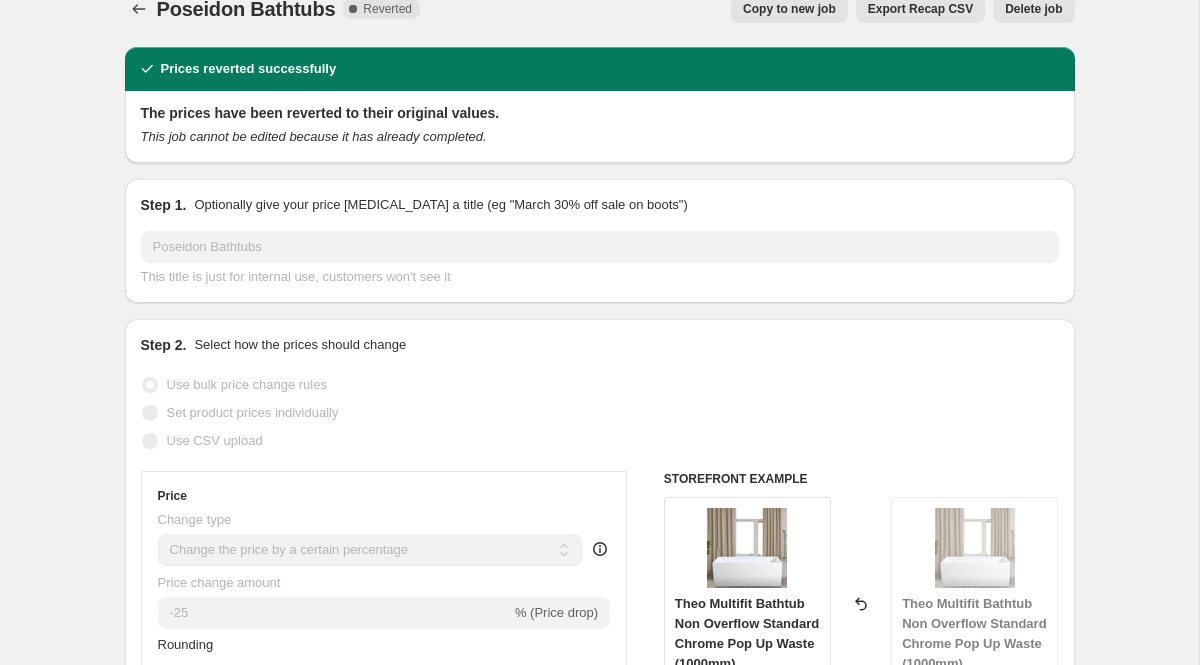 scroll, scrollTop: 0, scrollLeft: 0, axis: both 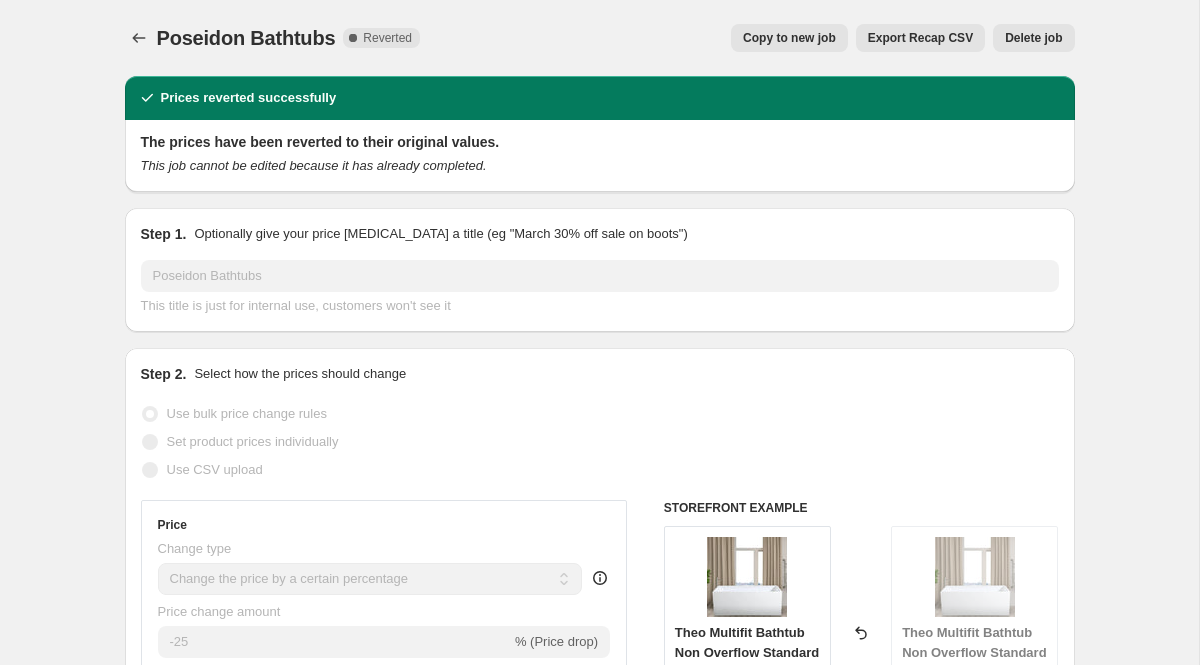 click on "Copy to new job" at bounding box center [789, 38] 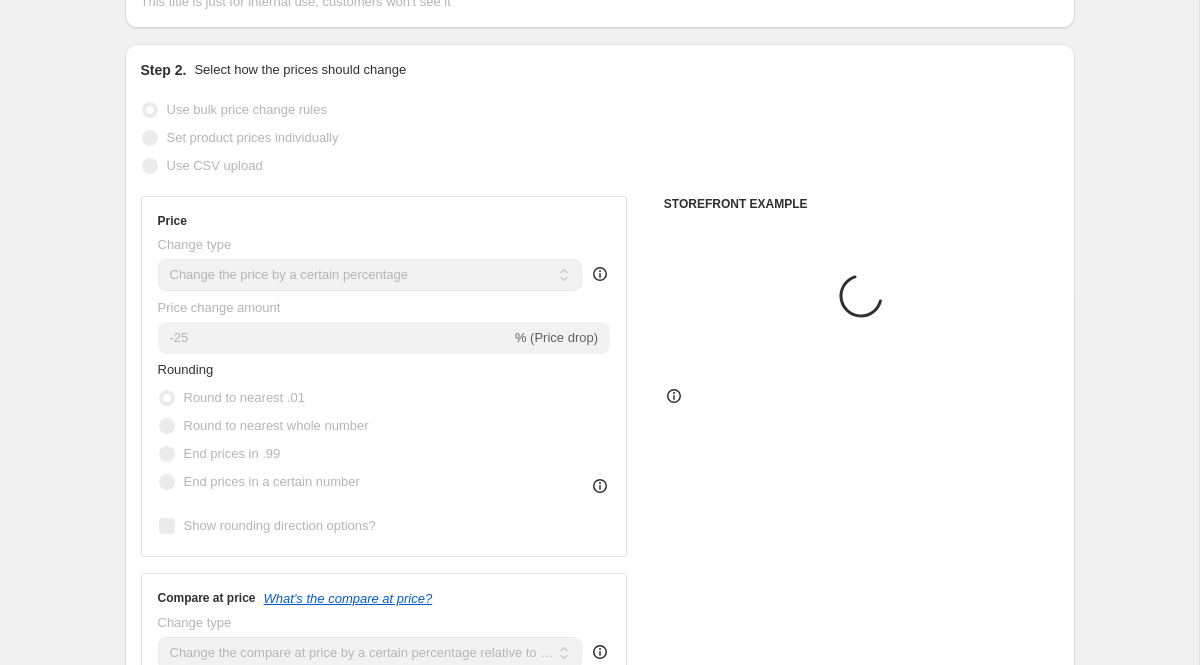 scroll, scrollTop: 181, scrollLeft: 0, axis: vertical 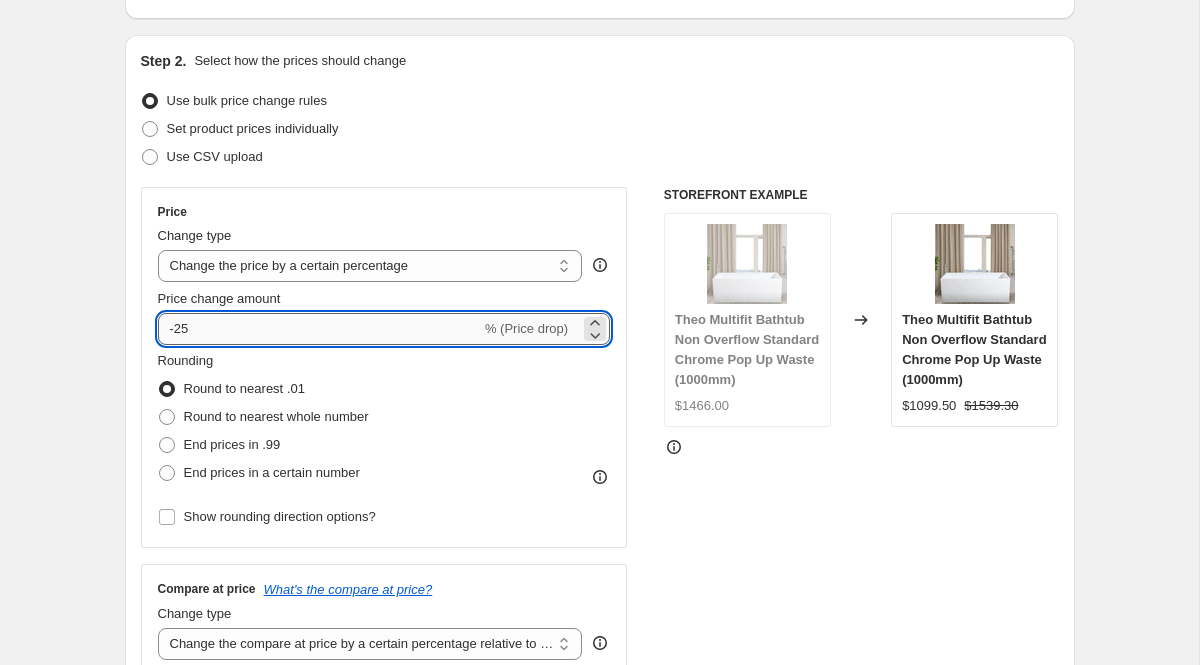click on "-25" at bounding box center (319, 329) 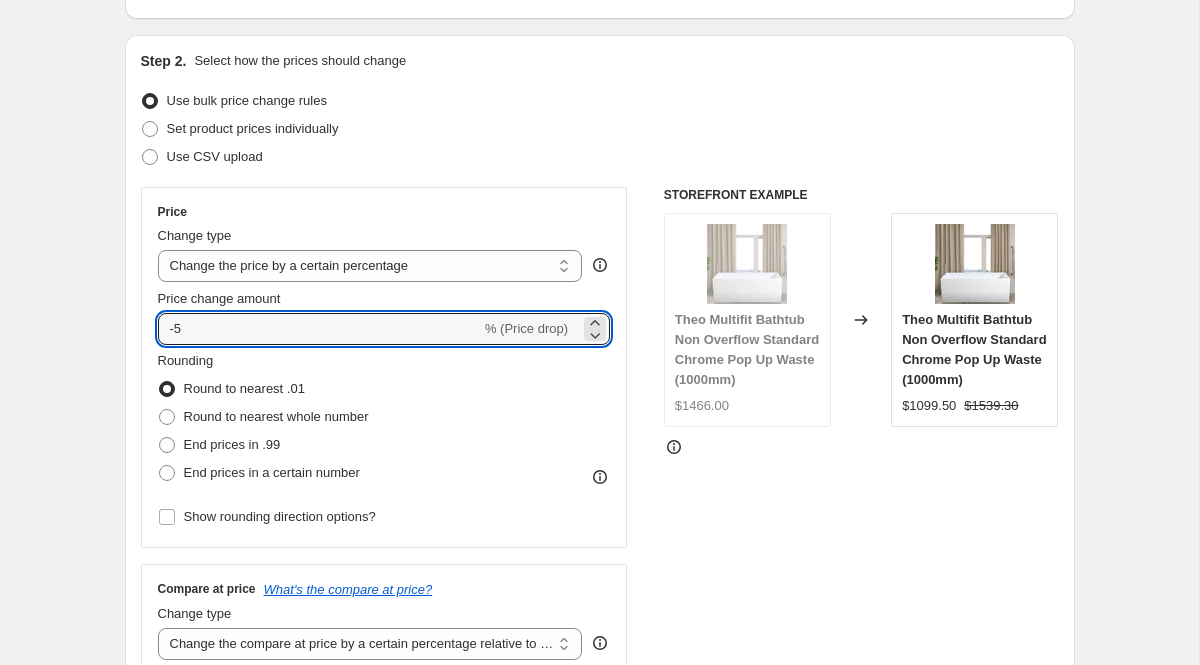 type on "-5" 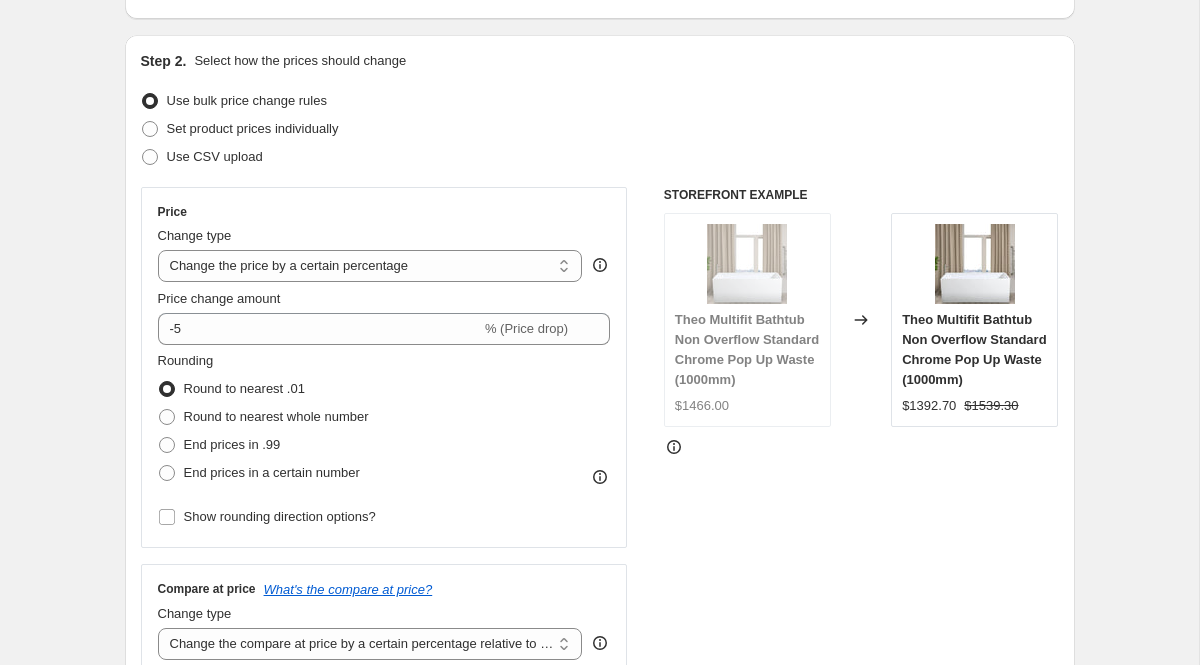 click on "Changed to" at bounding box center (861, 320) 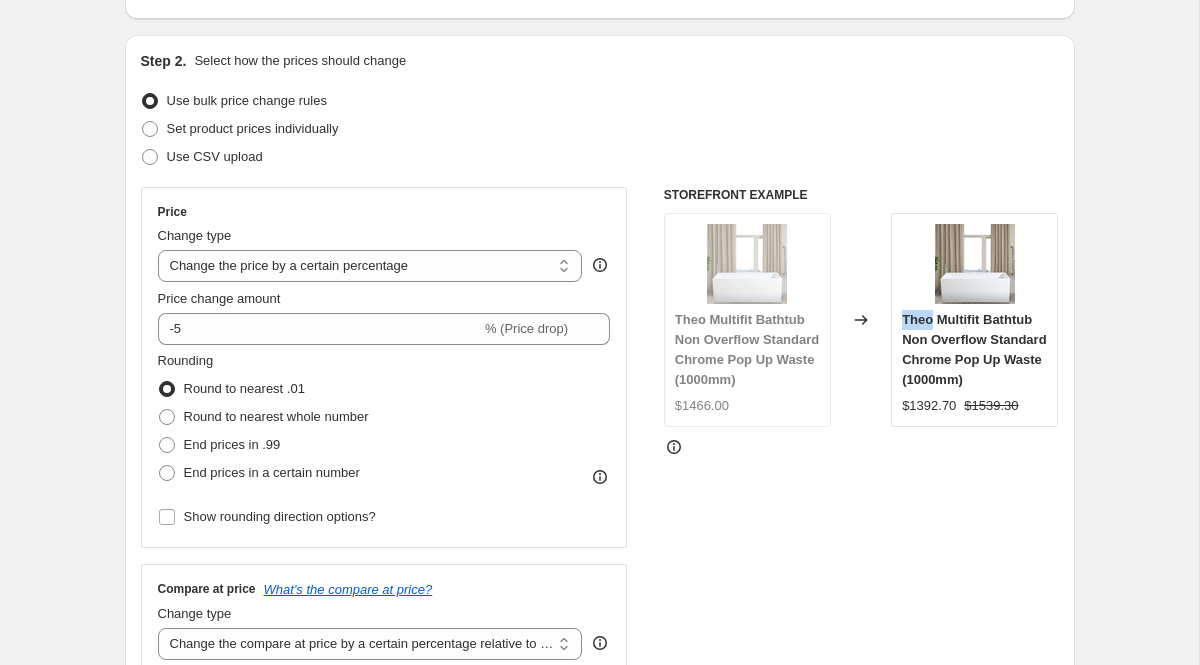 click on "Theo Multifit Bathtub Non Overflow Standard Chrome Pop Up Waste (1000mm)" at bounding box center [974, 349] 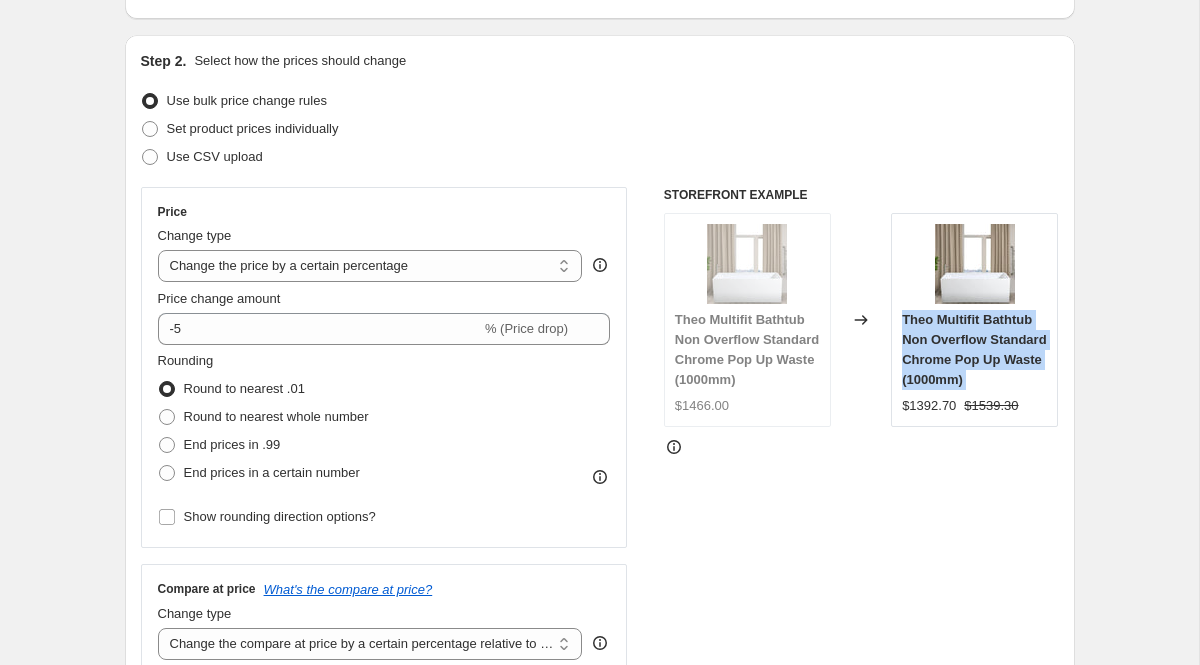 click on "Theo Multifit Bathtub Non Overflow Standard Chrome Pop Up Waste (1000mm)" at bounding box center [974, 349] 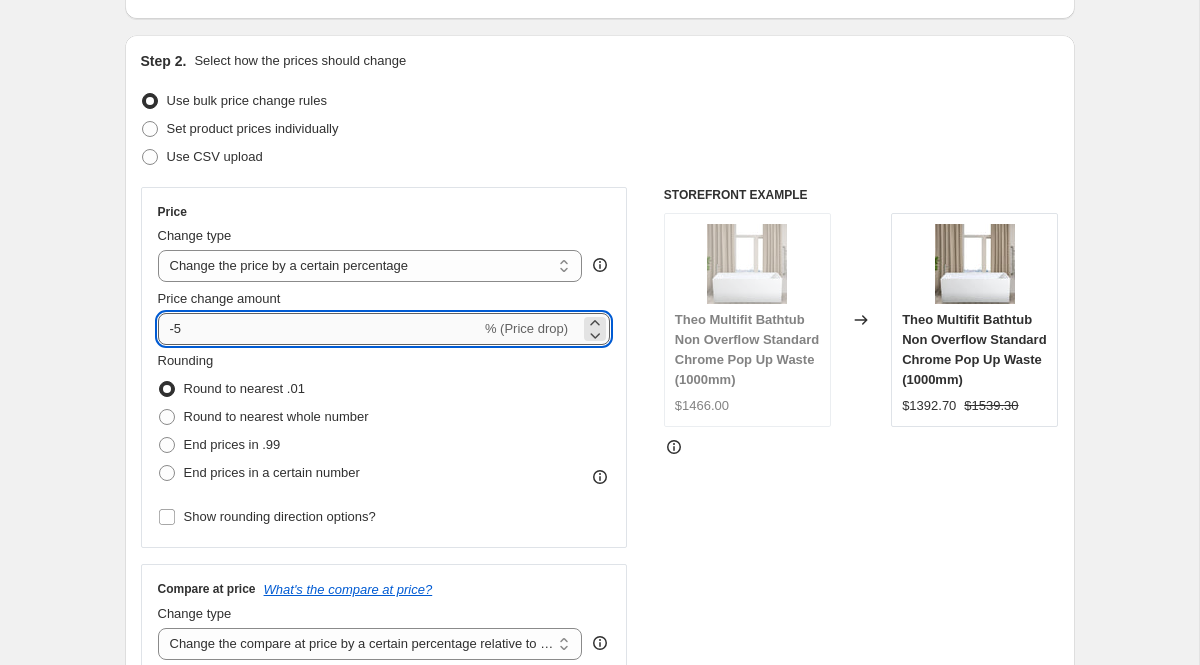 click on "-5" at bounding box center (319, 329) 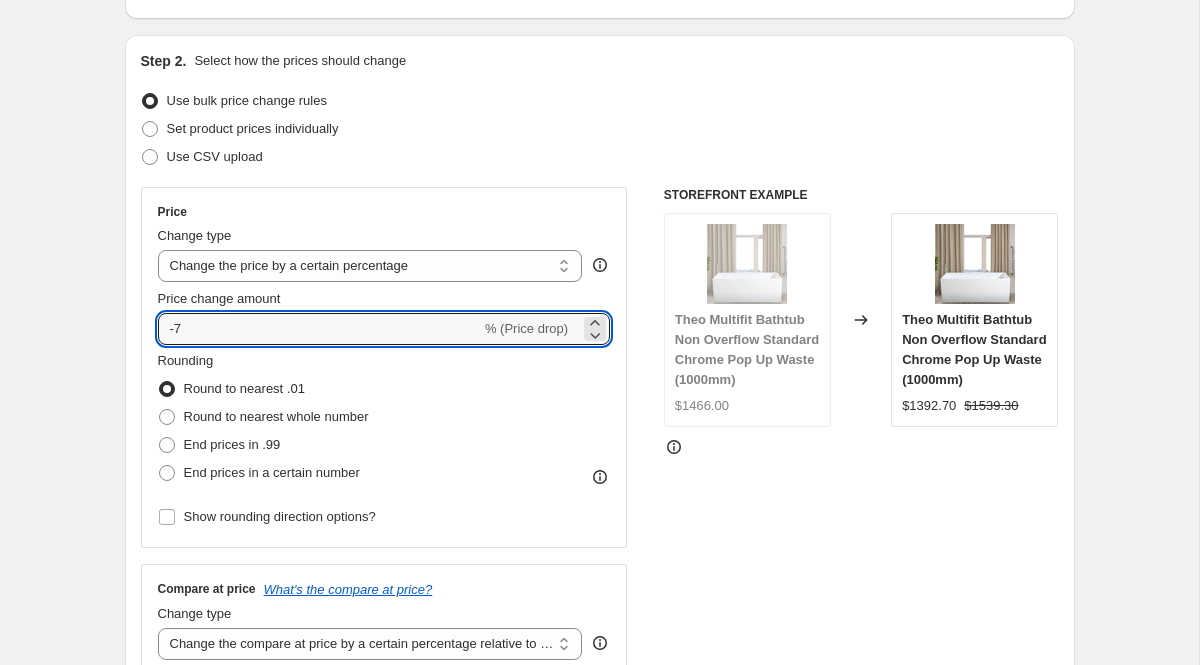 type on "-7" 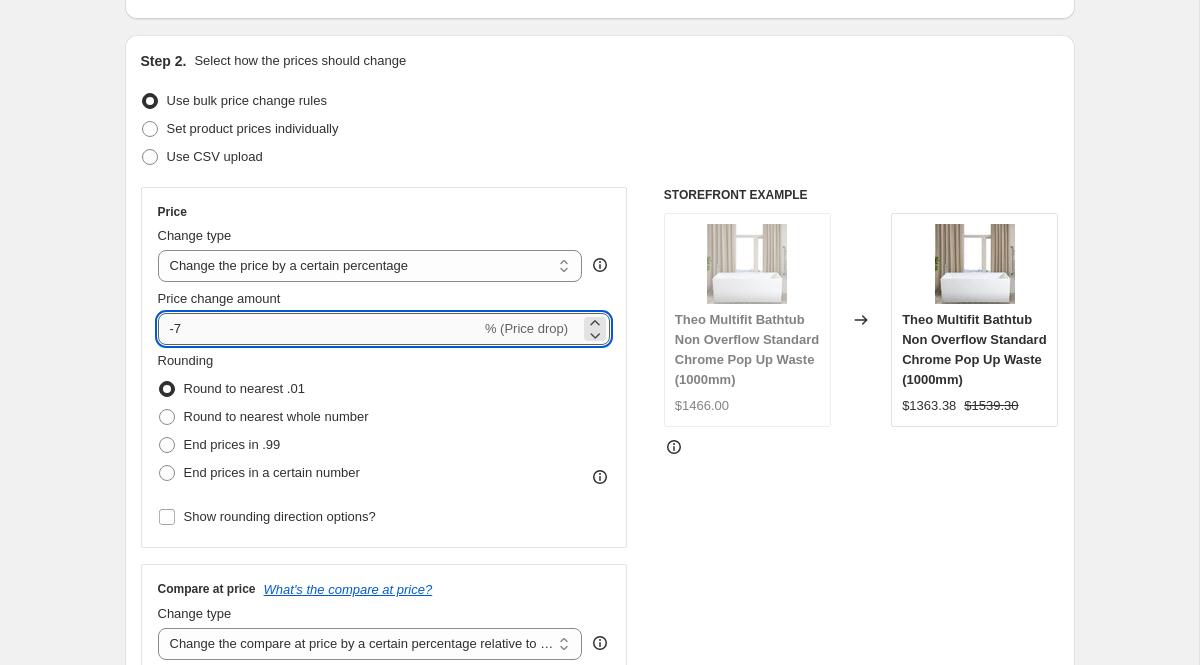 click on "-7" at bounding box center [319, 329] 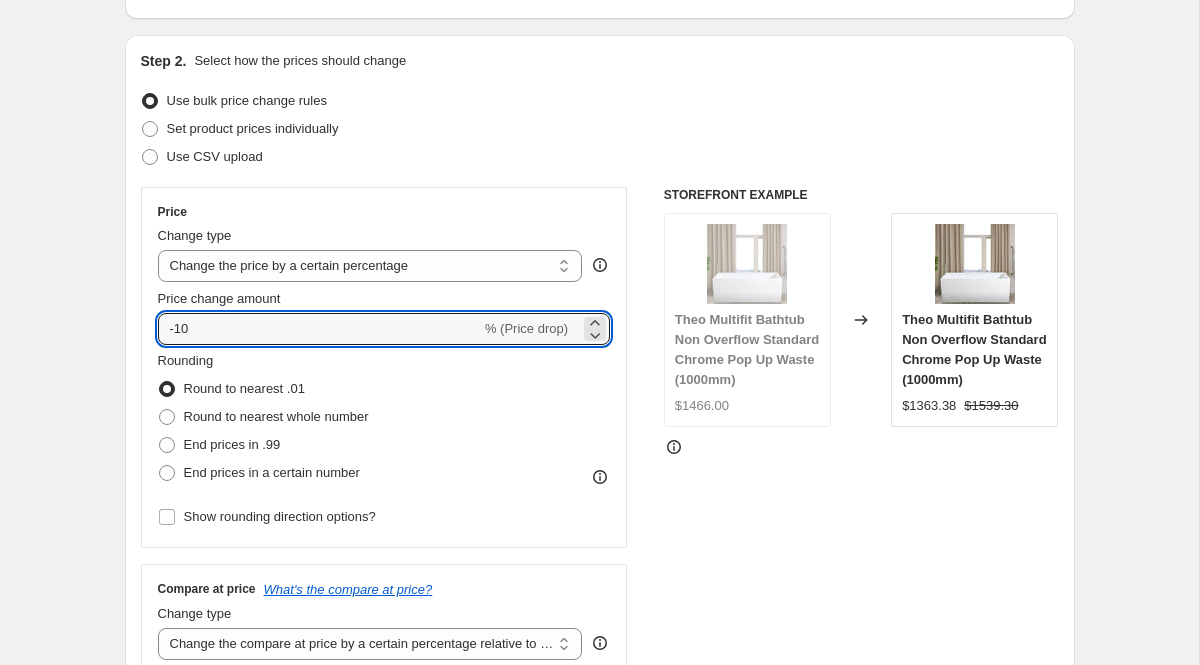 click on "STOREFRONT EXAMPLE Theo Multifit Bathtub Non Overflow Standard Chrome Pop Up Waste (1000mm) $1466.00 Changed to Theo Multifit Bathtub Non Overflow Standard Chrome Pop Up Waste (1000mm) $1363.38 $1539.30" at bounding box center (861, 569) 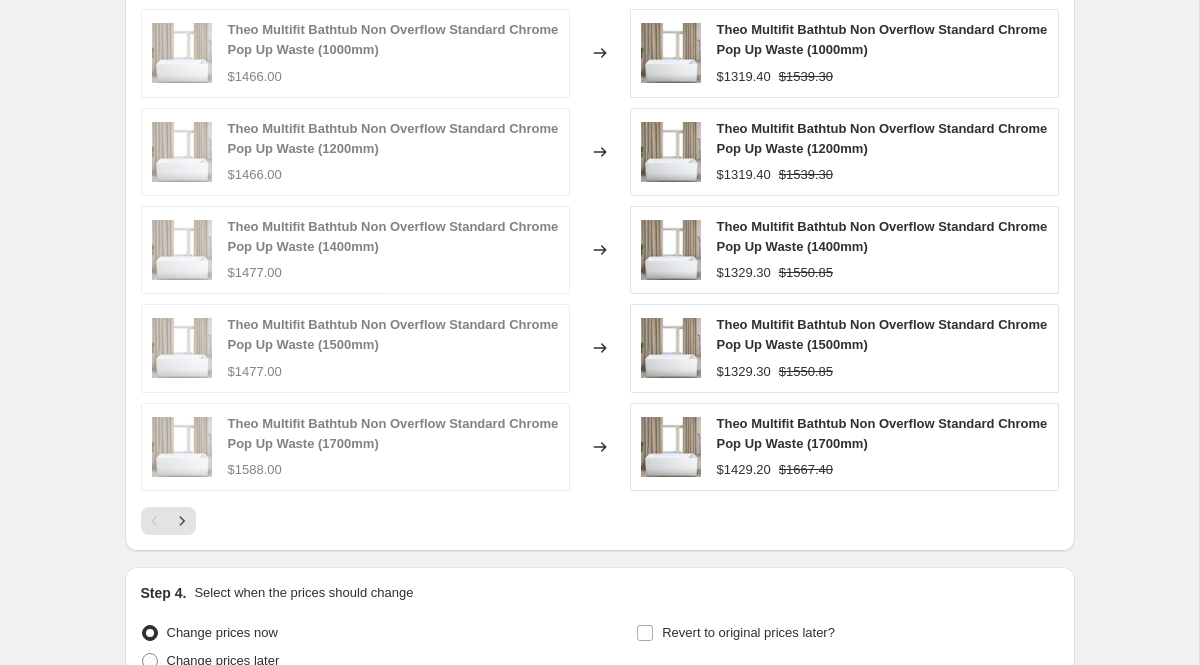scroll, scrollTop: 1910, scrollLeft: 0, axis: vertical 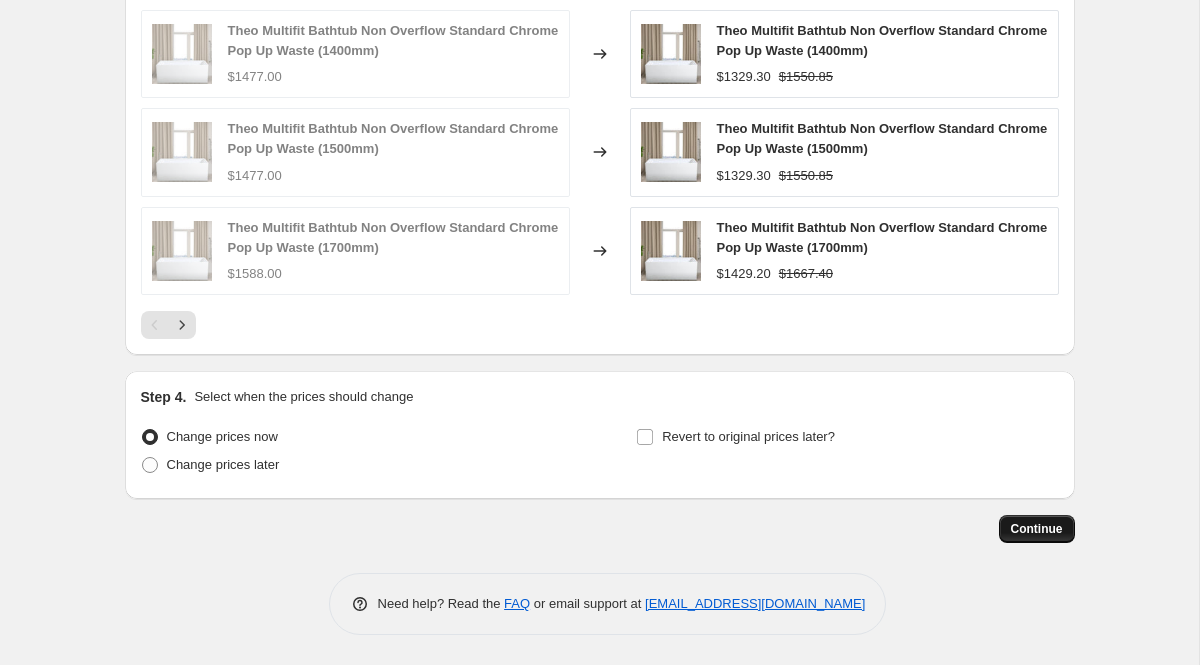click on "Continue" at bounding box center [1037, 529] 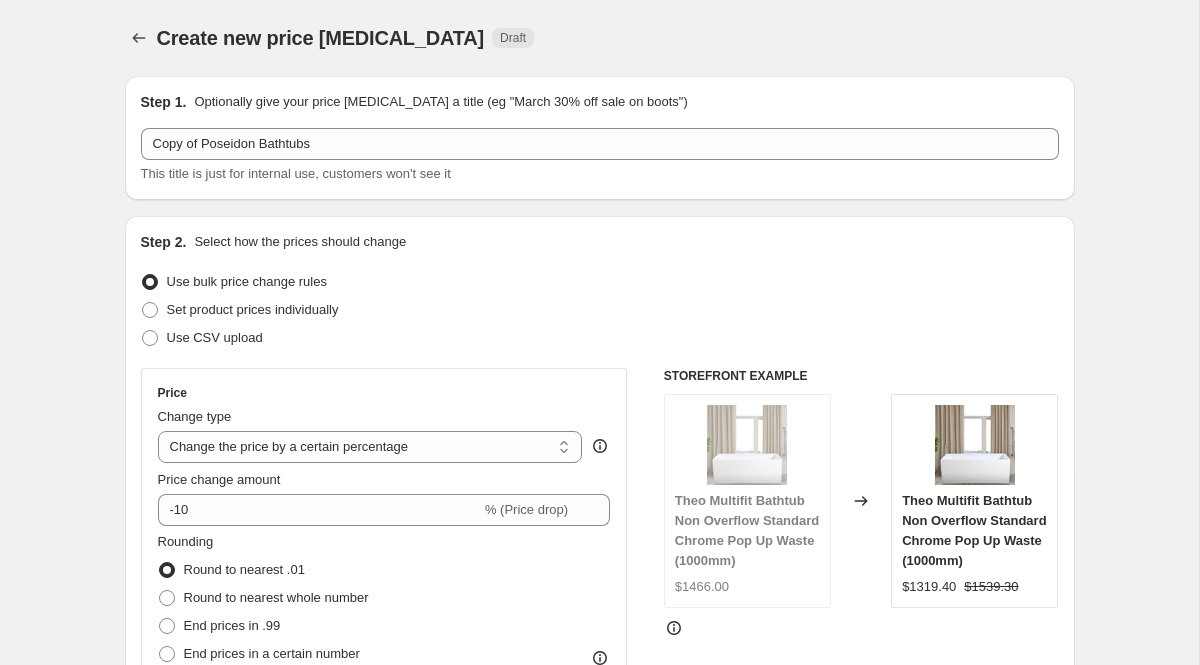 scroll, scrollTop: 1910, scrollLeft: 0, axis: vertical 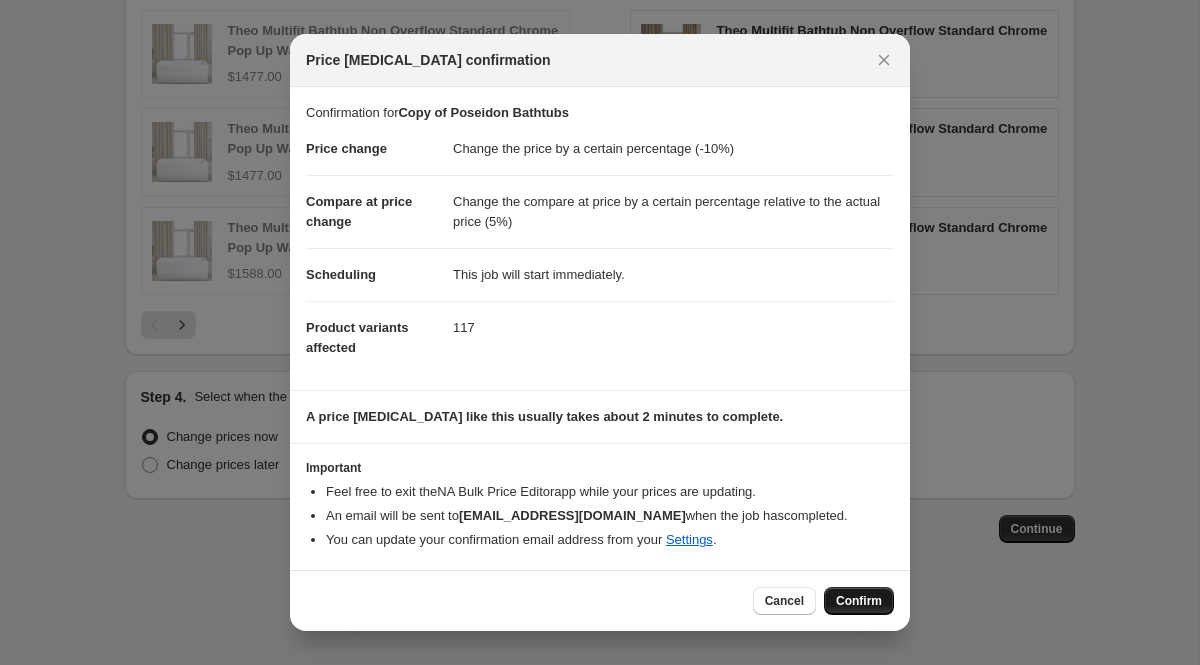 click on "Confirm" at bounding box center (859, 601) 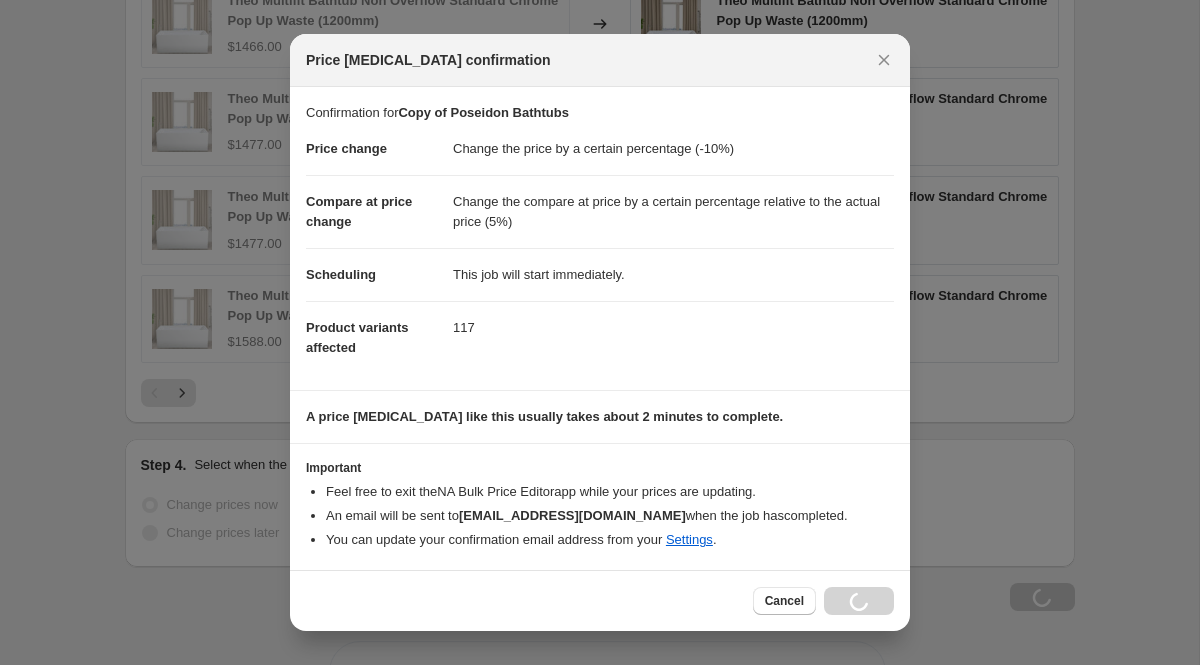 scroll, scrollTop: 1978, scrollLeft: 0, axis: vertical 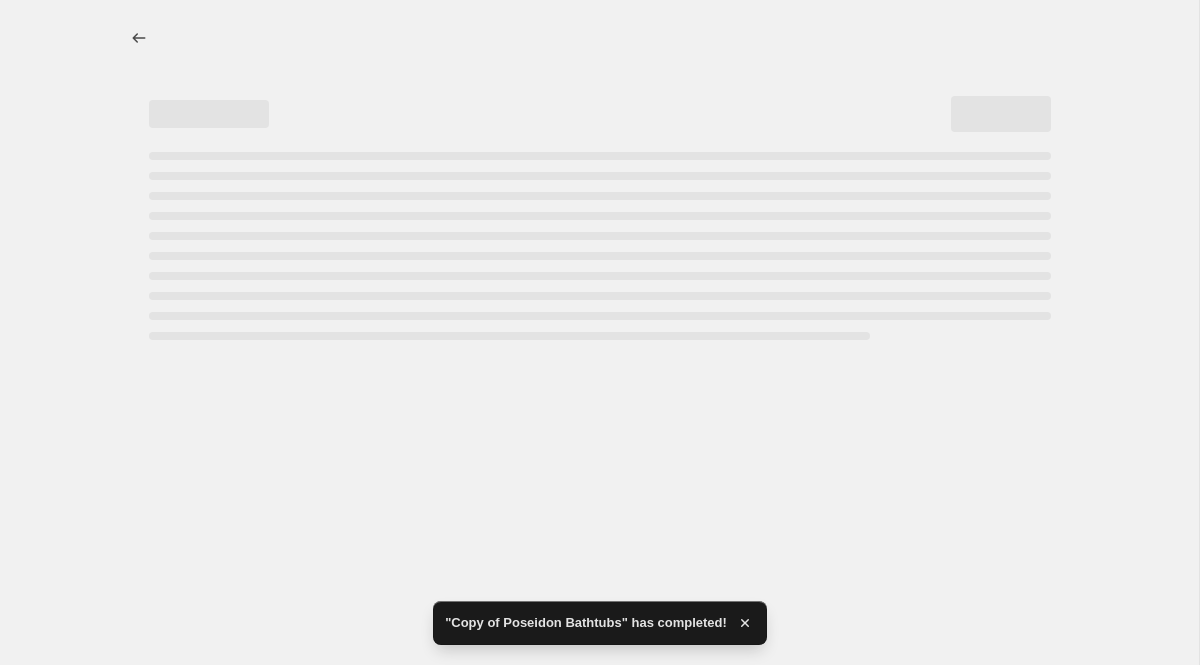 select on "percentage" 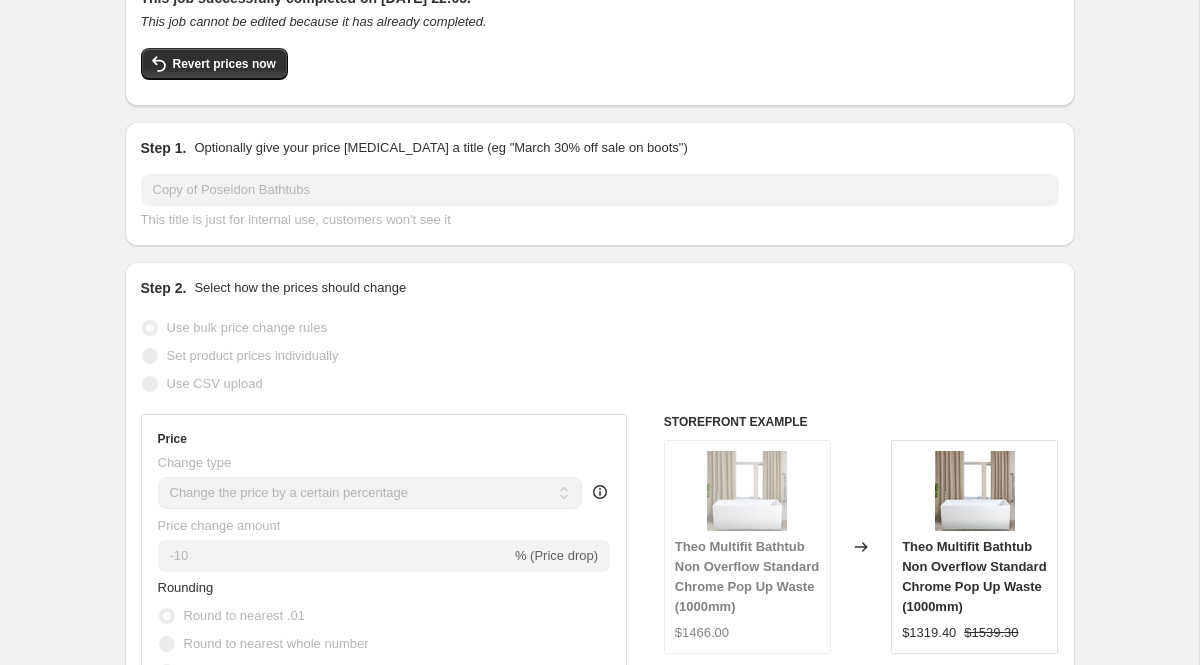scroll, scrollTop: 0, scrollLeft: 0, axis: both 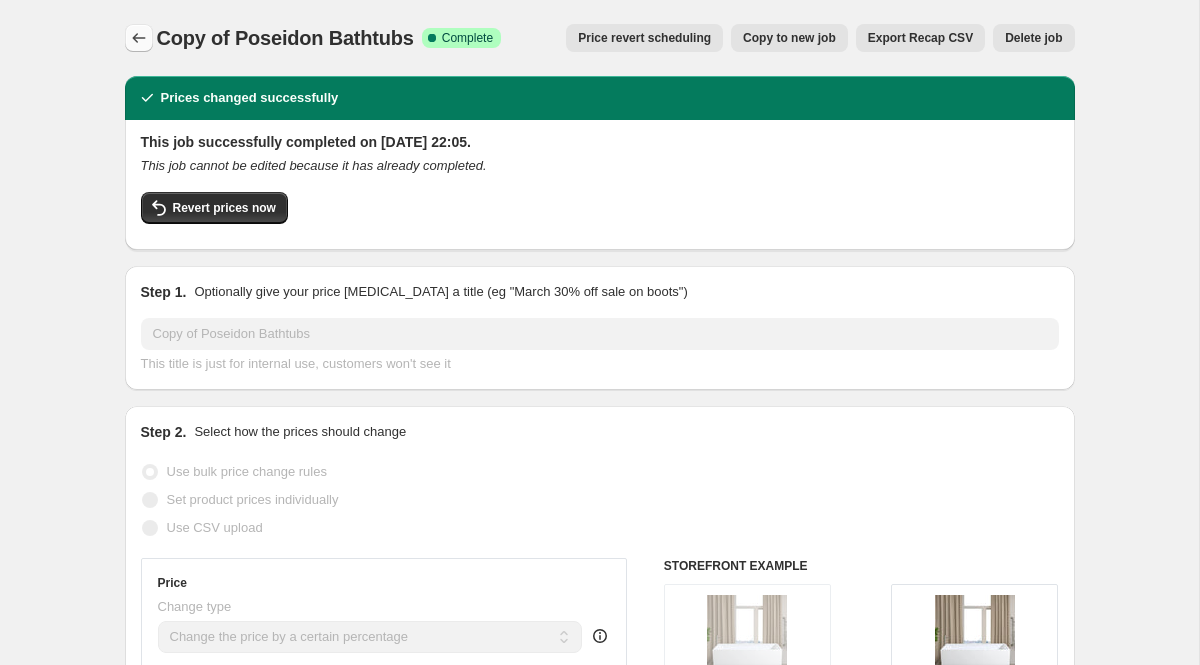 click at bounding box center [139, 38] 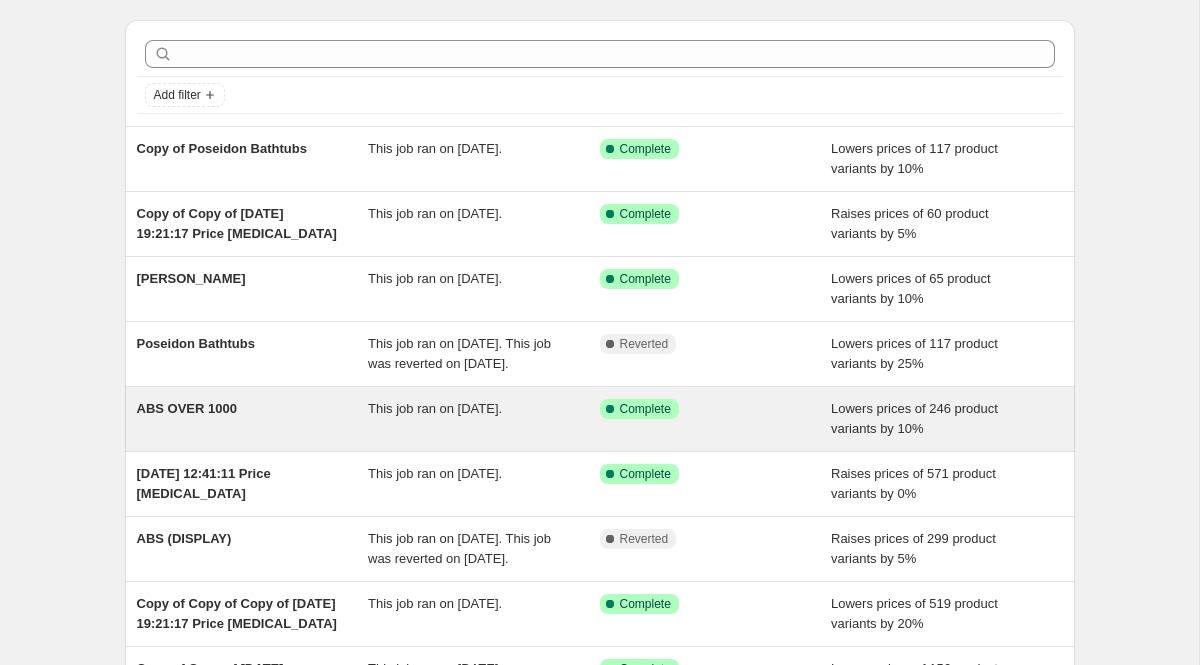 scroll, scrollTop: 90, scrollLeft: 0, axis: vertical 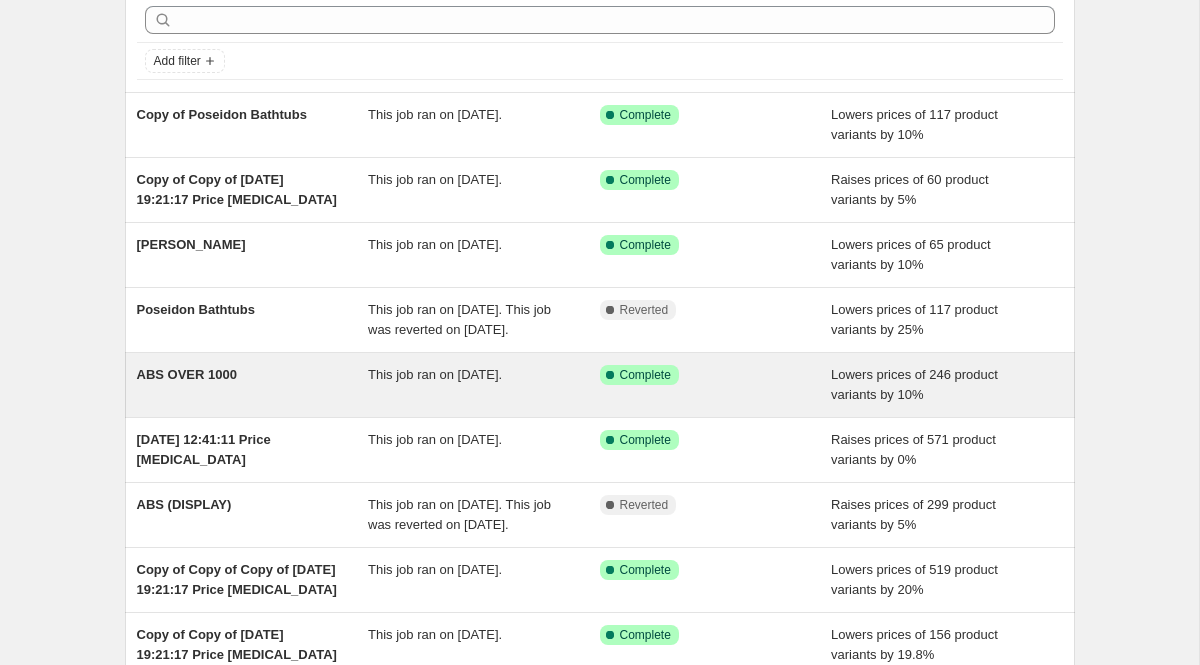click on "This job ran on [DATE]." at bounding box center [484, 385] 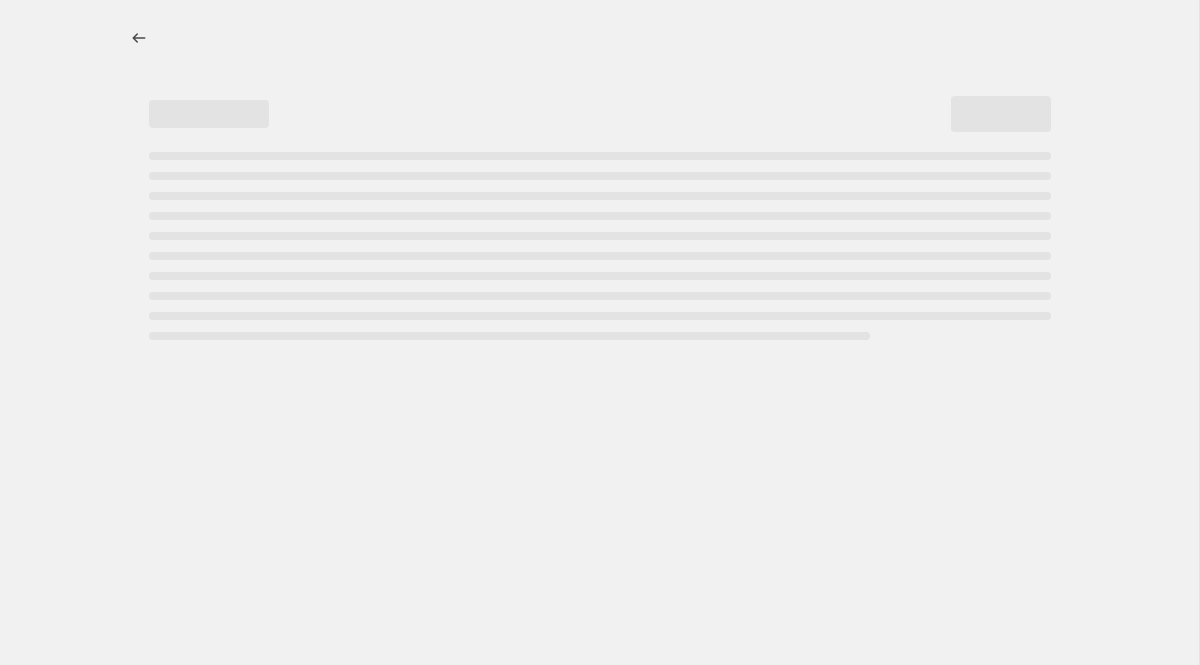 select on "percentage" 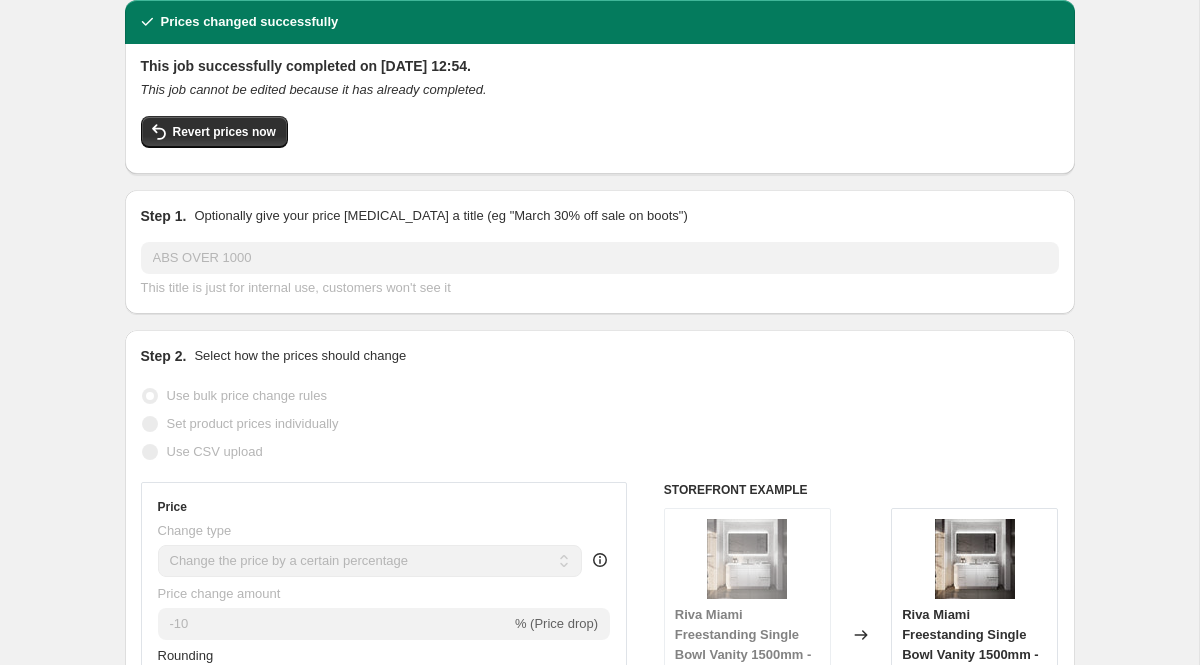scroll, scrollTop: 0, scrollLeft: 0, axis: both 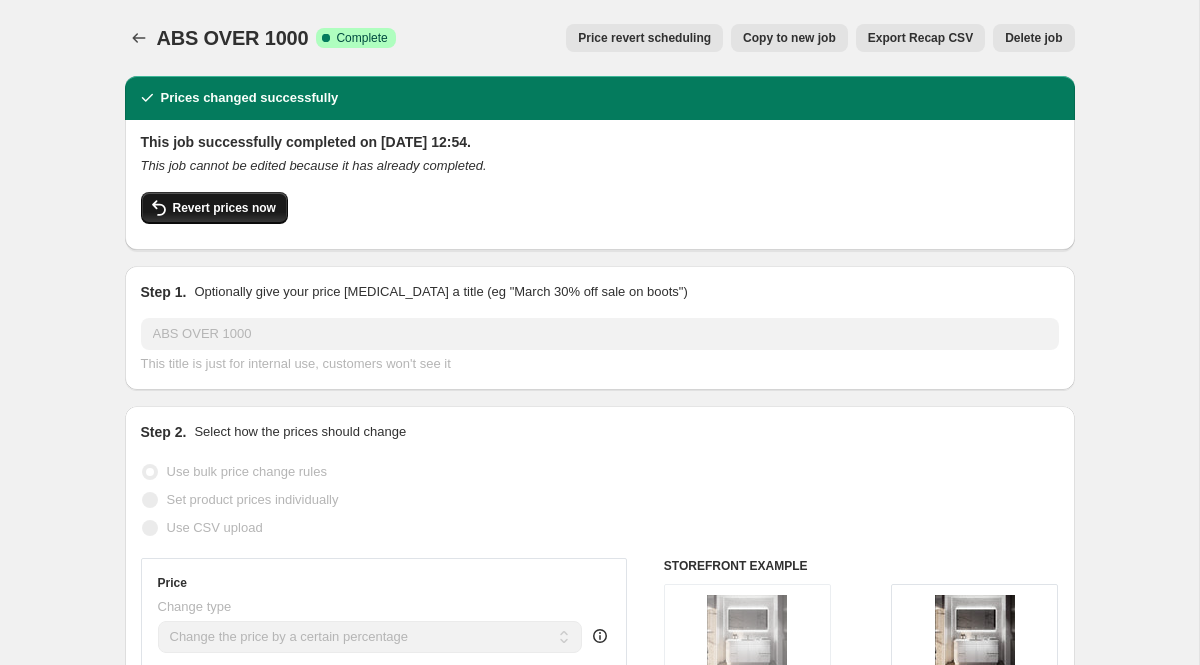 click on "Revert prices now" at bounding box center (224, 208) 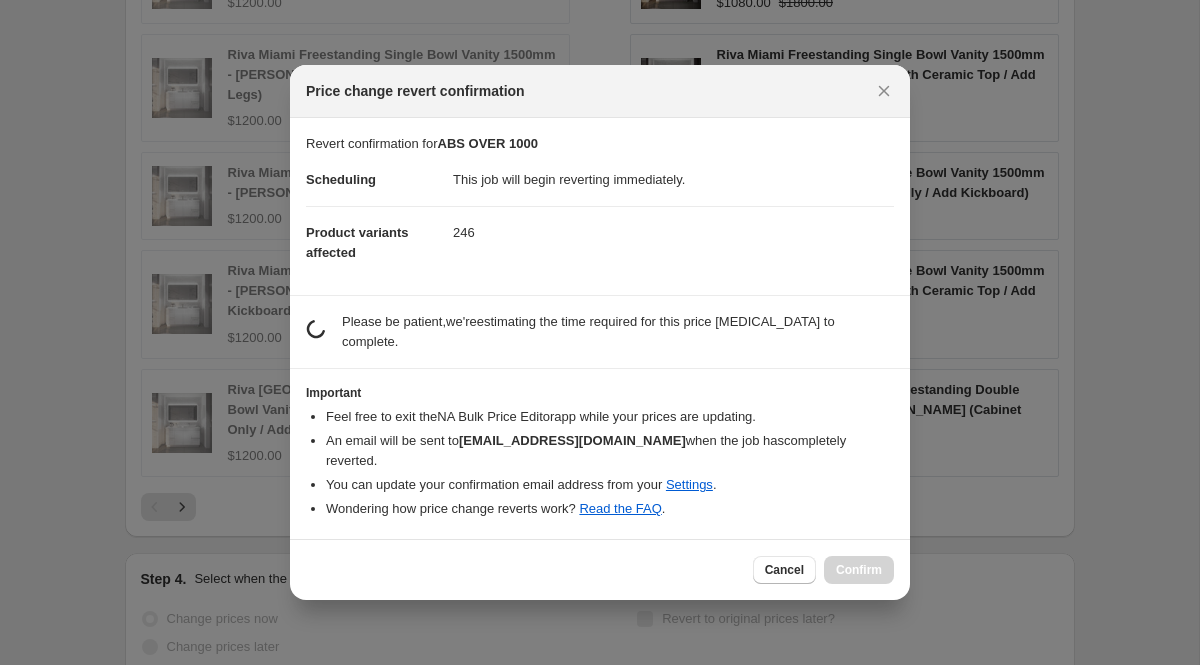 scroll, scrollTop: 0, scrollLeft: 0, axis: both 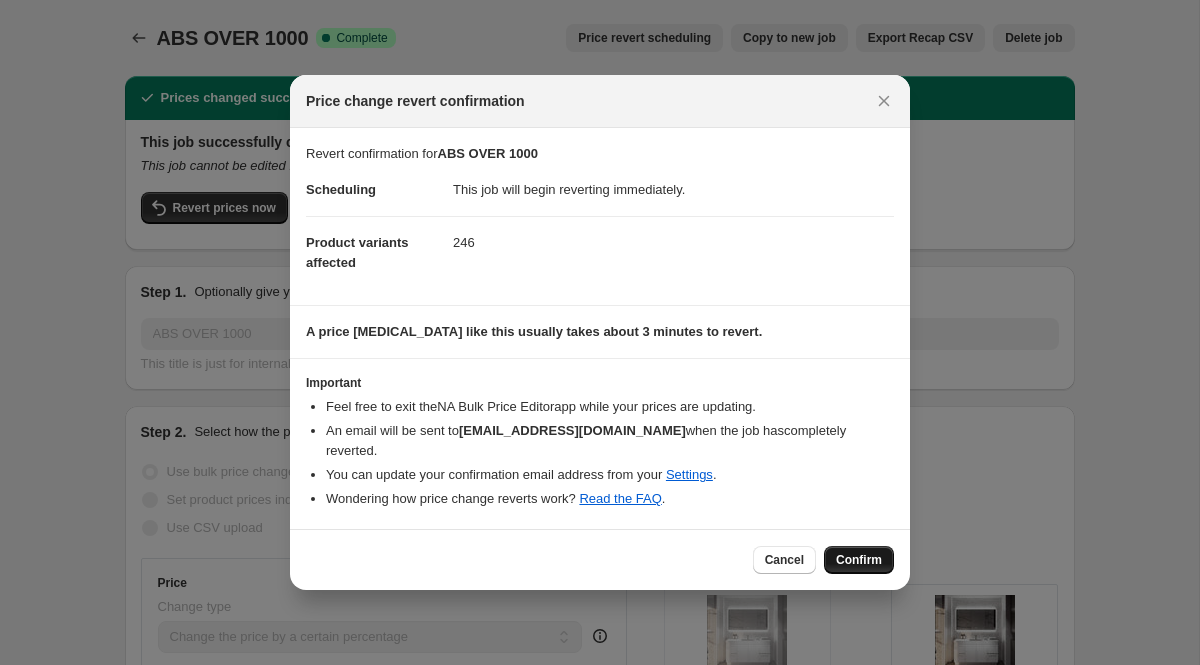 click on "Confirm" at bounding box center (859, 560) 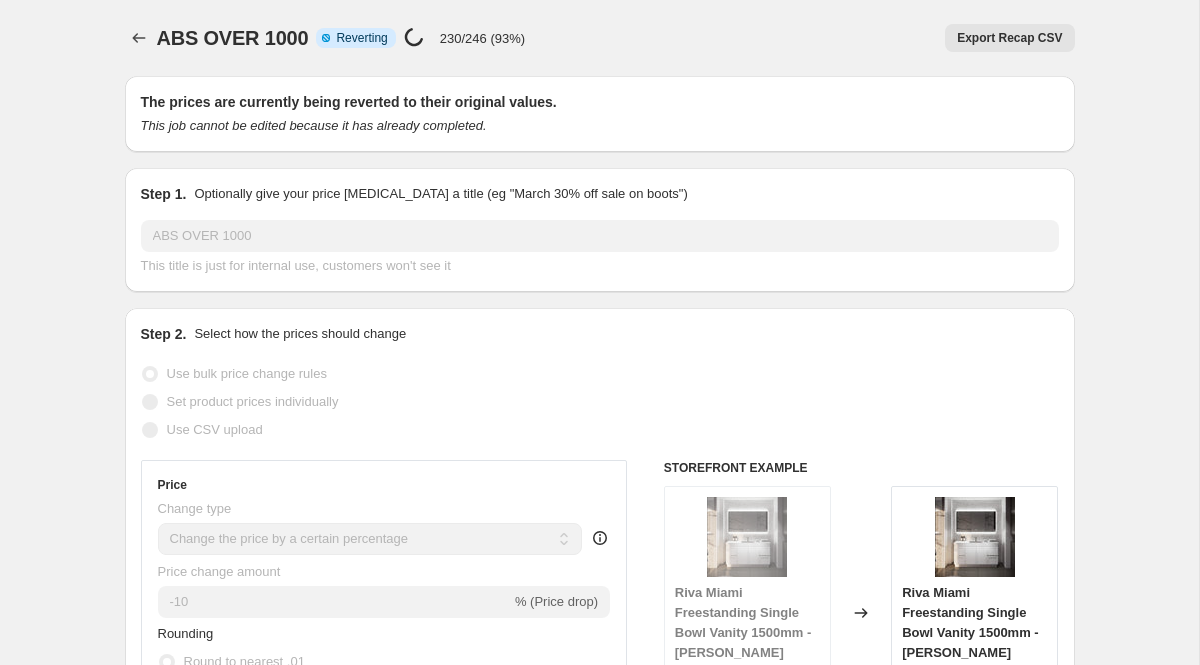 select on "percentage" 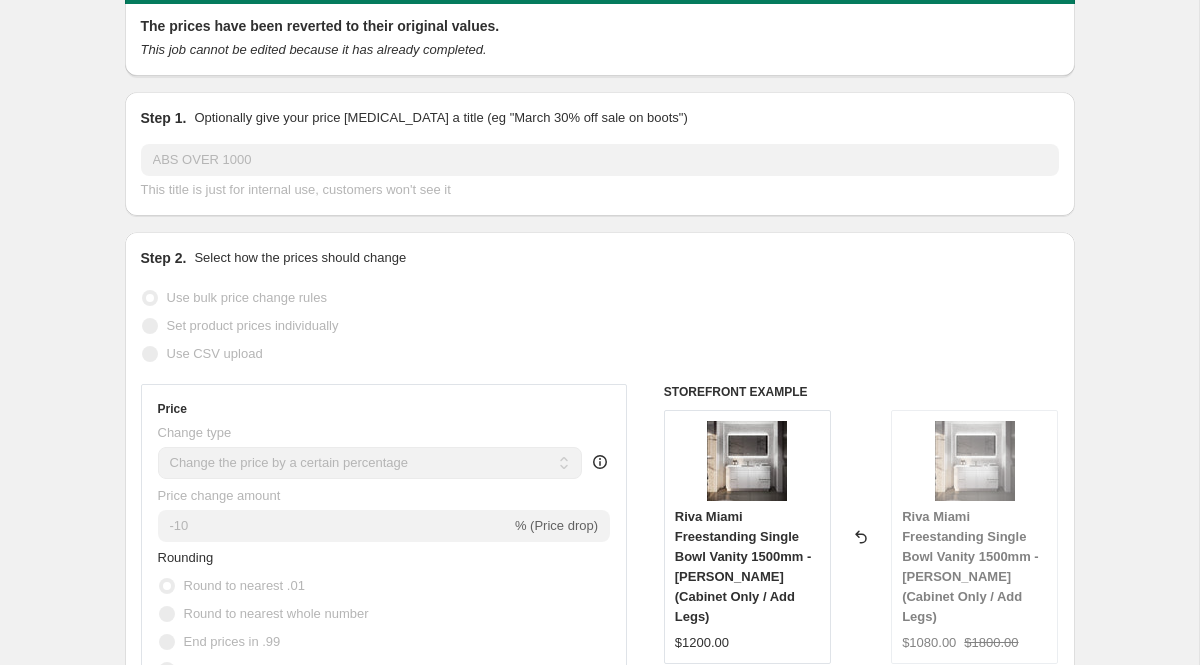 scroll, scrollTop: 117, scrollLeft: 0, axis: vertical 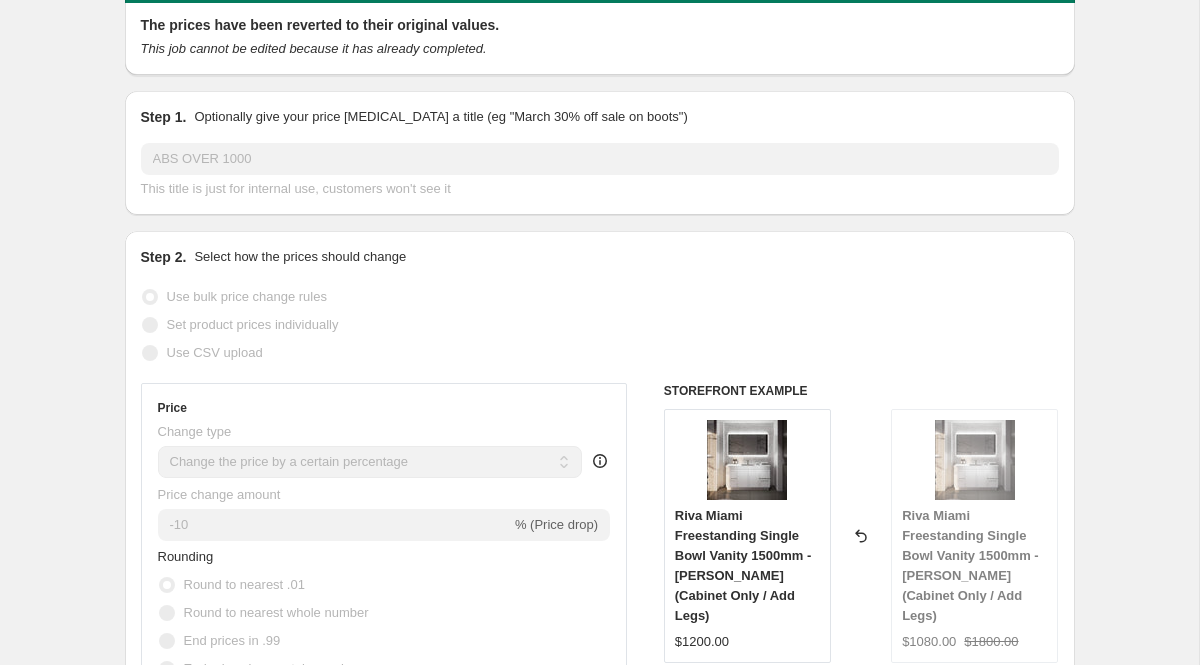 click on "Riva Miami Freestanding Single Bowl Vanity 1500mm - [PERSON_NAME] (Cabinet Only / Add Legs)" at bounding box center (747, 566) 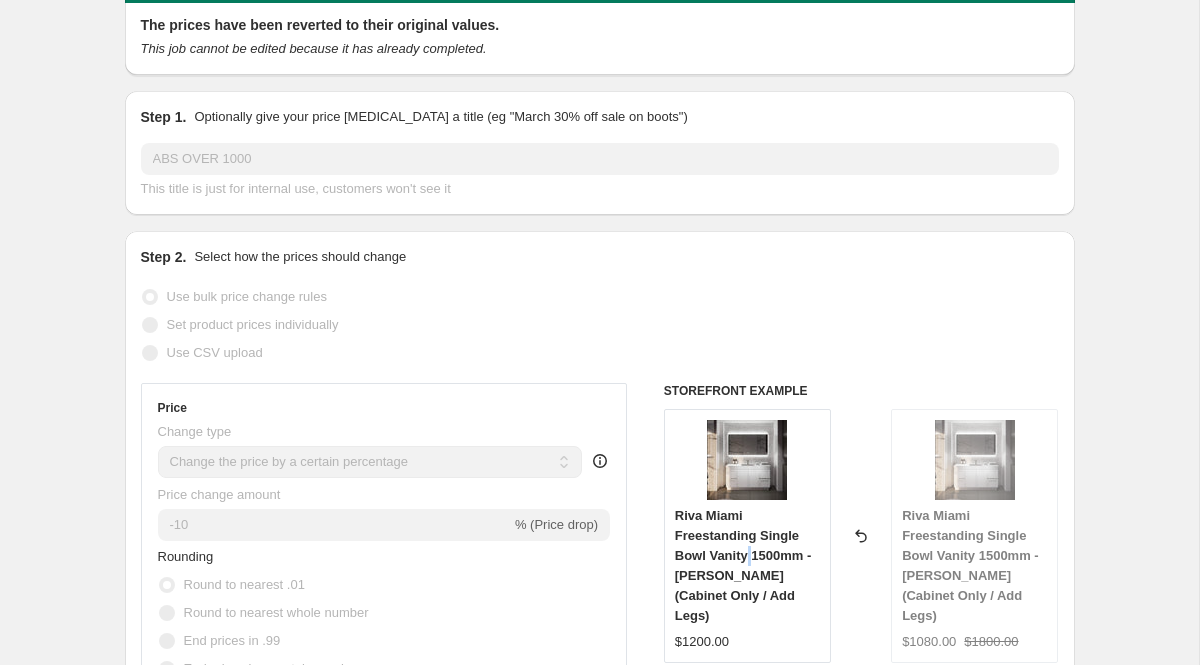 click on "Riva Miami Freestanding Single Bowl Vanity 1500mm - [PERSON_NAME] (Cabinet Only / Add Legs)" at bounding box center (747, 566) 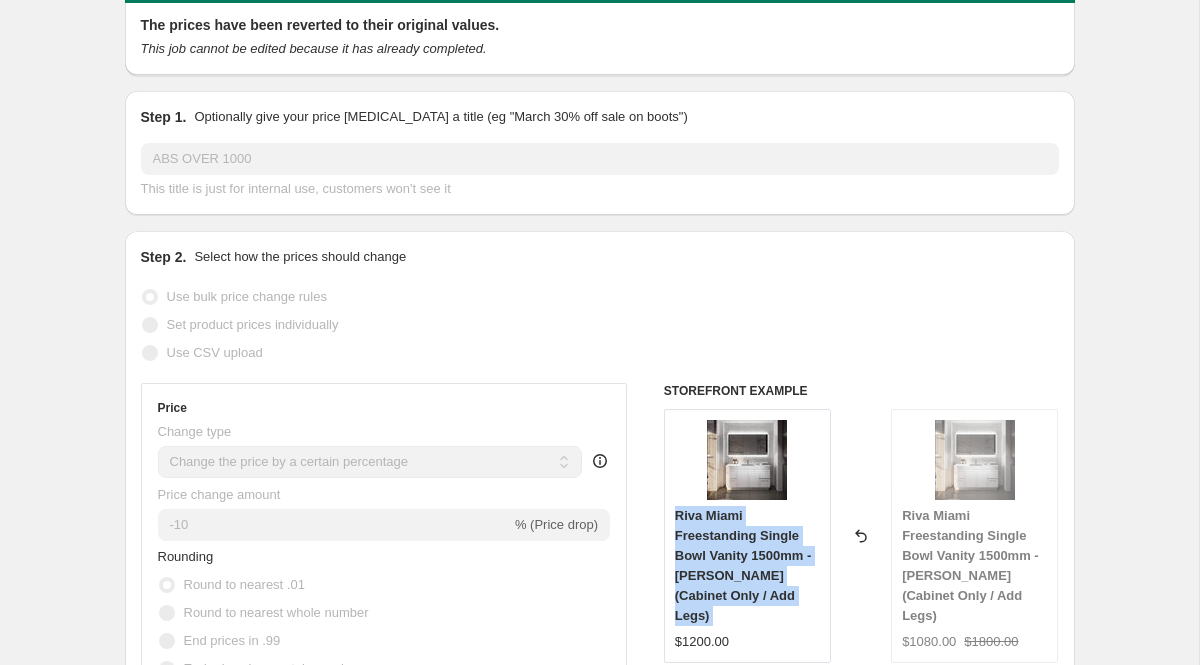 click on "Riva Miami Freestanding Single Bowl Vanity 1500mm - [PERSON_NAME] (Cabinet Only / Add Legs)" at bounding box center [747, 566] 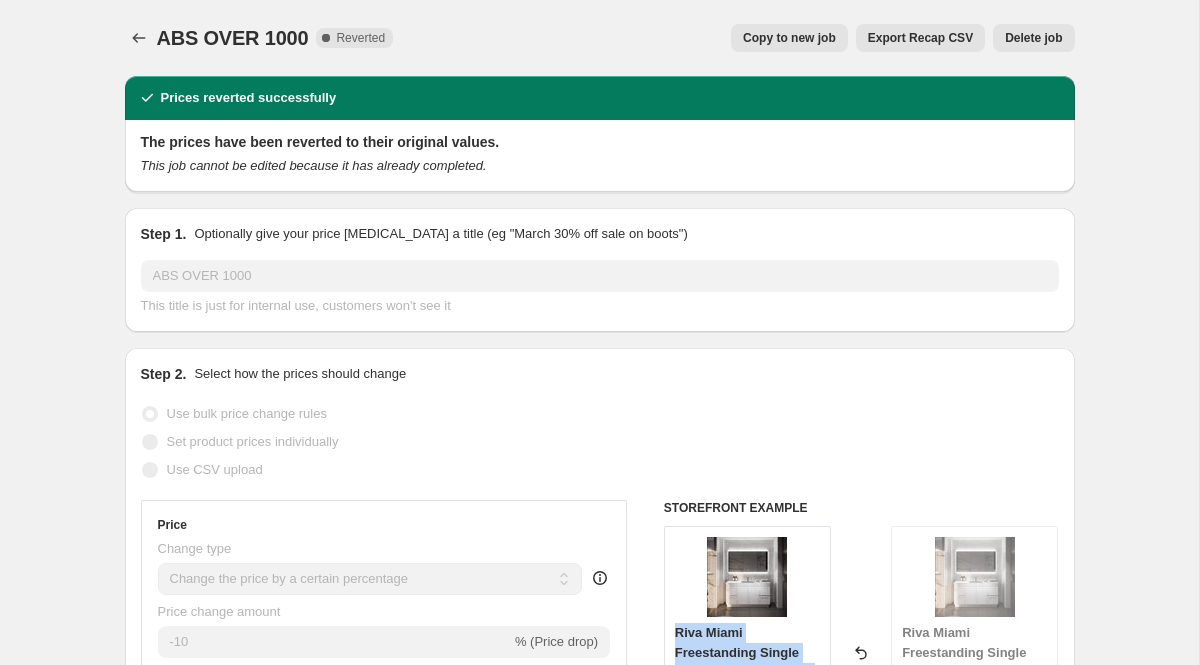 click on "Copy to new job" at bounding box center [789, 38] 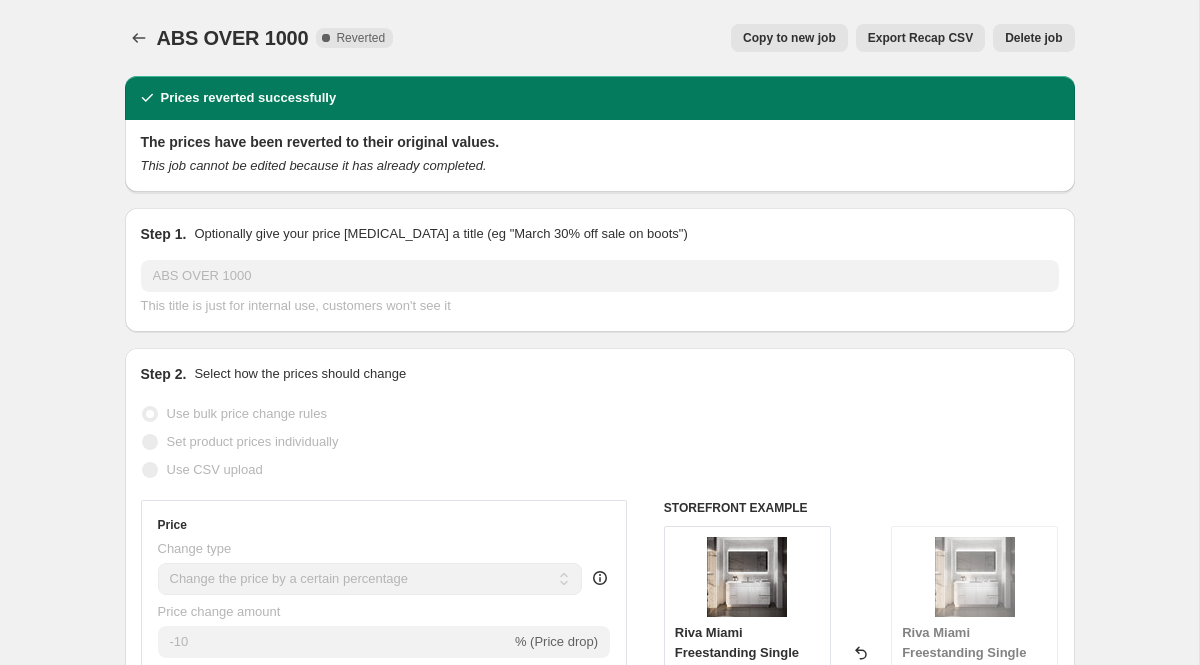 select on "percentage" 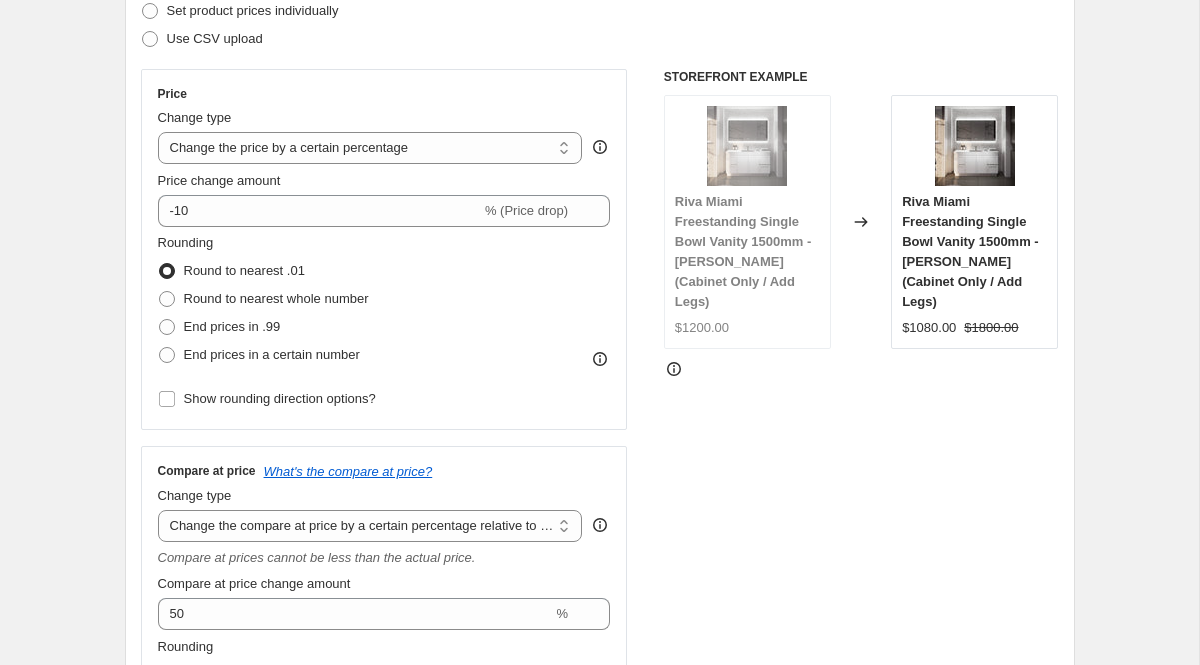 scroll, scrollTop: 304, scrollLeft: 0, axis: vertical 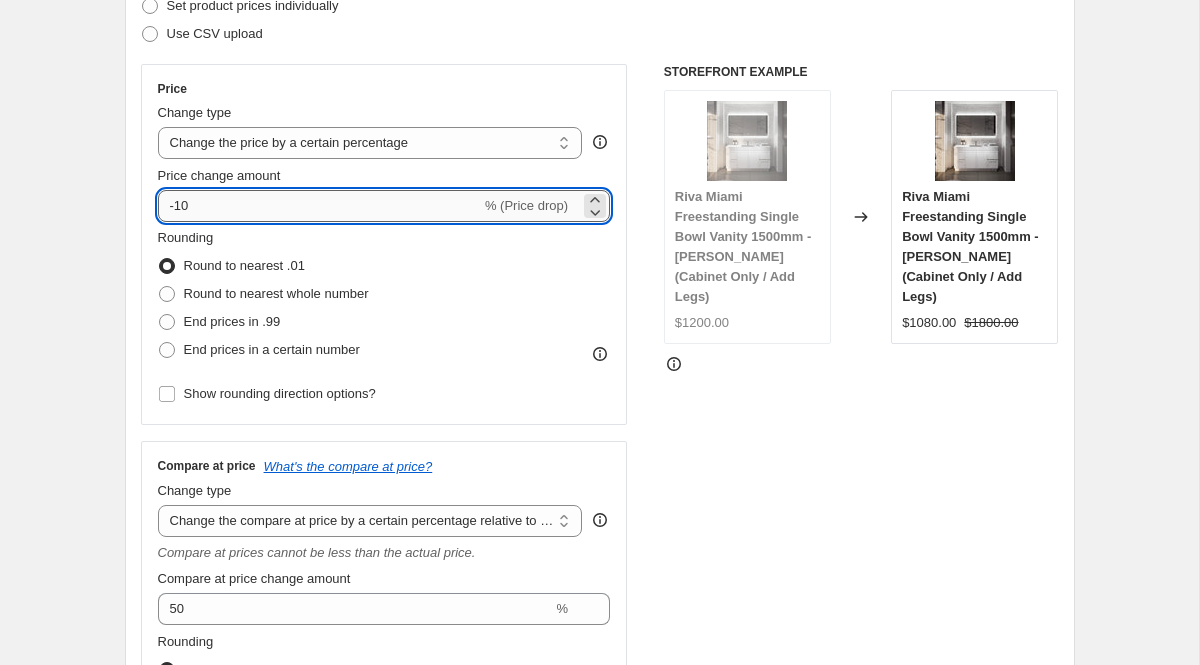 click on "-10" at bounding box center (319, 206) 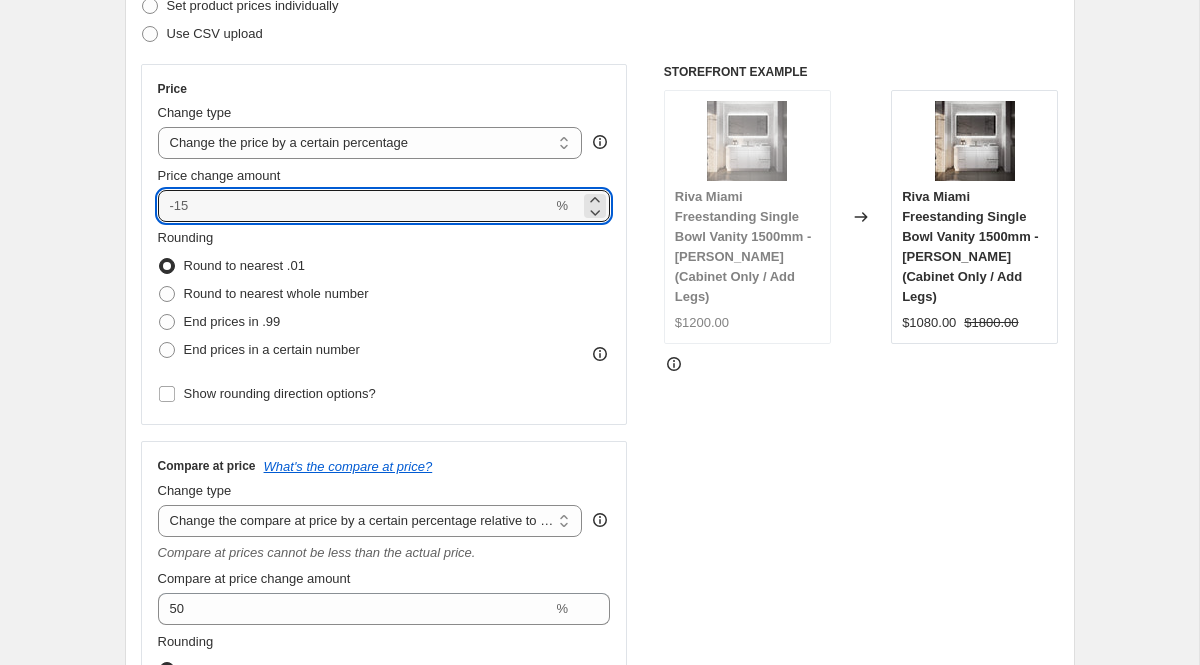 type on "0" 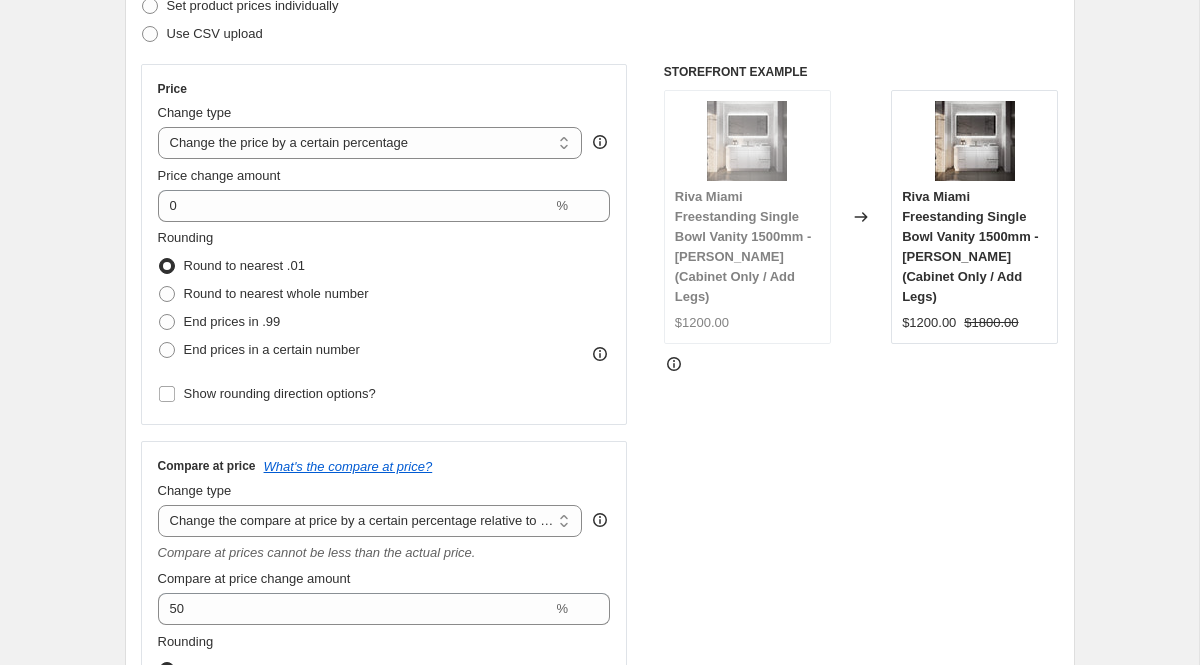 click on "STOREFRONT EXAMPLE Riva Miami Freestanding Single Bowl Vanity 1500mm - [PERSON_NAME] (Cabinet Only / Add Legs) $1200.00 Changed to [GEOGRAPHIC_DATA] Freestanding Single Bowl Vanity 1500mm - [PERSON_NAME] (Cabinet Only / Add Legs) $1200.00 $1800.00" at bounding box center (861, 446) 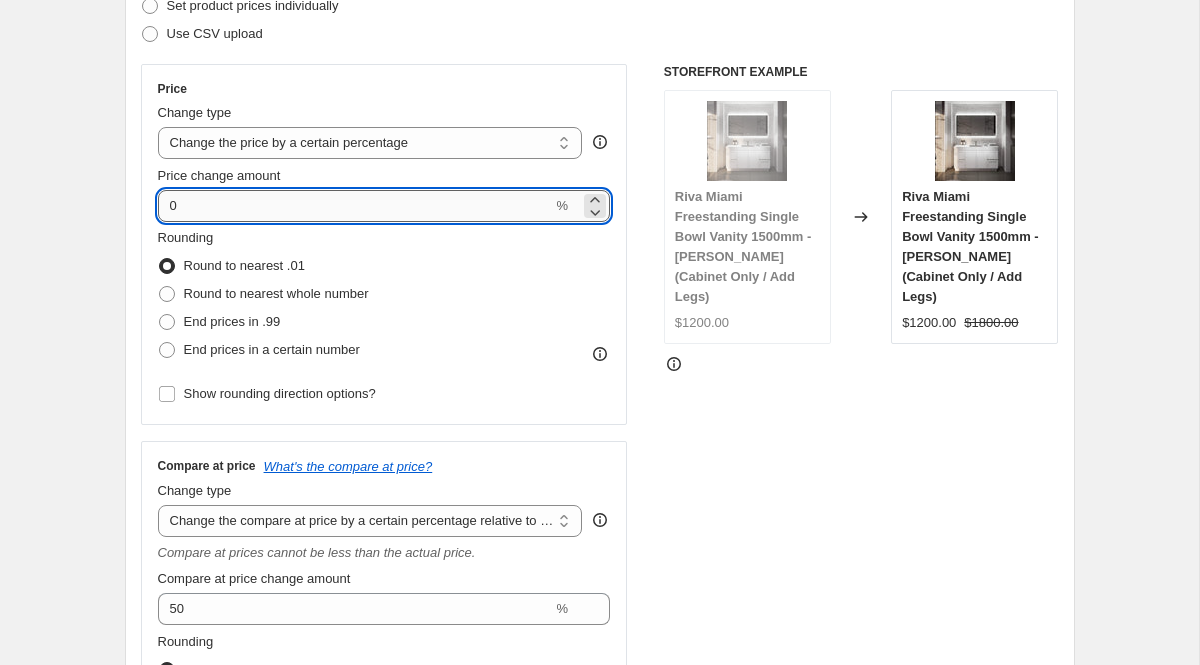 click on "0" at bounding box center [355, 206] 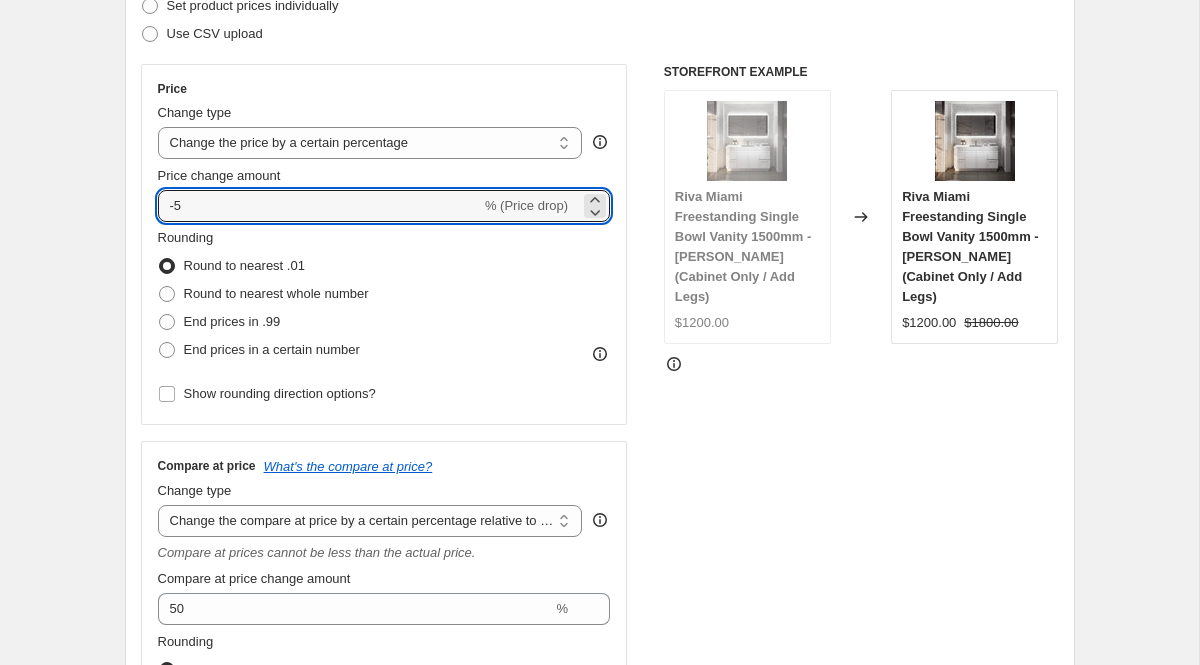 type on "-5" 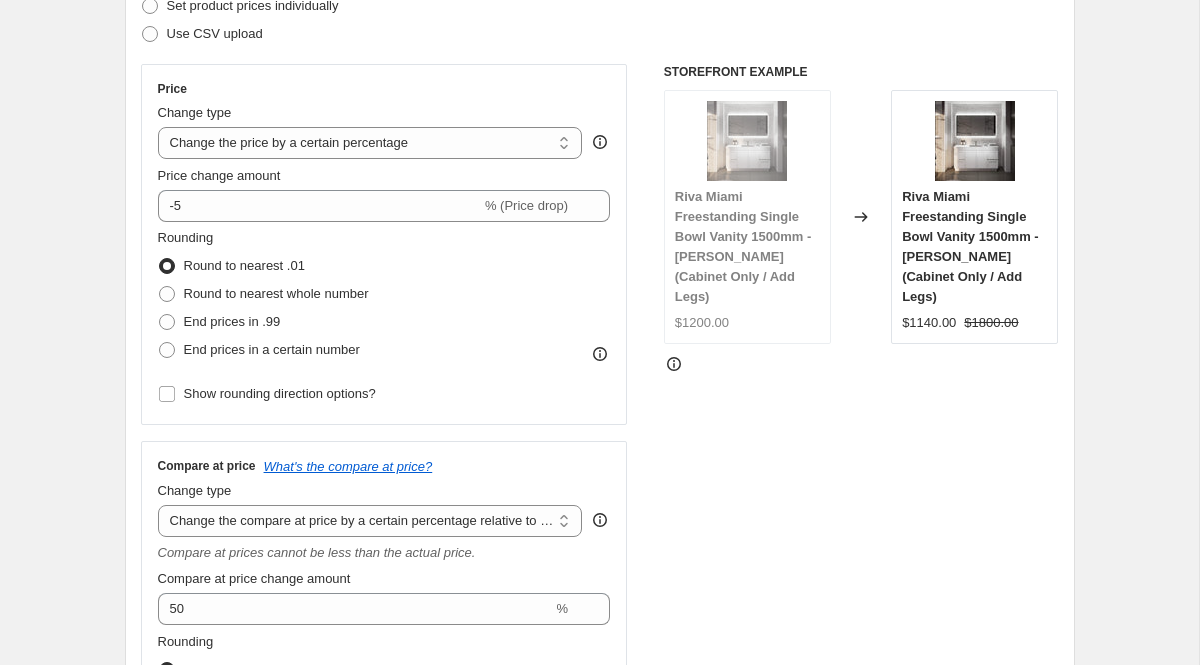 click on "STOREFRONT EXAMPLE Riva Miami Freestanding Single Bowl Vanity 1500mm - [PERSON_NAME] (Cabinet Only / Add Legs) $1200.00 Changed to [GEOGRAPHIC_DATA] Freestanding Single Bowl Vanity 1500mm - [PERSON_NAME] (Cabinet Only / Add Legs) $1140.00 $1800.00" at bounding box center (861, 446) 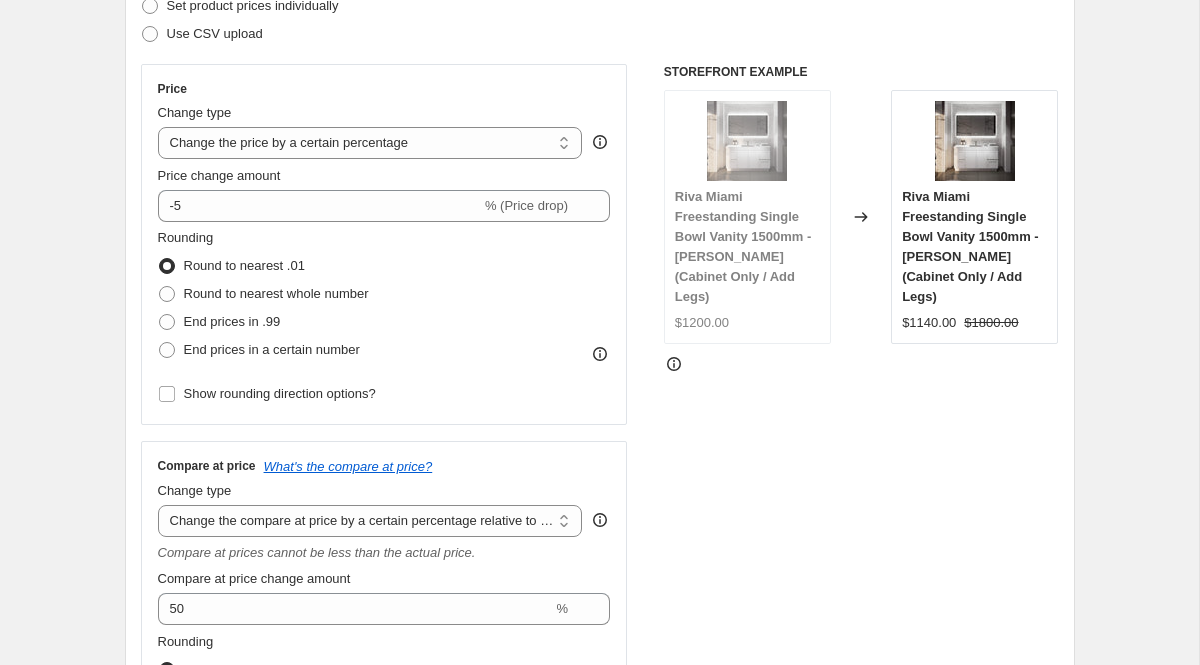 click on "Riva Miami Freestanding Single Bowl Vanity 1500mm - [PERSON_NAME] (Cabinet Only / Add Legs)" at bounding box center (970, 246) 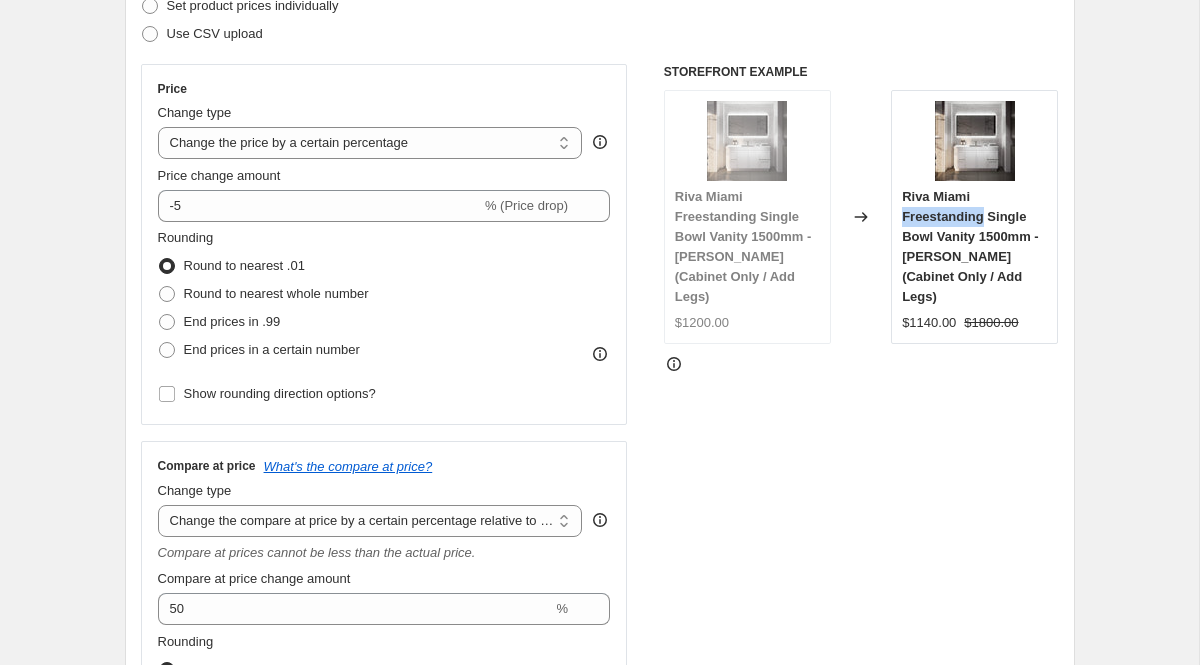 click on "Riva Miami Freestanding Single Bowl Vanity 1500mm - [PERSON_NAME] (Cabinet Only / Add Legs)" at bounding box center [970, 246] 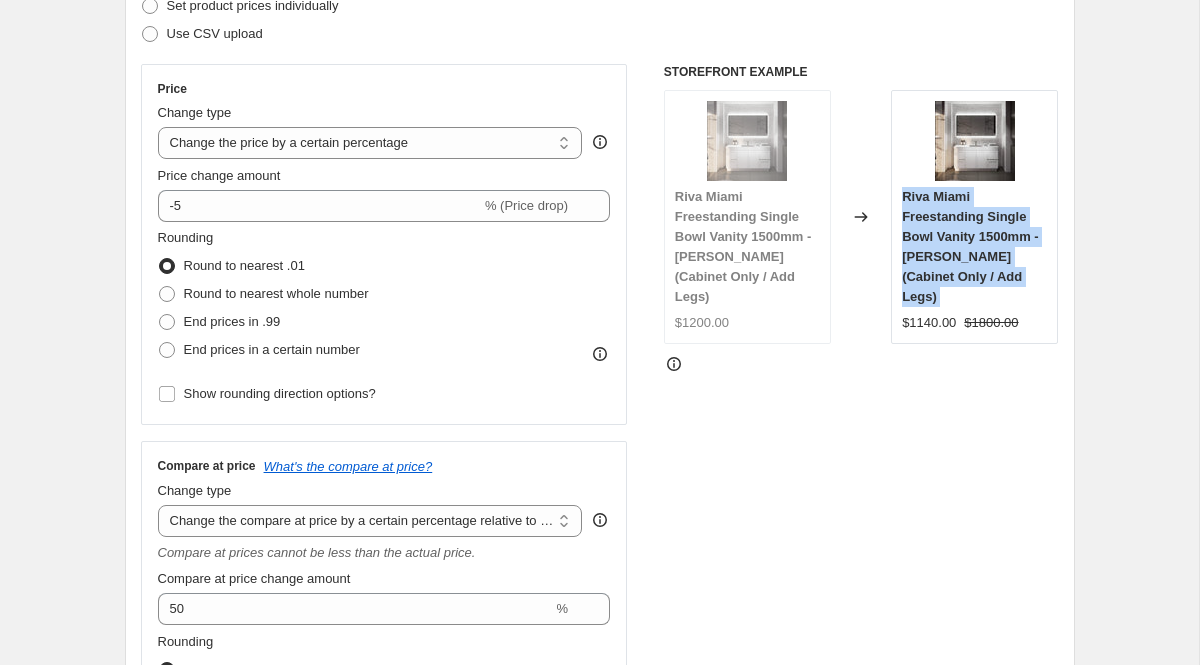 click on "Riva Miami Freestanding Single Bowl Vanity 1500mm - [PERSON_NAME] (Cabinet Only / Add Legs)" at bounding box center (970, 246) 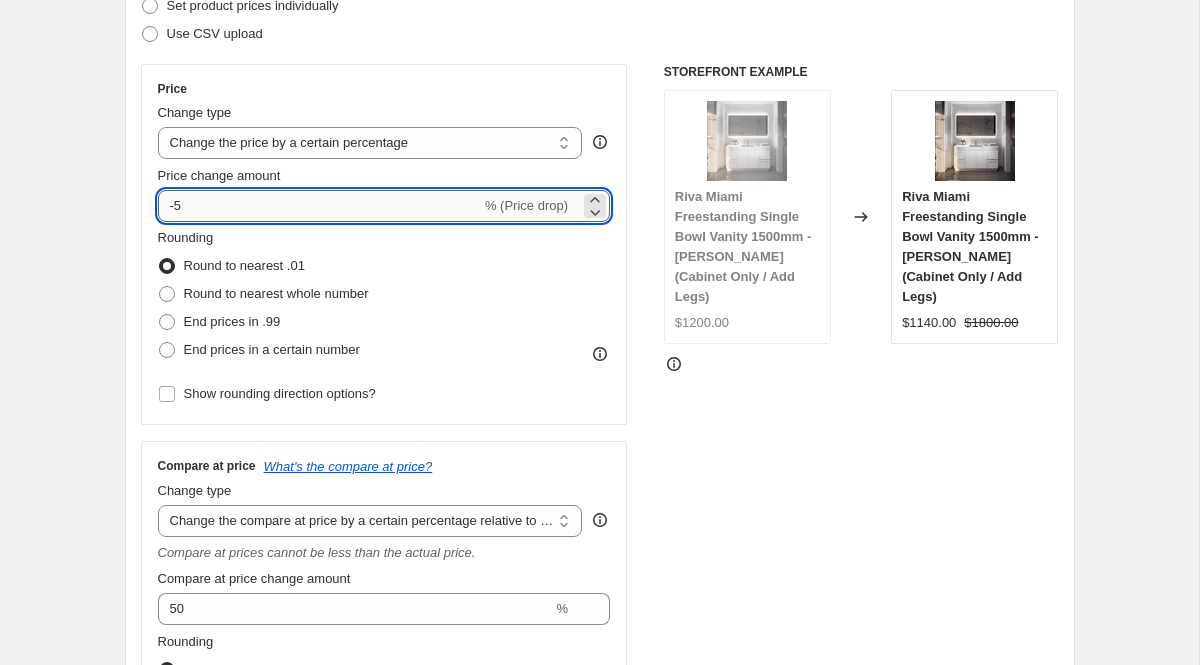 click on "-5" at bounding box center [319, 206] 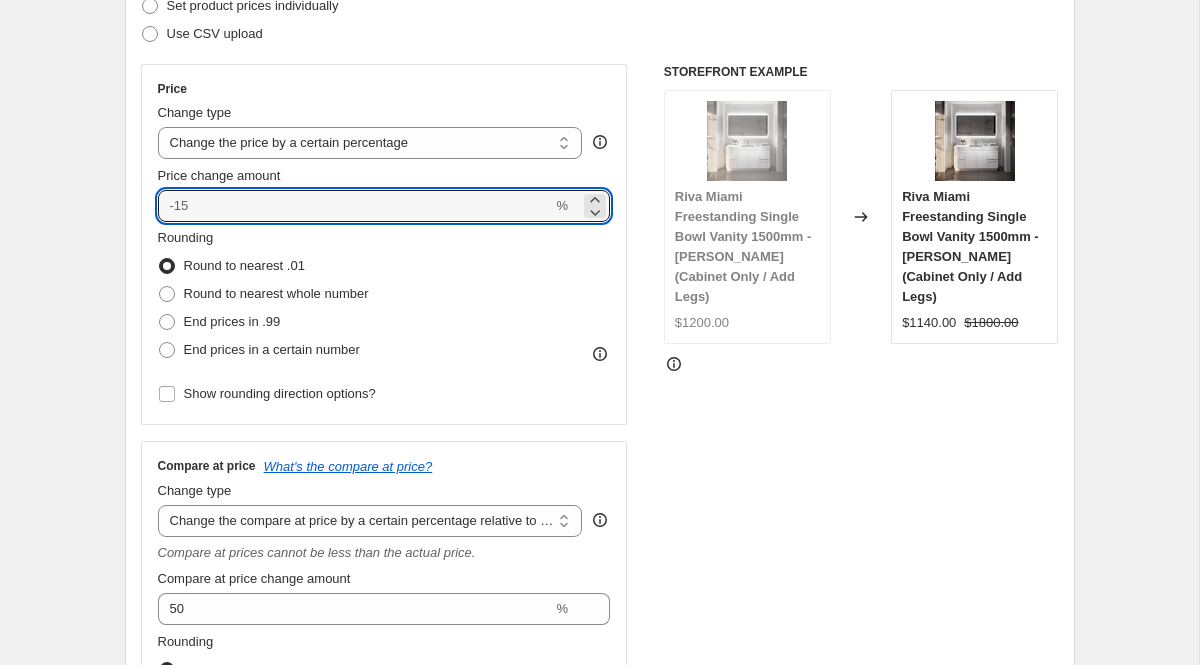 type on "0" 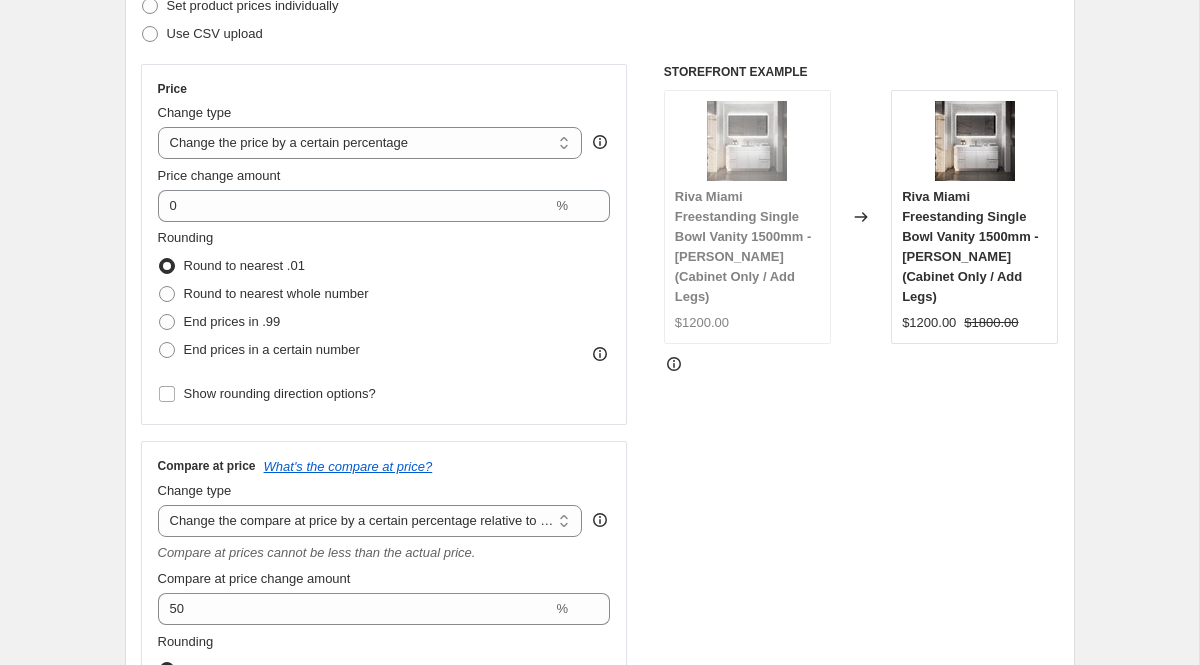 click on "STOREFRONT EXAMPLE Riva Miami Freestanding Single Bowl Vanity 1500mm - [PERSON_NAME] (Cabinet Only / Add Legs) $1200.00 Changed to [GEOGRAPHIC_DATA] Freestanding Single Bowl Vanity 1500mm - [PERSON_NAME] (Cabinet Only / Add Legs) $1200.00 $1800.00" at bounding box center [861, 446] 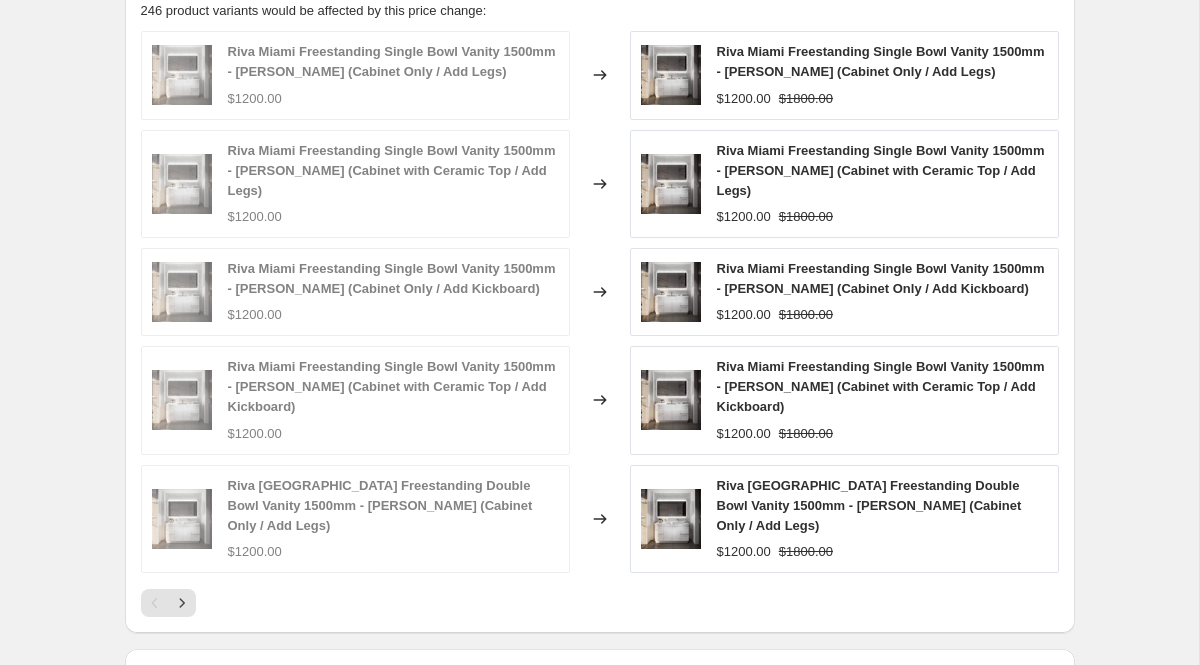 scroll, scrollTop: 1722, scrollLeft: 0, axis: vertical 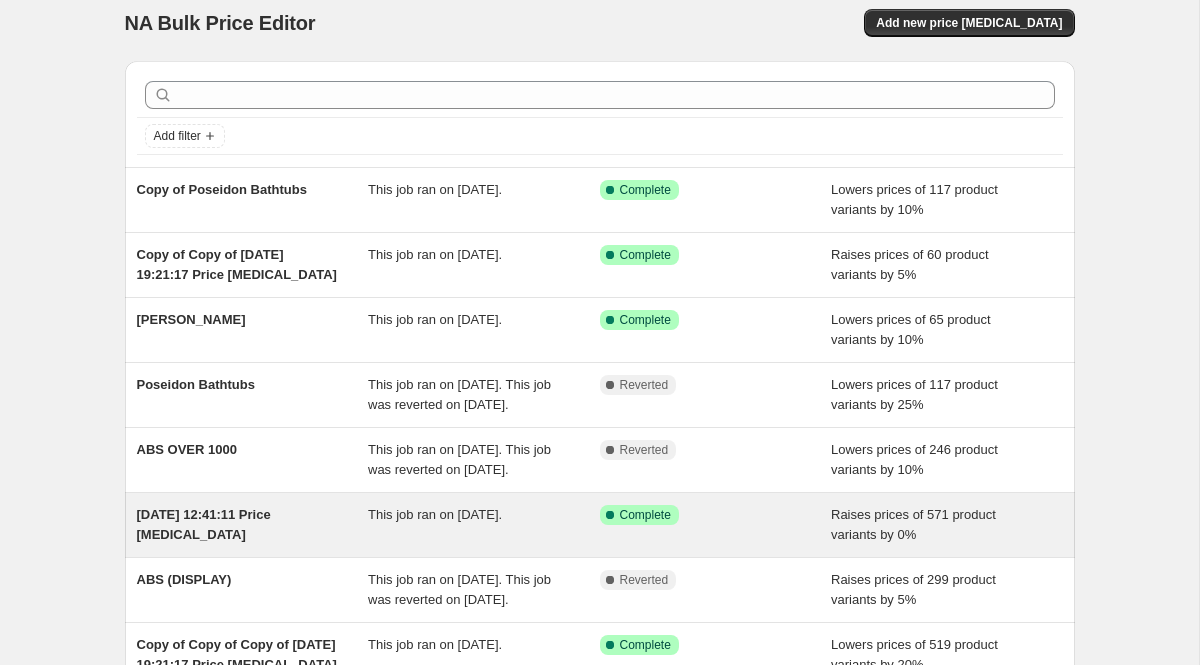 click on "Success Complete Complete" at bounding box center (716, 525) 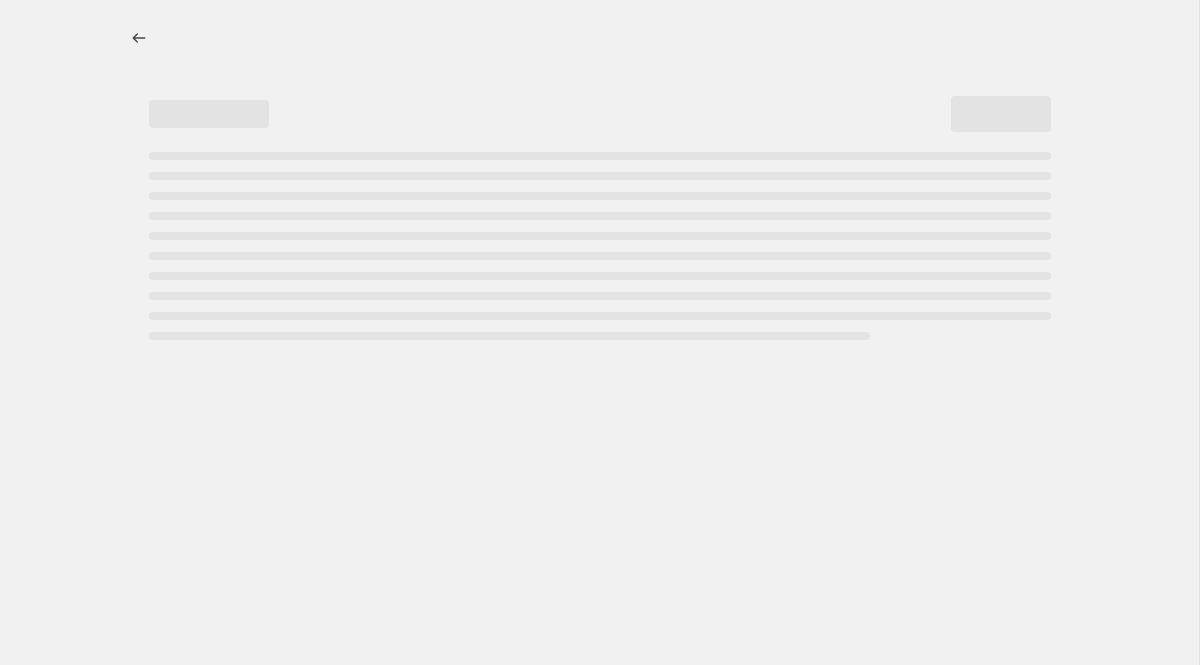 select on "percentage" 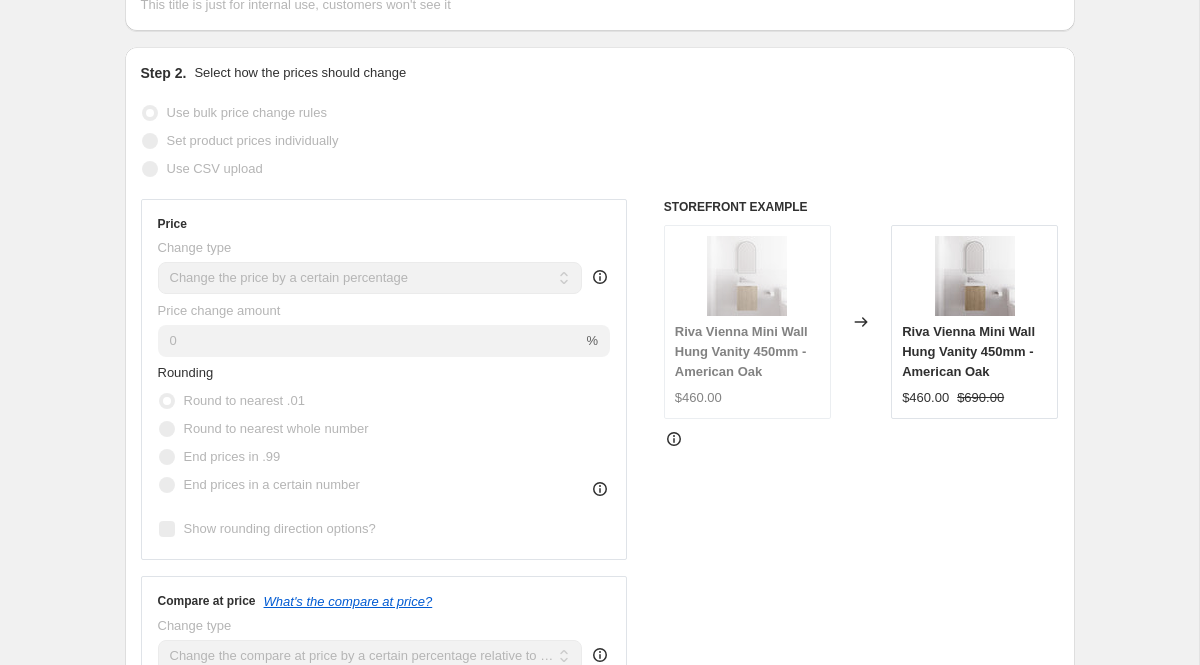 scroll, scrollTop: 358, scrollLeft: 0, axis: vertical 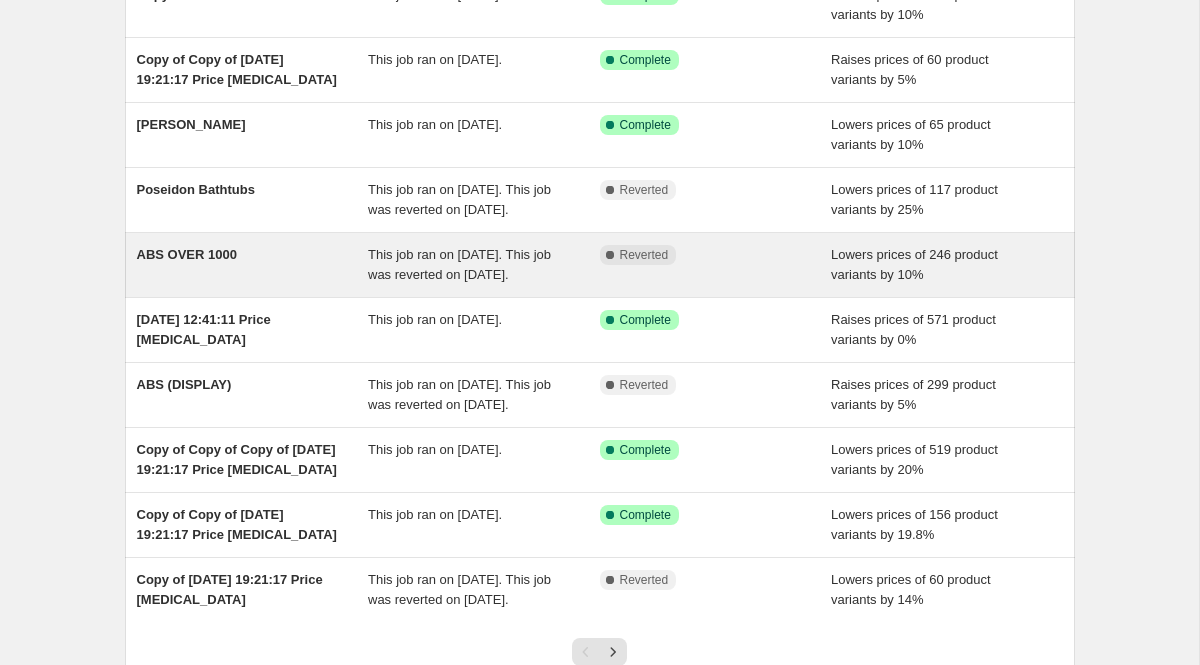 click on "Complete Reverted" at bounding box center [716, 265] 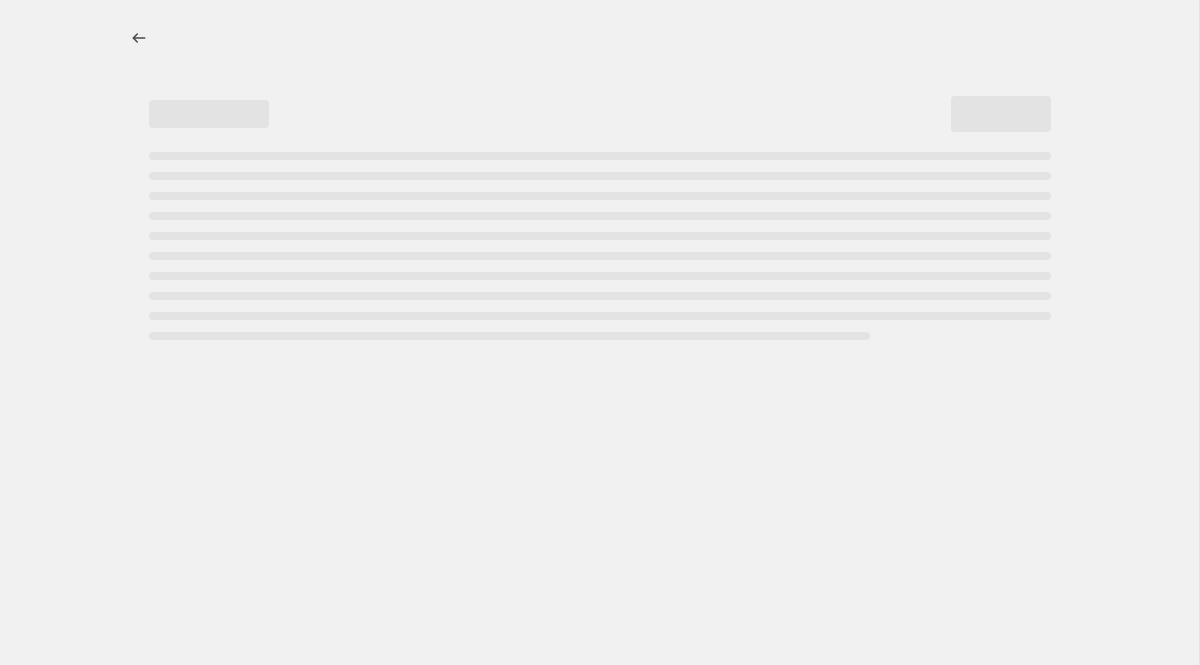 select on "percentage" 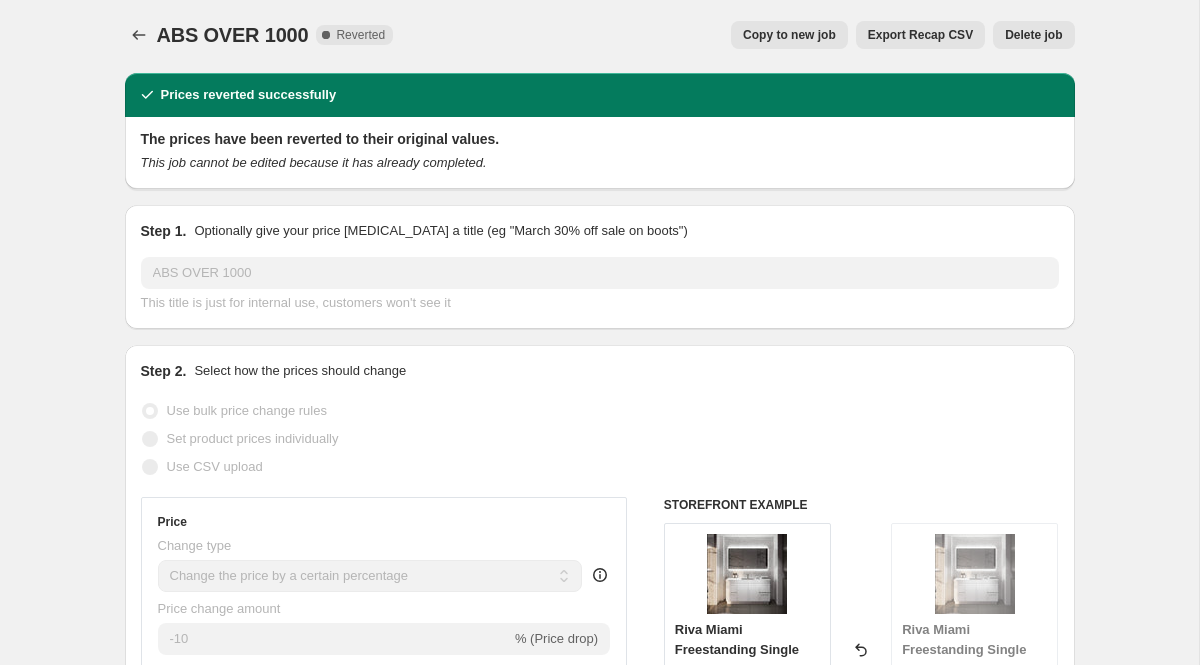 scroll, scrollTop: 0, scrollLeft: 0, axis: both 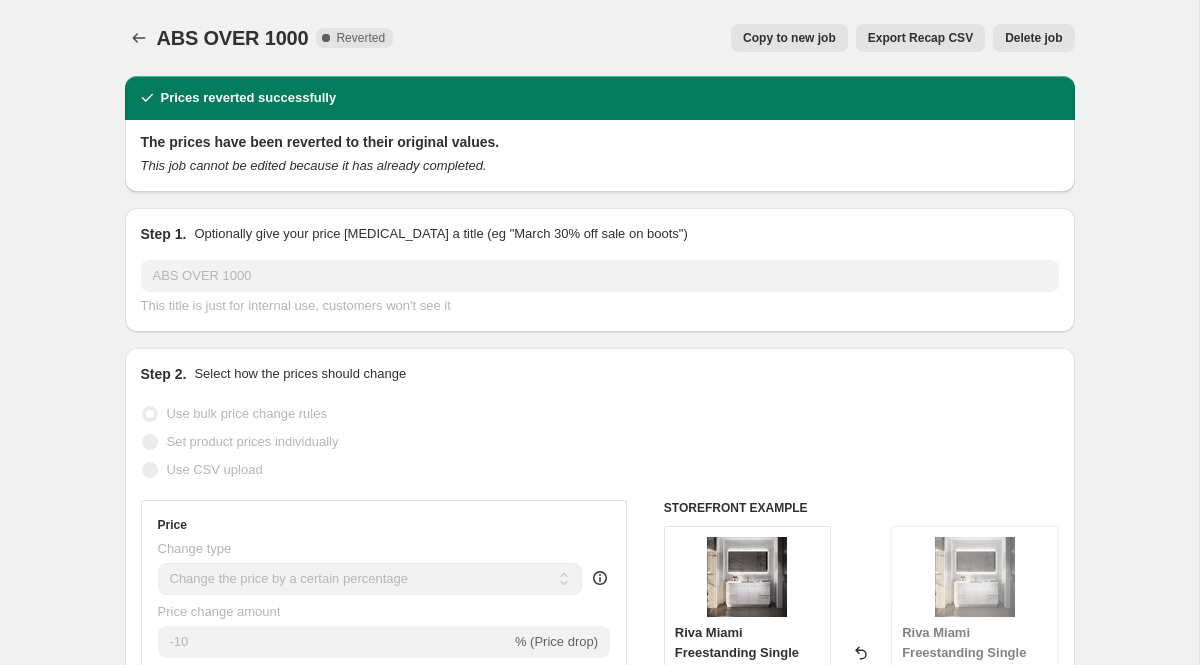 click on "Copy to new job" at bounding box center [789, 38] 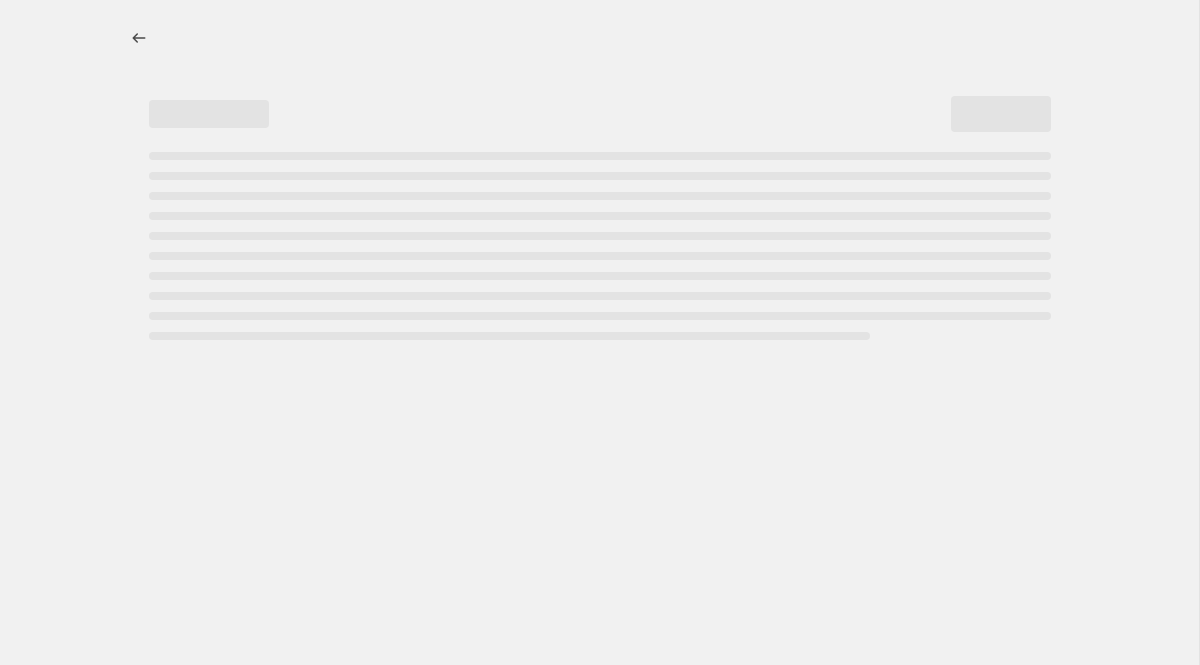 select on "percentage" 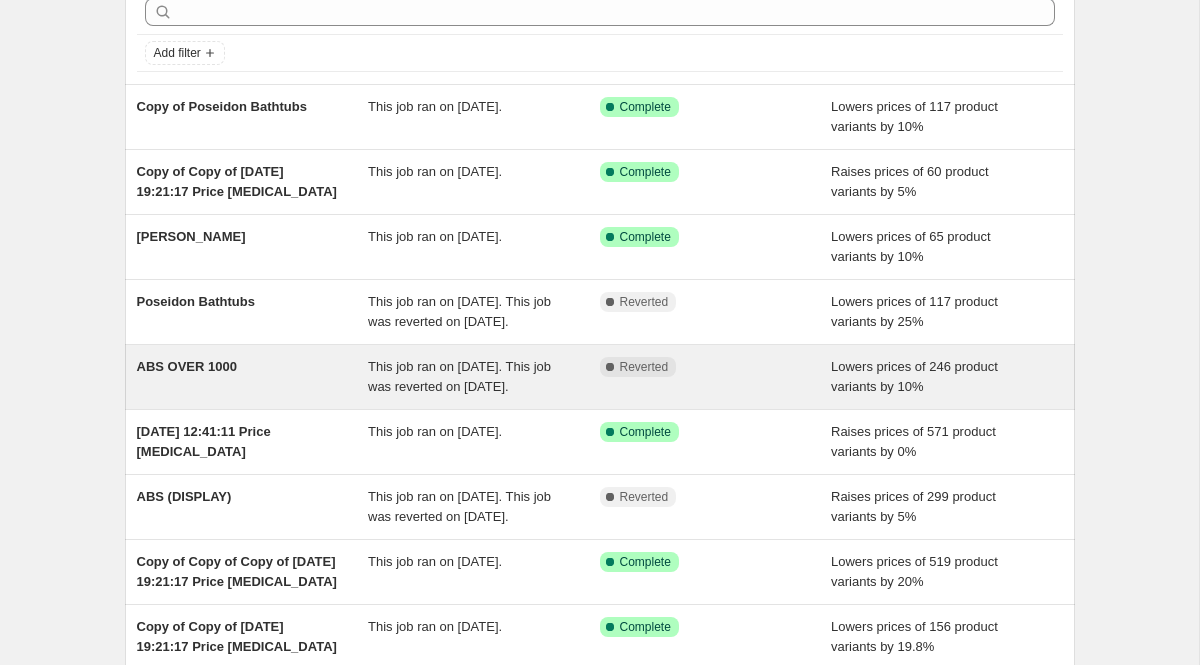 scroll, scrollTop: 105, scrollLeft: 0, axis: vertical 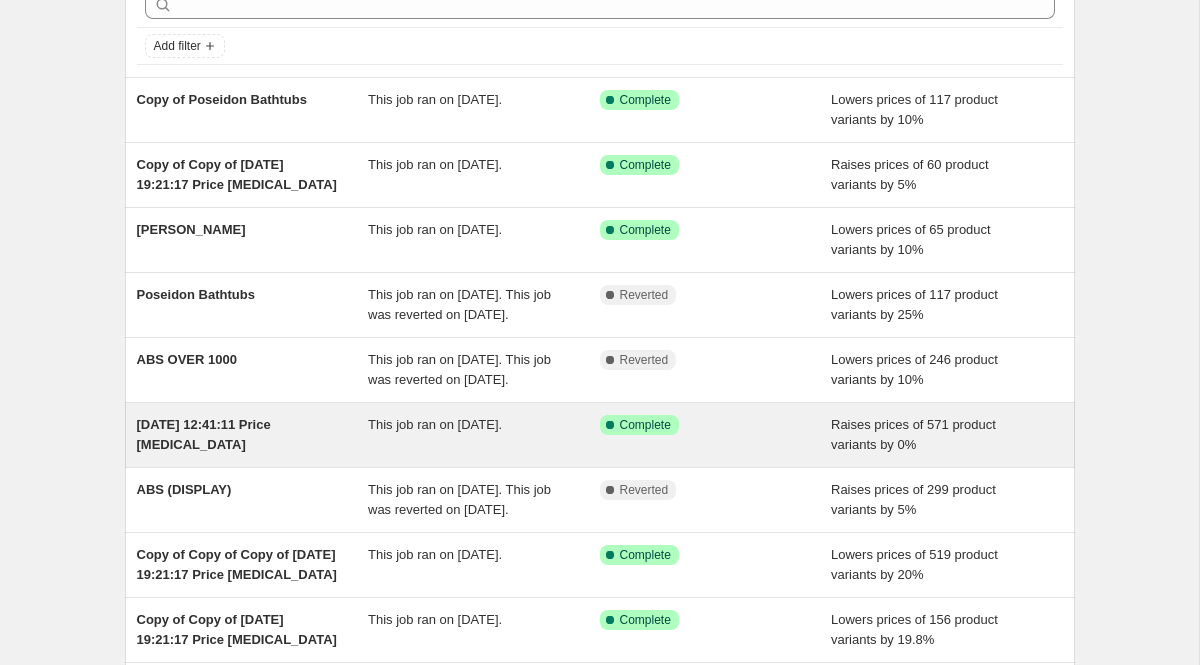 click on "[DATE] 12:41:11 Price [MEDICAL_DATA] This job ran on [DATE]. Success Complete Complete Raises prices of 571 product variants by 0%" at bounding box center (600, 435) 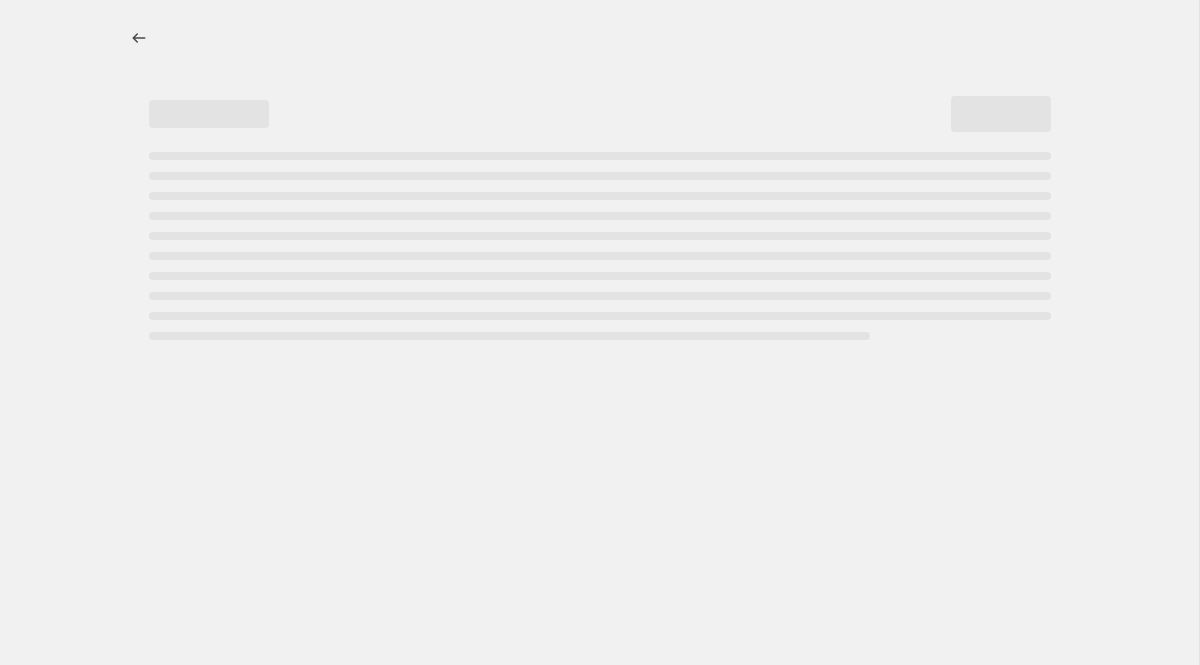select on "percentage" 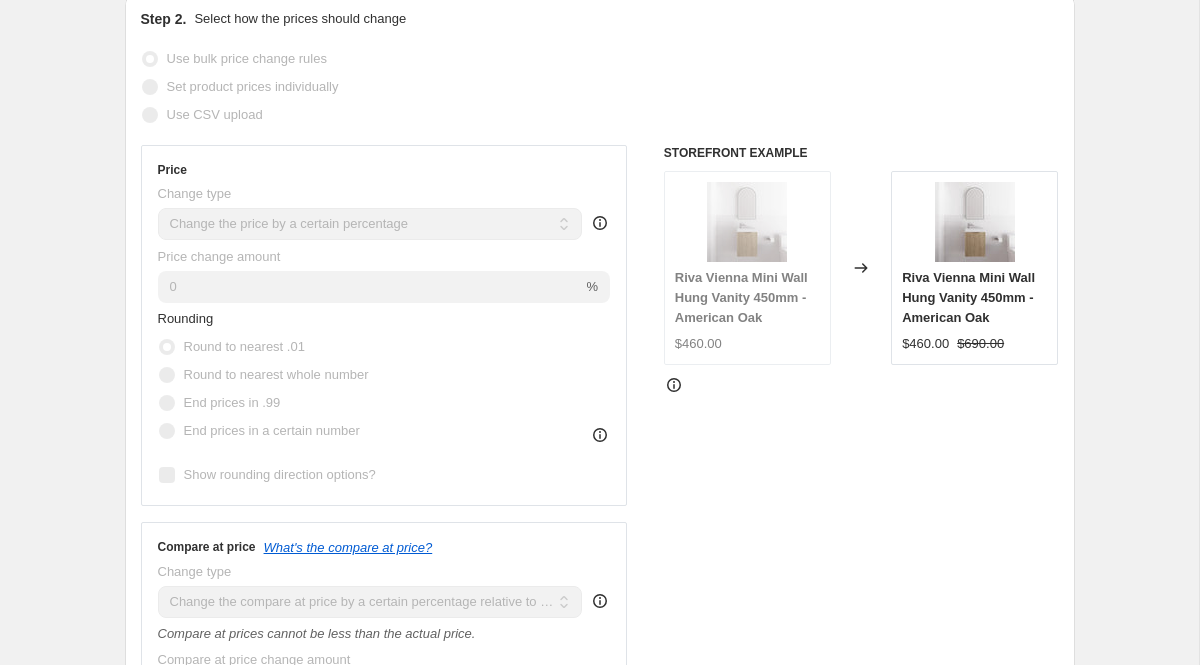 scroll, scrollTop: 415, scrollLeft: 0, axis: vertical 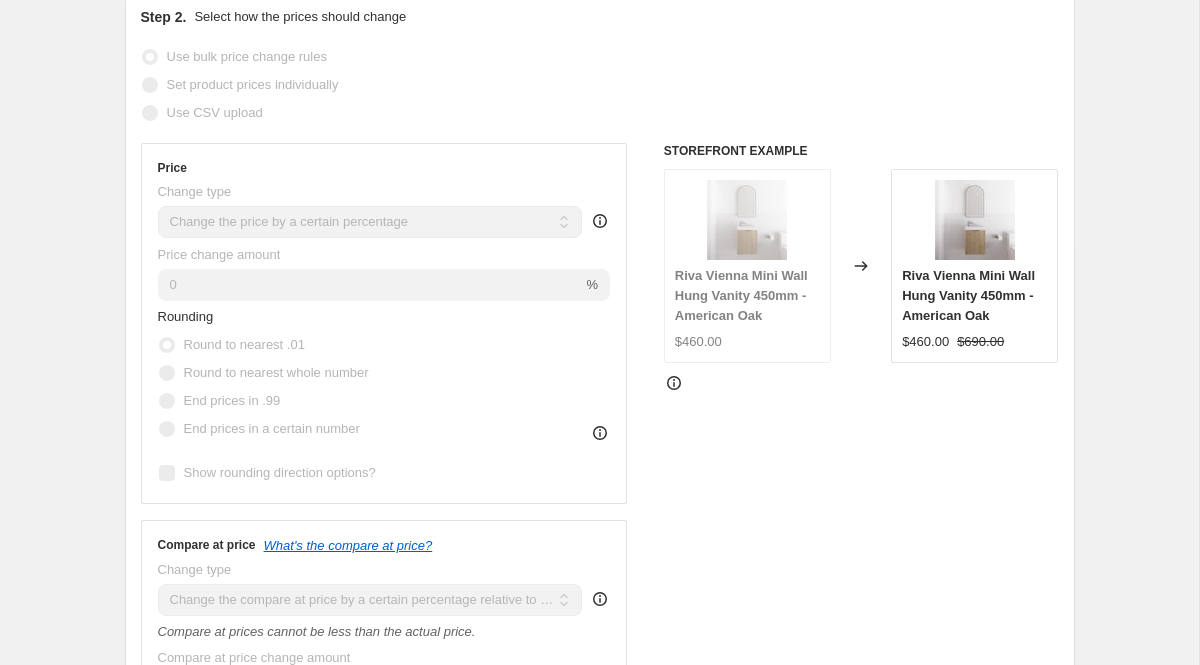 click on "Riva Vienna Mini Wall Hung Vanity 450mm - American Oak" at bounding box center [741, 295] 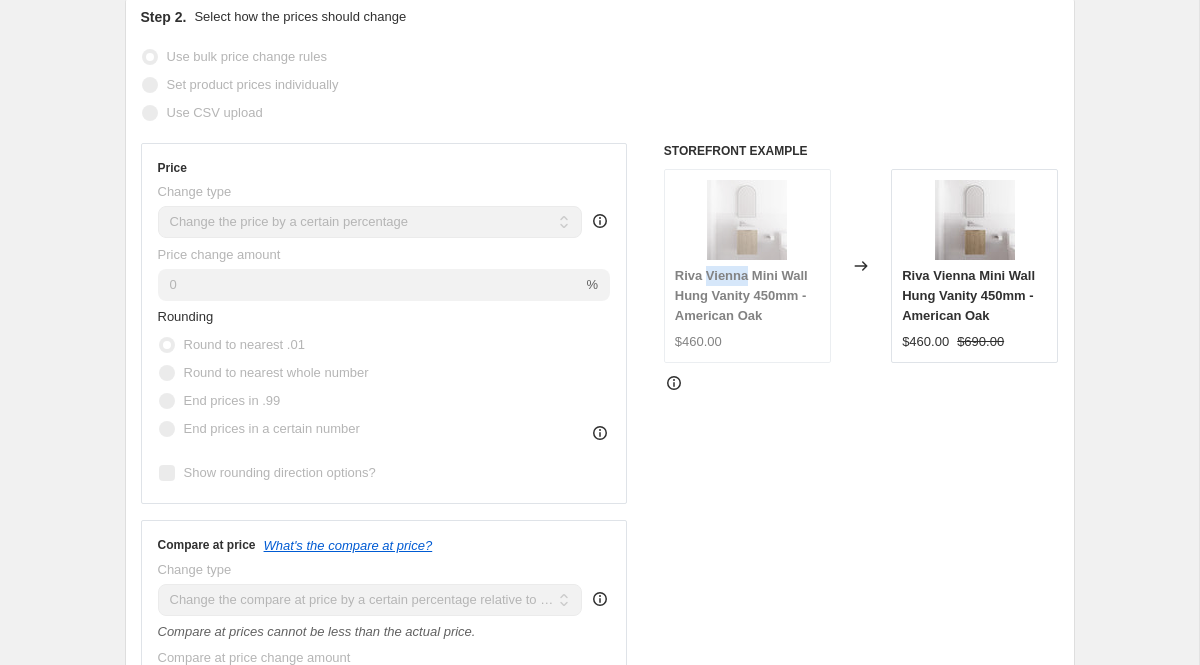 click on "Riva Vienna Mini Wall Hung Vanity 450mm - American Oak" at bounding box center (741, 295) 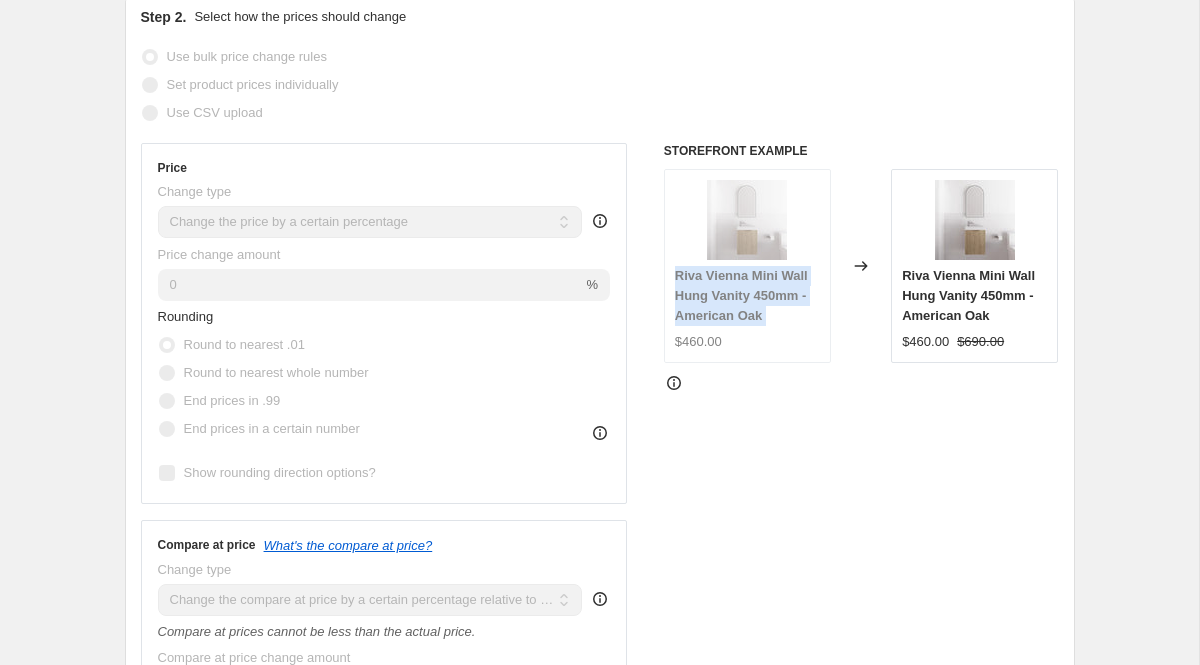click on "Riva Vienna Mini Wall Hung Vanity 450mm - American Oak" at bounding box center [741, 295] 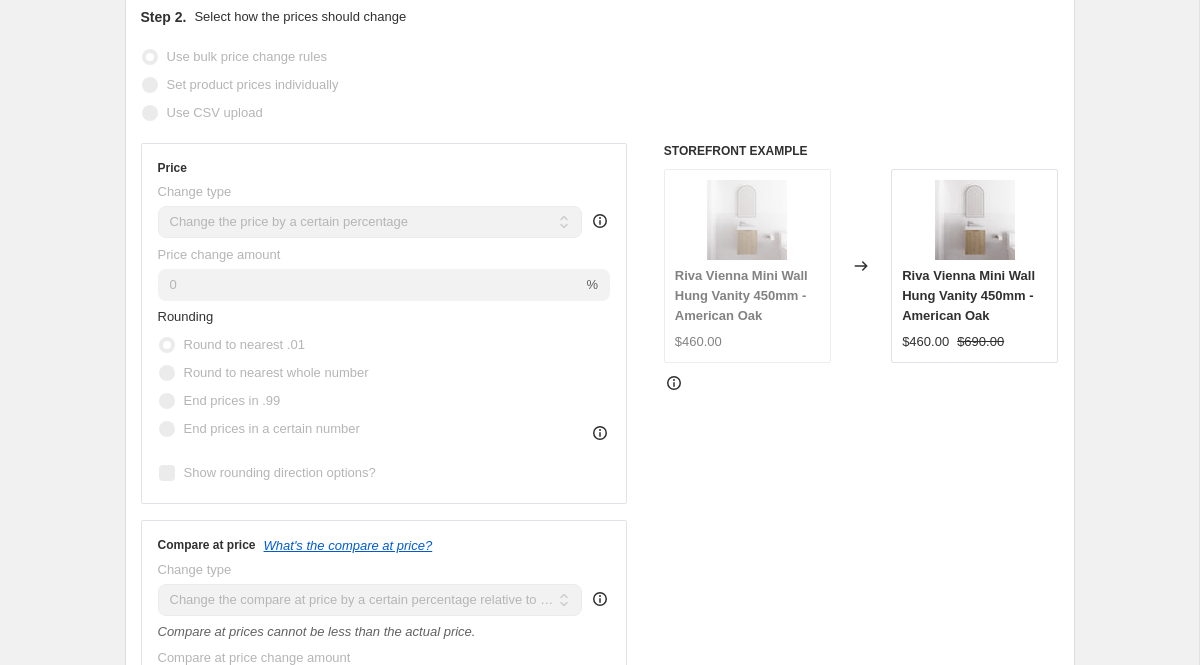 click on "Change type" at bounding box center (370, 192) 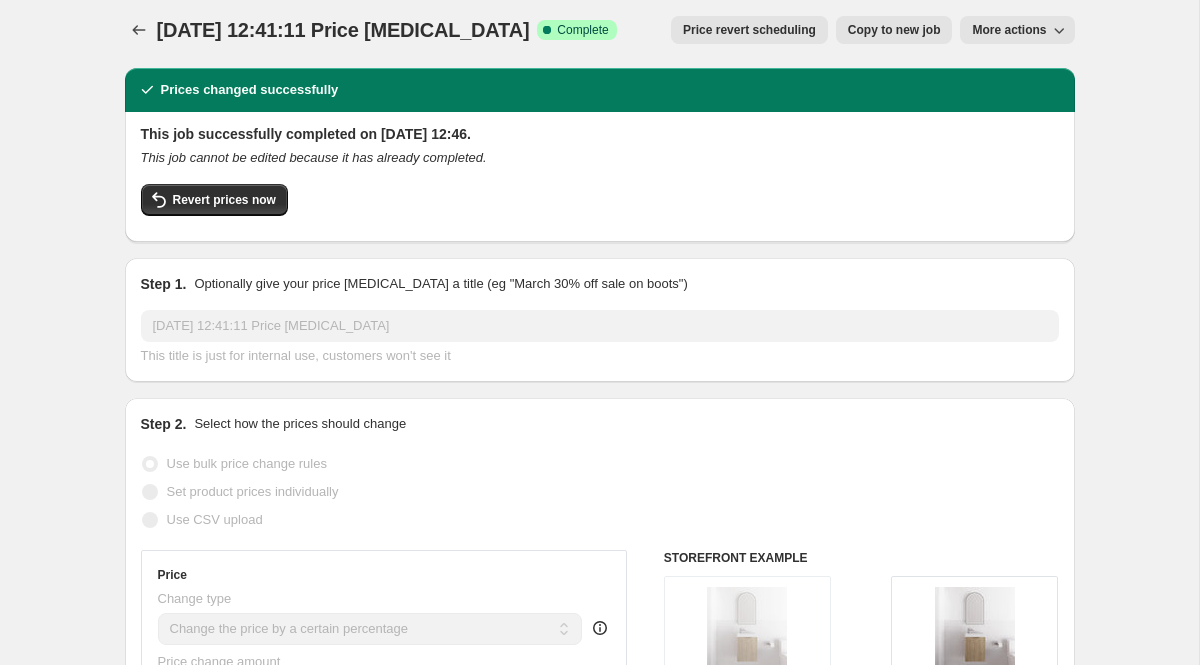 scroll, scrollTop: 0, scrollLeft: 0, axis: both 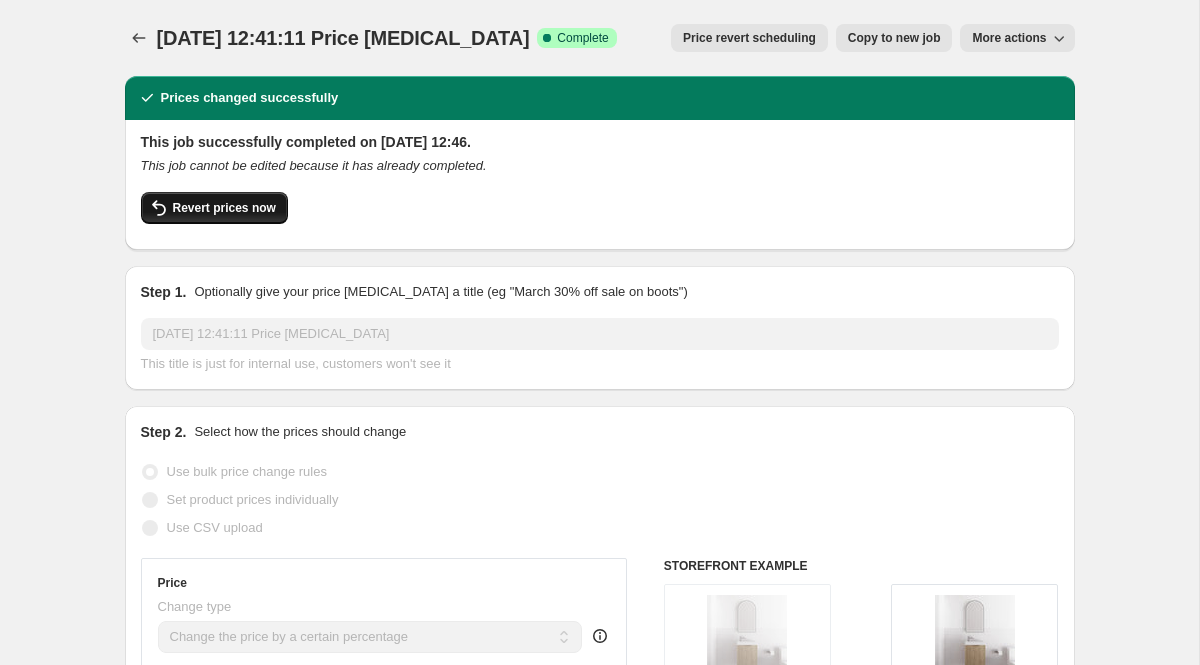 click on "Revert prices now" at bounding box center (224, 208) 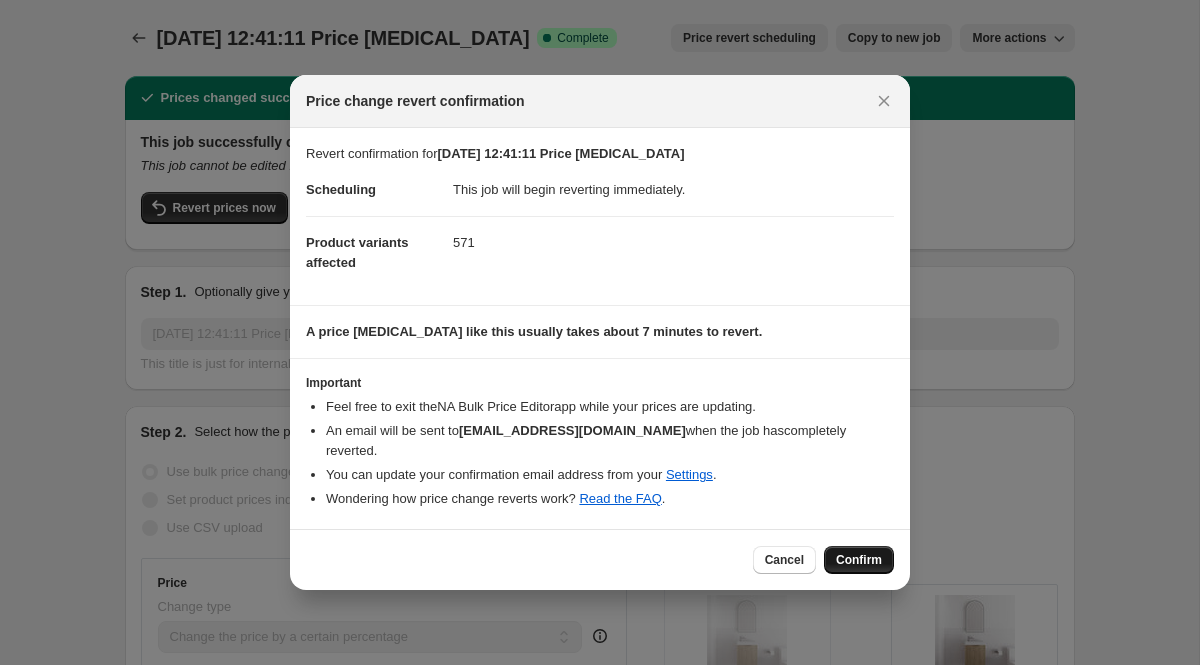 click on "Confirm" at bounding box center (859, 560) 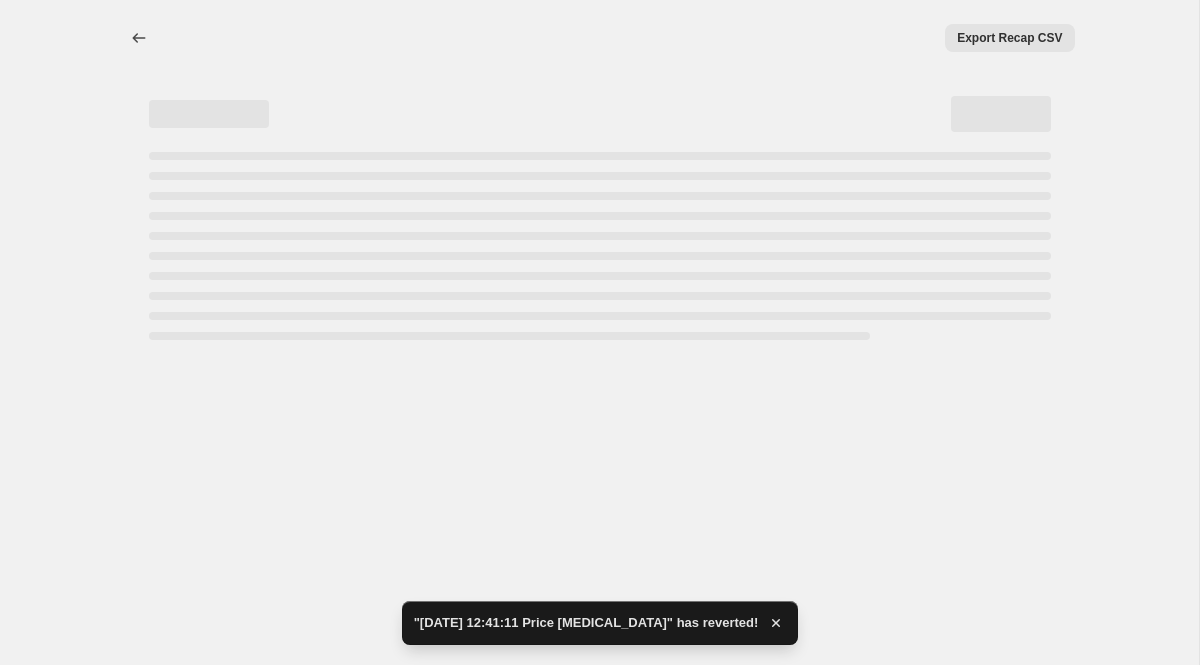 select on "percentage" 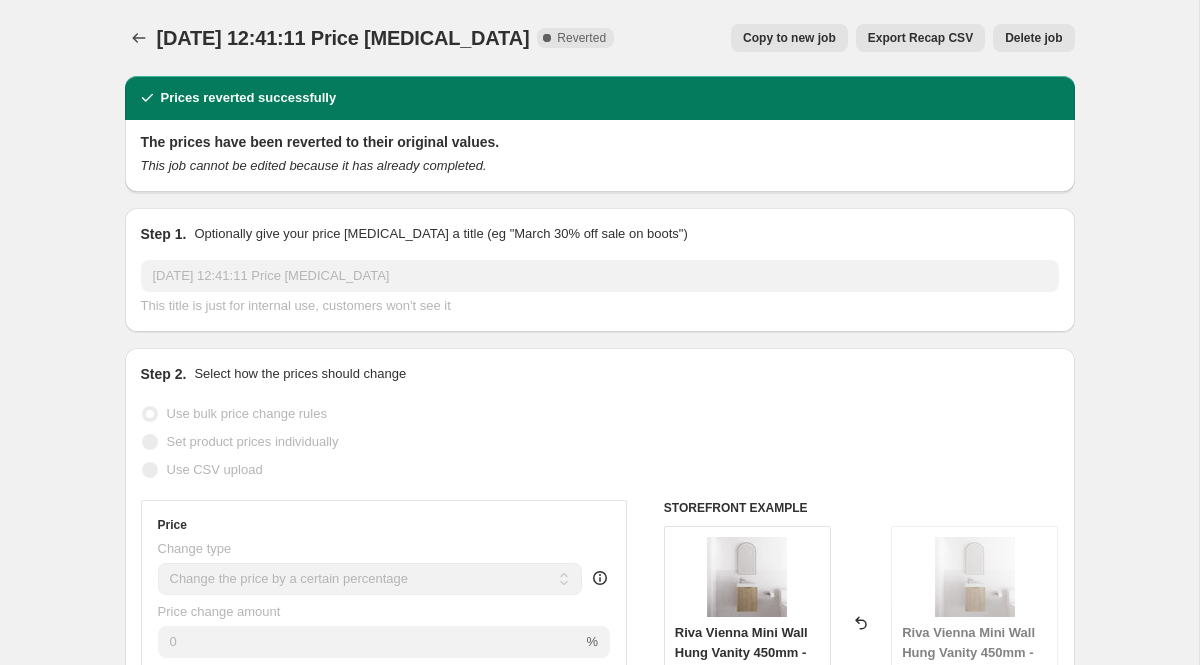 click on "Copy to new job" at bounding box center [789, 38] 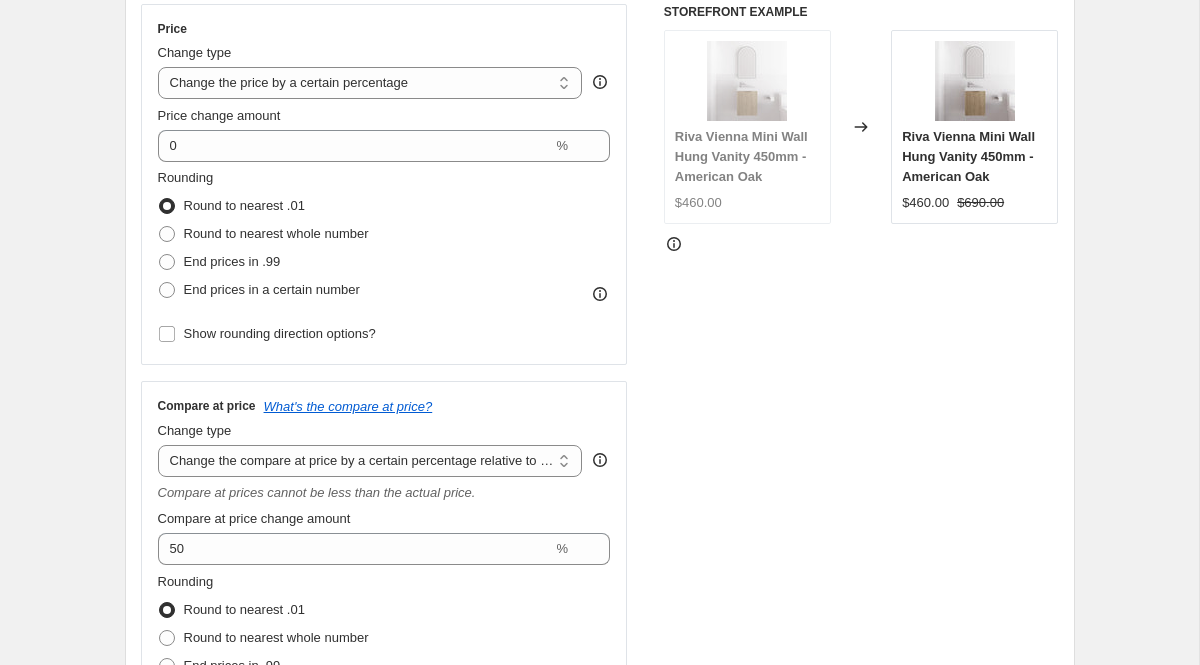 scroll, scrollTop: 396, scrollLeft: 0, axis: vertical 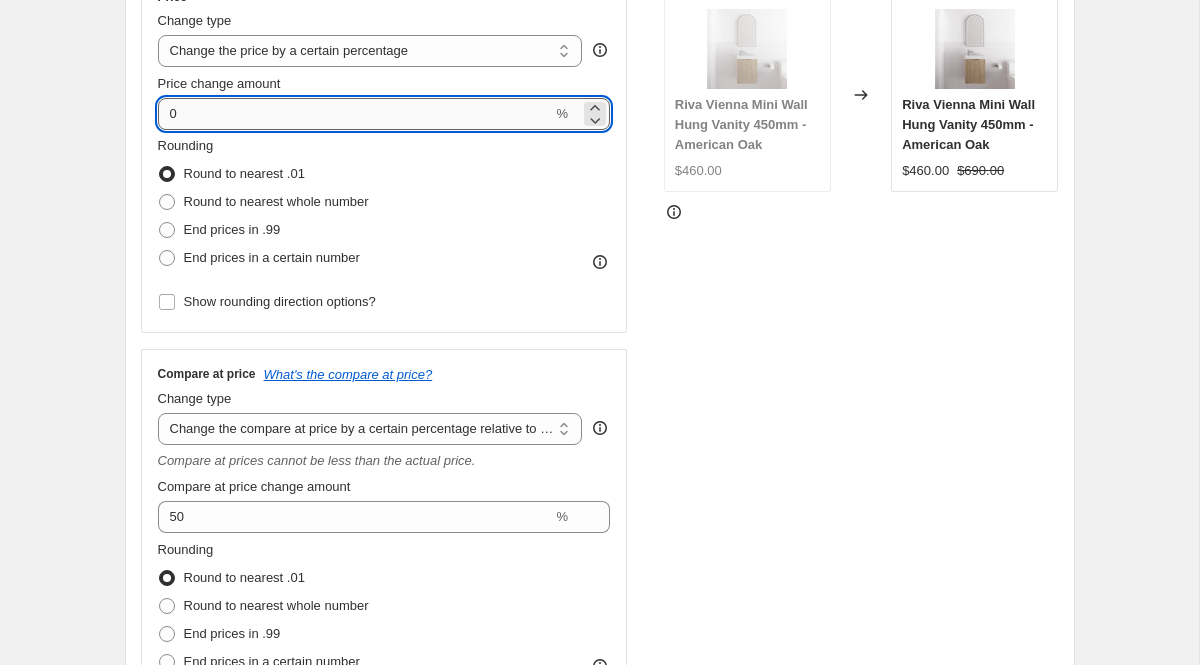 click on "0" at bounding box center [355, 114] 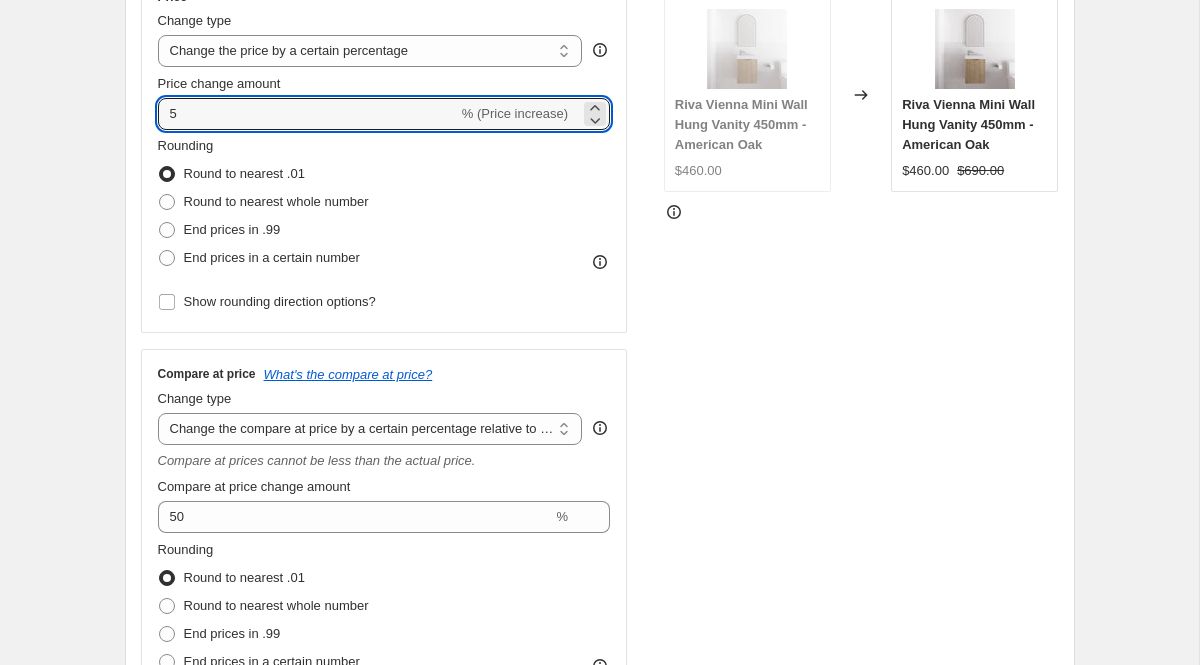 type on "5" 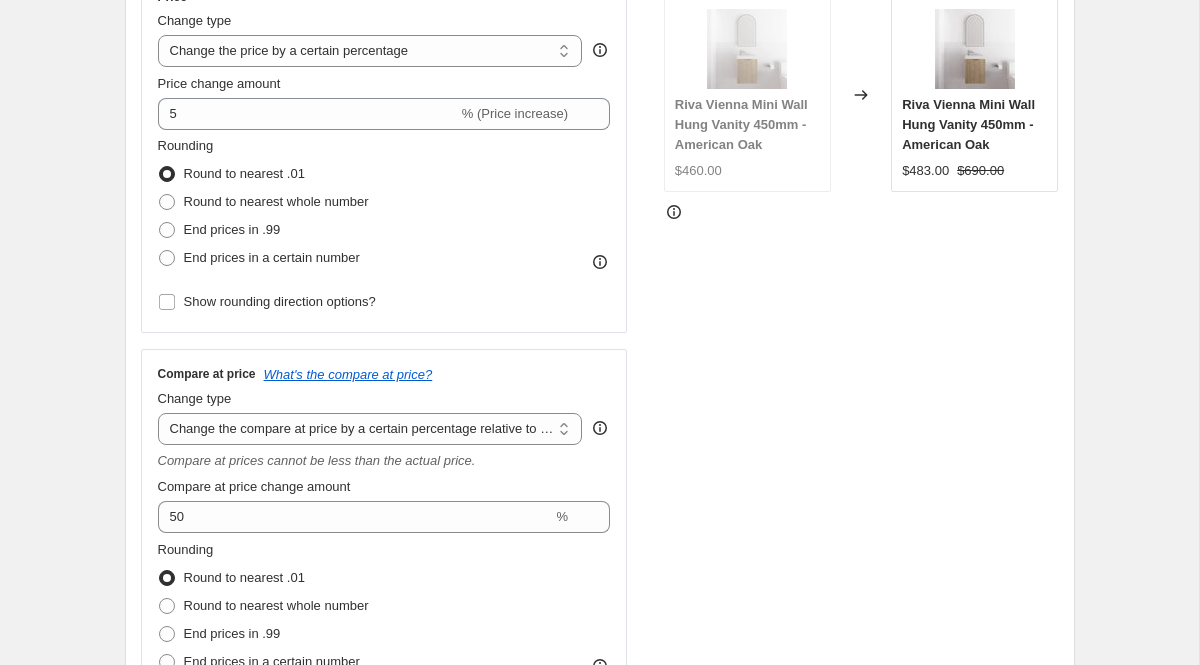 click on "Price Change type Change the price to a certain amount Change the price by a certain amount Change the price by a certain percentage Change the price to the current compare at price (price before sale) Change the price by a certain amount relative to the compare at price Change the price by a certain percentage relative to the compare at price Don't change the price Change the price by a certain percentage relative to the cost per item Change price to certain cost margin Change the price by a certain percentage Price change amount 5 % (Price increase) Rounding Round to nearest .01 Round to nearest whole number End prices in .99 End prices in a certain number Show rounding direction options?" at bounding box center (384, 152) 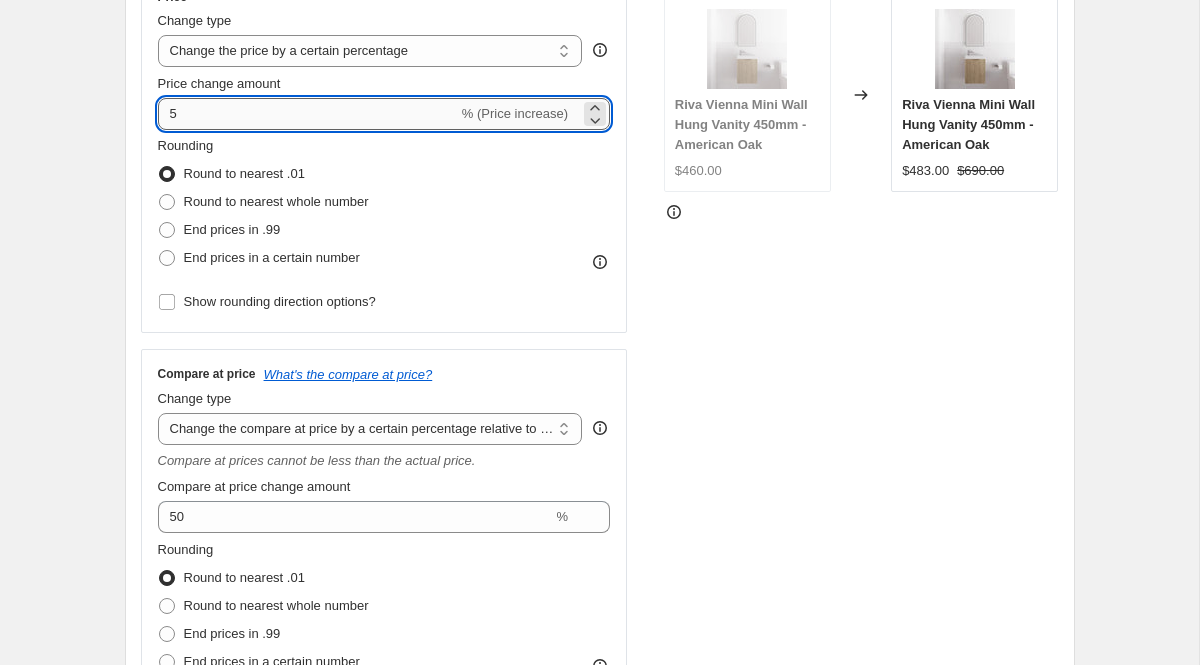 click on "5" at bounding box center (308, 114) 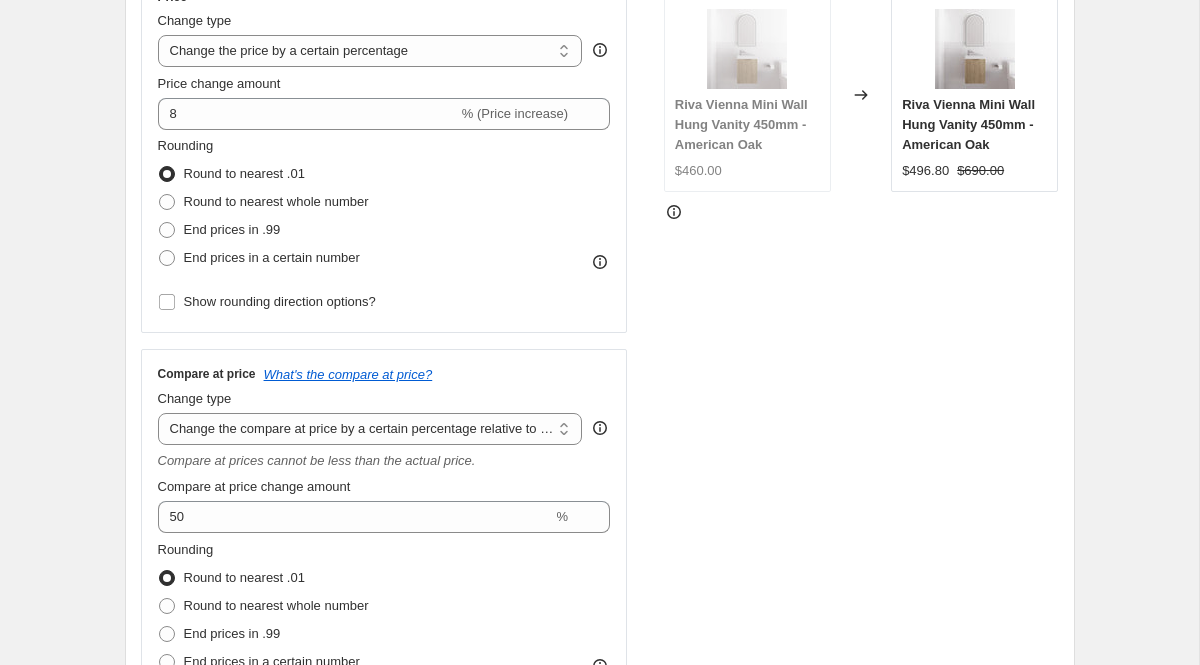 click on "STOREFRONT EXAMPLE Riva Vienna Mini Wall Hung Vanity 450mm - American Oak $460.00 Changed to Riva [GEOGRAPHIC_DATA] Mini Wall Hung Vanity 450mm - American Oak $496.80 $690.00" at bounding box center [861, 354] 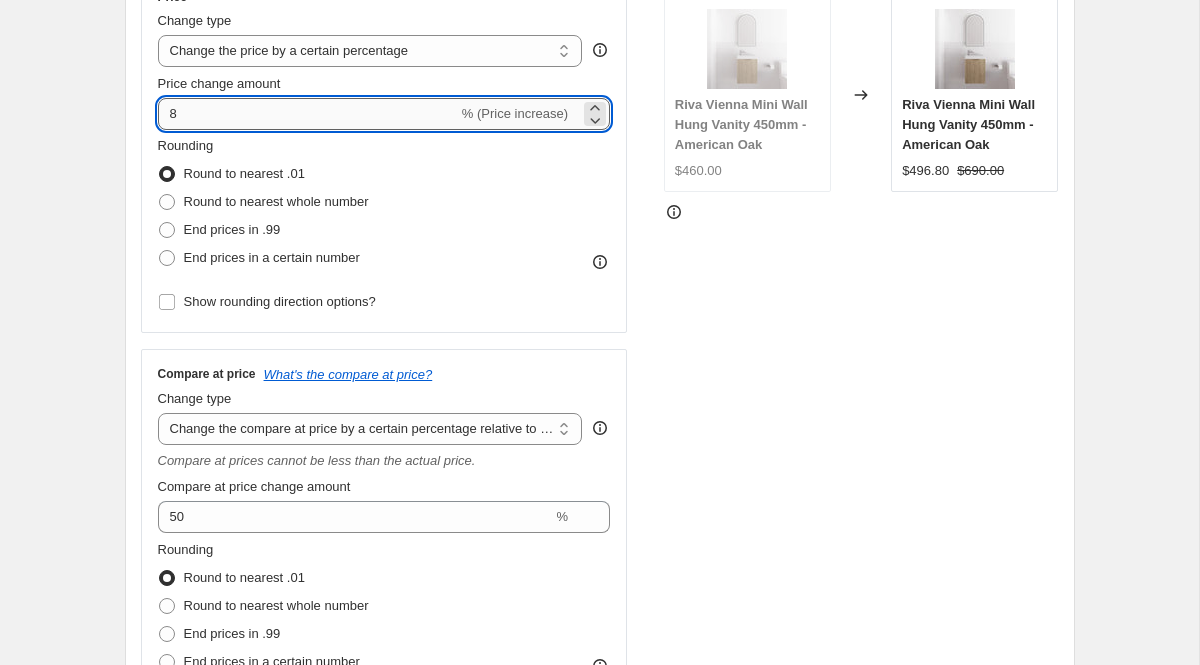 click on "8" at bounding box center [308, 114] 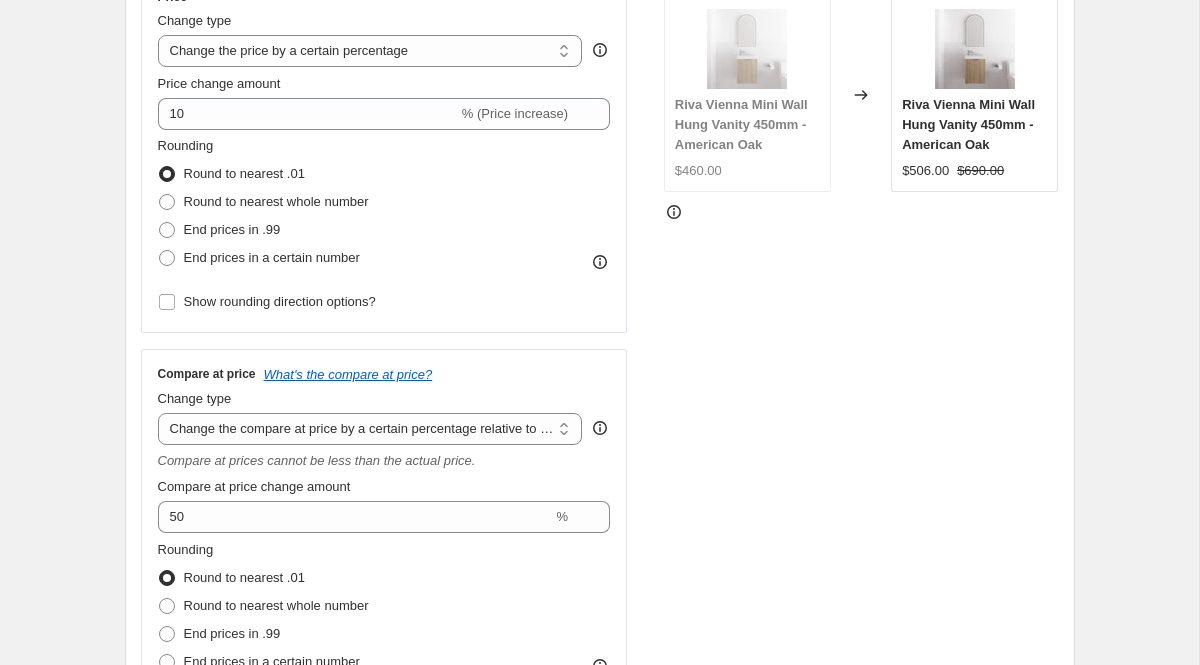 click on "STOREFRONT EXAMPLE Riva Vienna Mini Wall Hung Vanity 450mm - American Oak $460.00 Changed to Riva [GEOGRAPHIC_DATA] Mini Wall Hung Vanity 450mm - American Oak $506.00 $690.00" at bounding box center (861, 354) 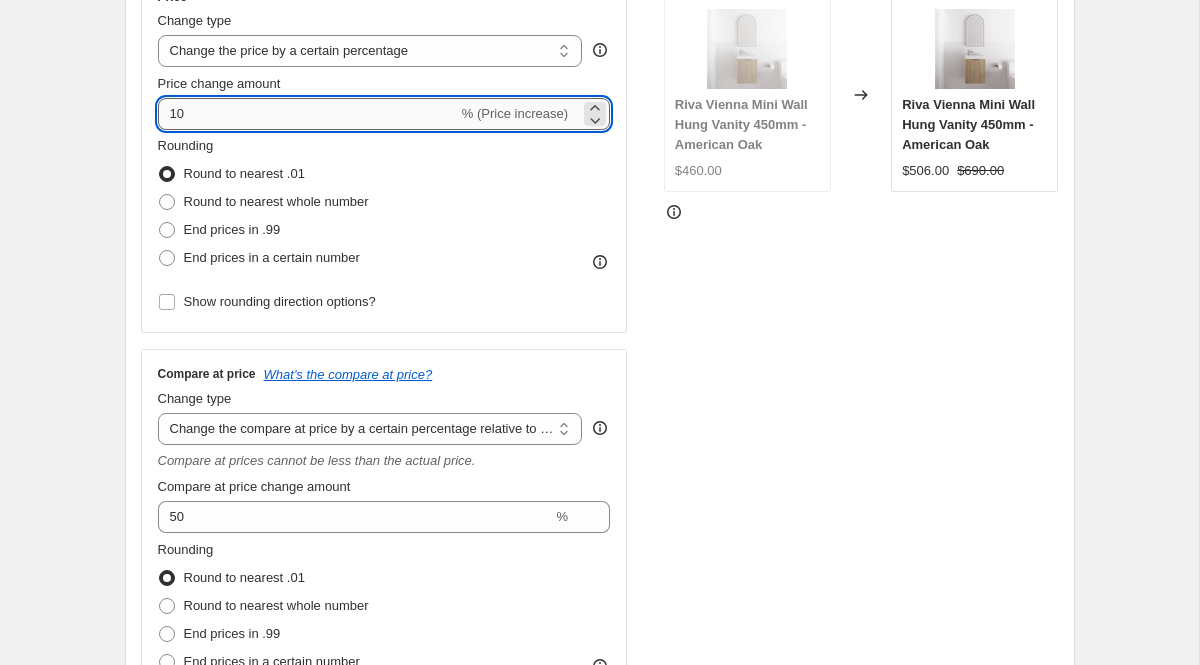 click on "10" at bounding box center [308, 114] 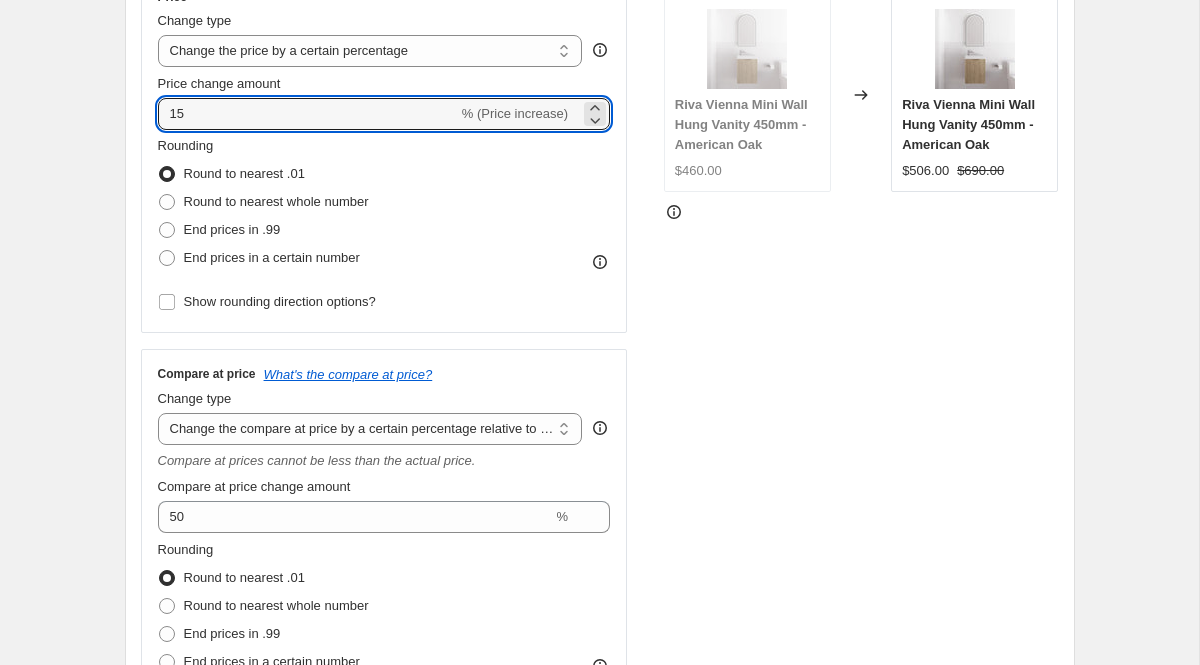 click on "STOREFRONT EXAMPLE Riva Vienna Mini Wall Hung Vanity 450mm - American Oak $460.00 Changed to Riva [GEOGRAPHIC_DATA] Mini Wall Hung Vanity 450mm - American Oak $506.00 $690.00" at bounding box center (861, 354) 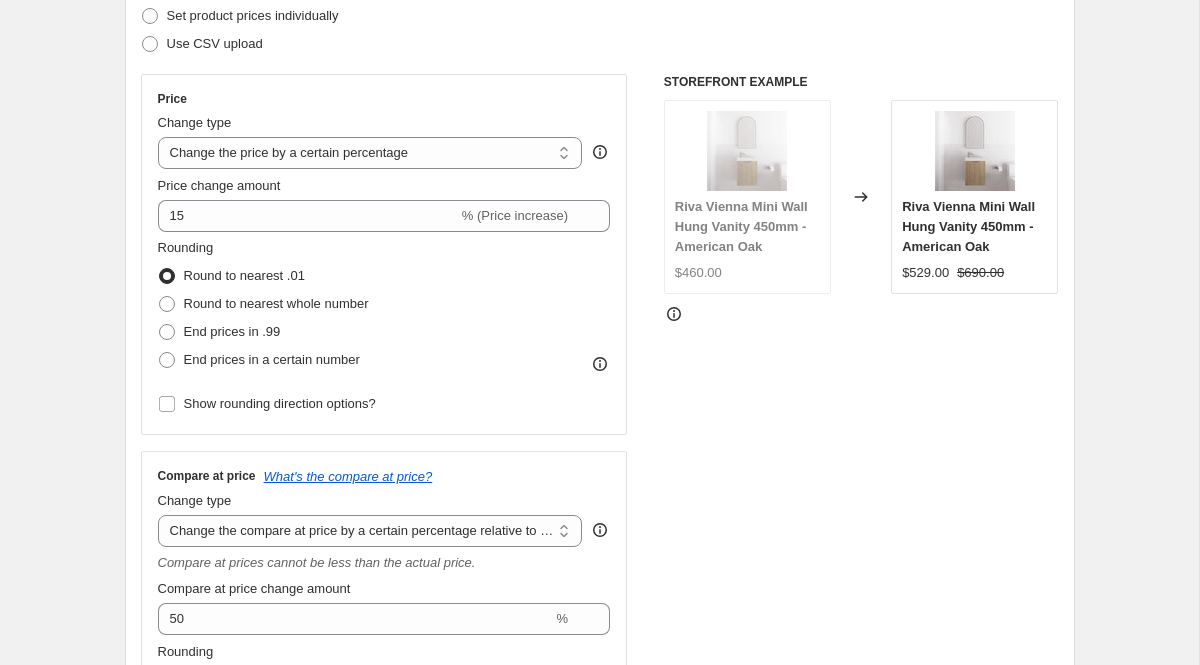 scroll, scrollTop: 0, scrollLeft: 0, axis: both 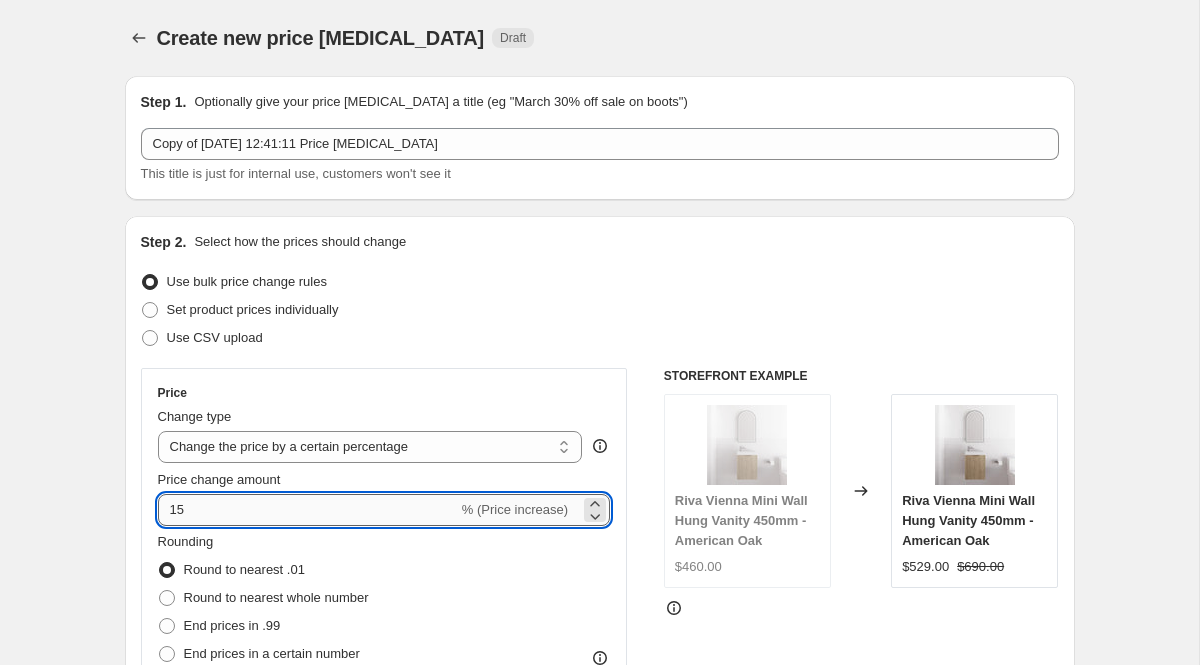 click on "15" at bounding box center [308, 510] 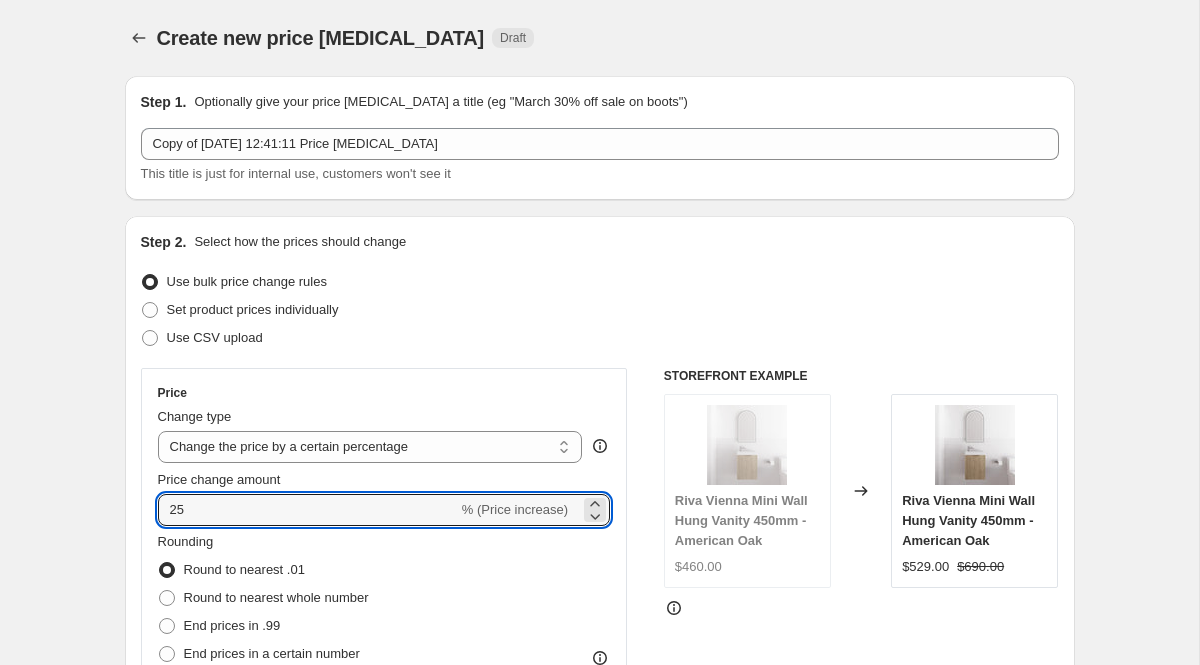 type on "25" 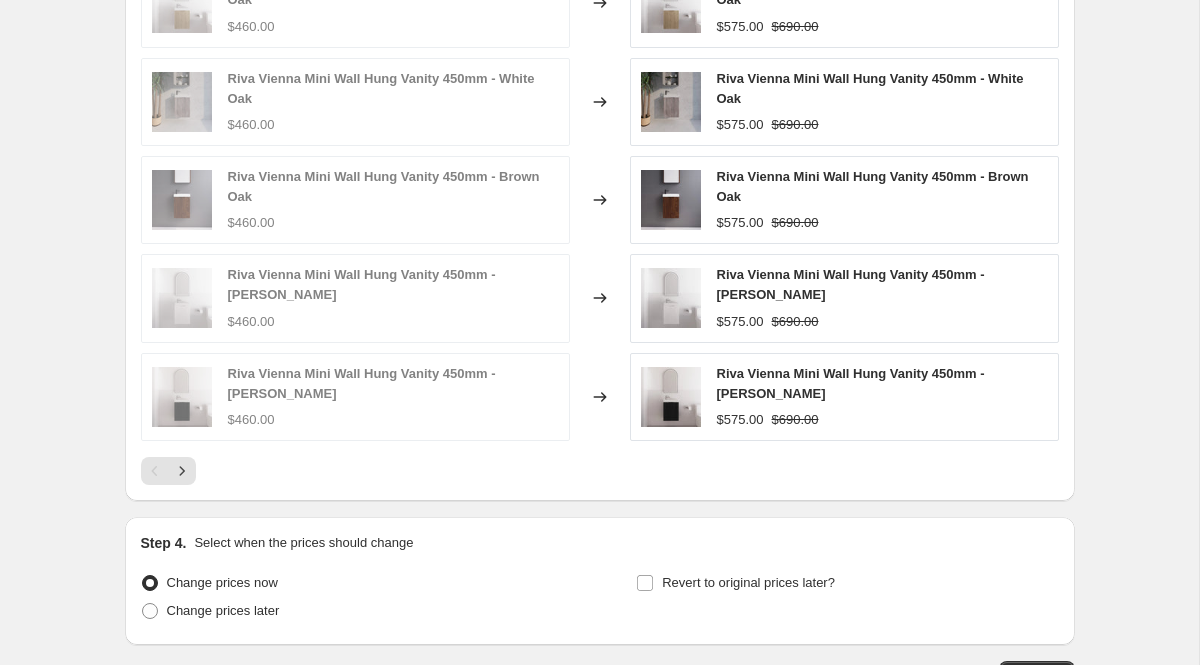 scroll, scrollTop: 1910, scrollLeft: 0, axis: vertical 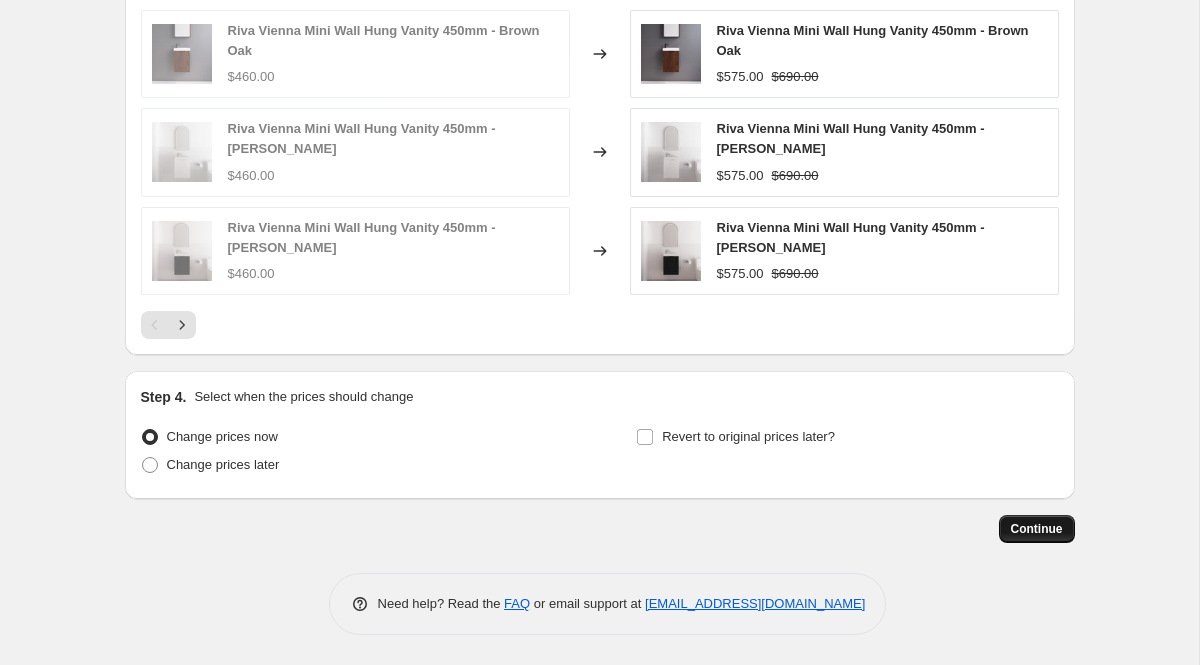 click on "Continue" at bounding box center [1037, 529] 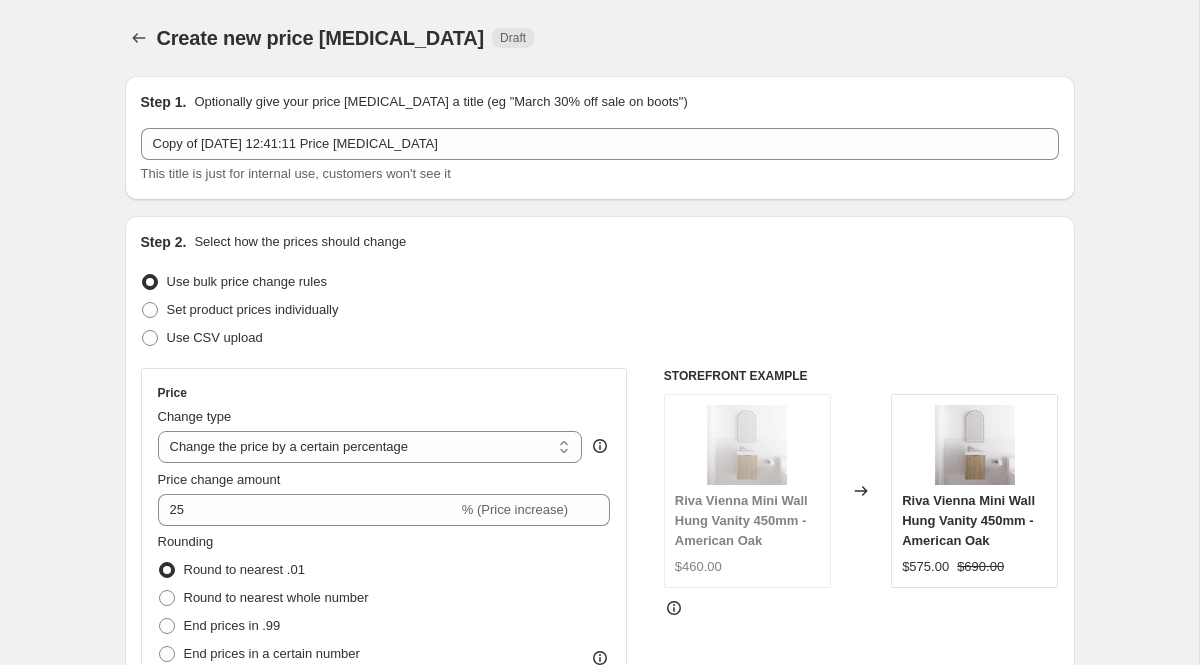scroll, scrollTop: 1910, scrollLeft: 0, axis: vertical 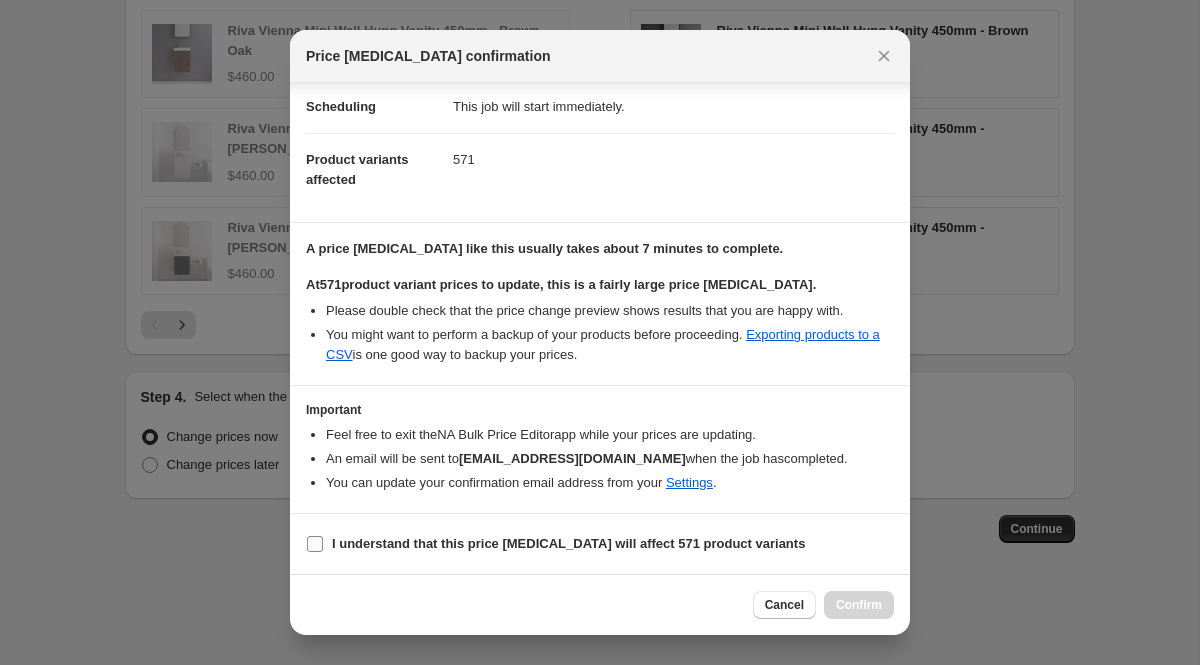 click on "I understand that this price [MEDICAL_DATA] will affect 571 product variants" at bounding box center [555, 544] 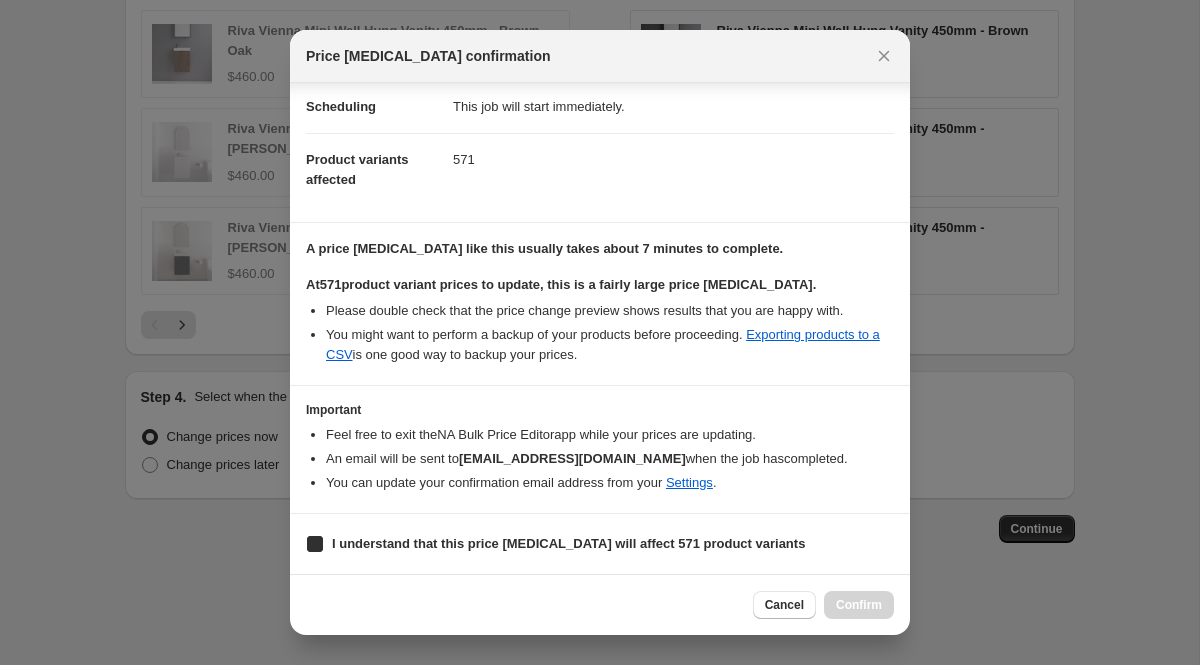 checkbox on "true" 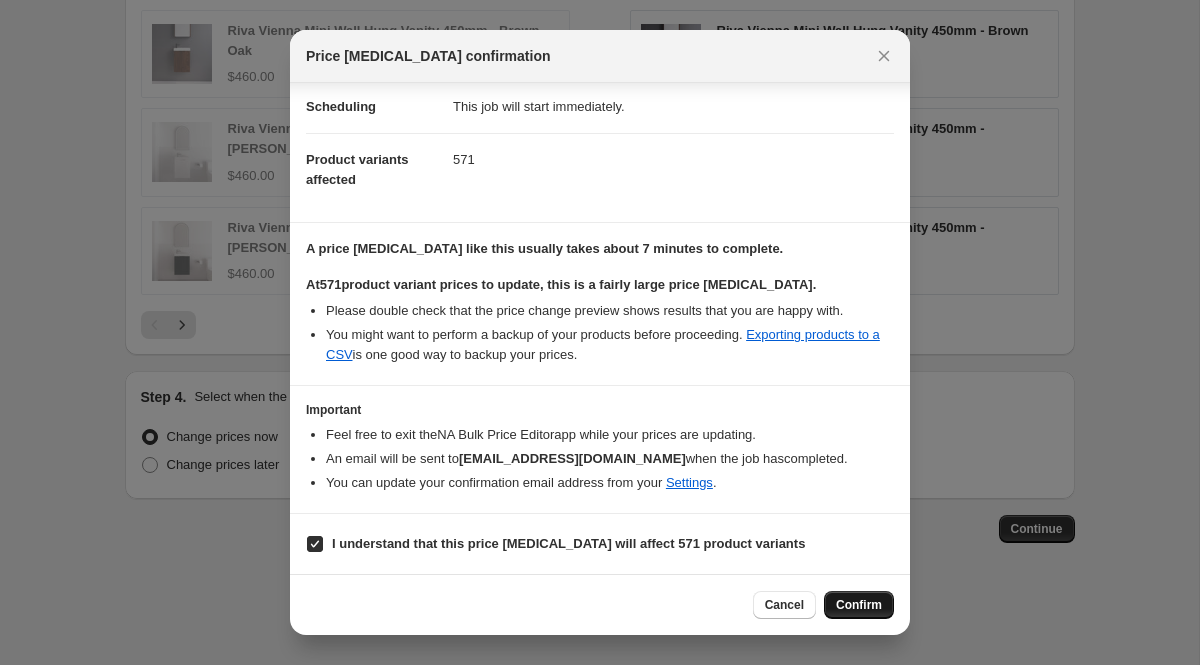 click on "Confirm" at bounding box center [859, 605] 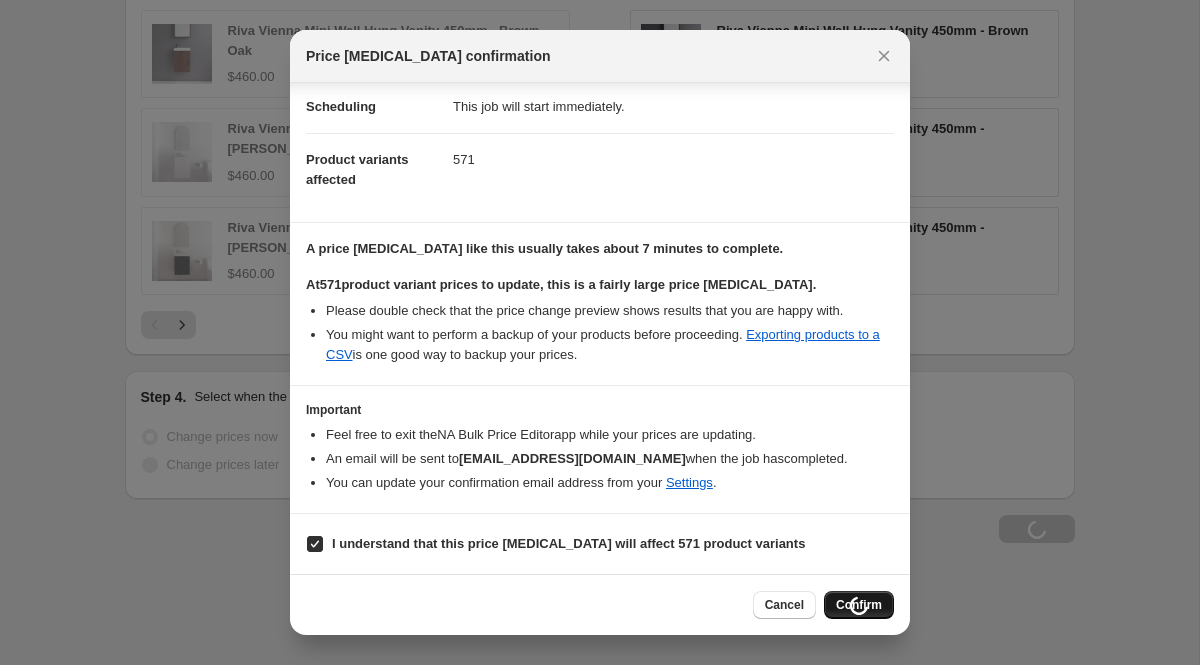 scroll, scrollTop: 1978, scrollLeft: 0, axis: vertical 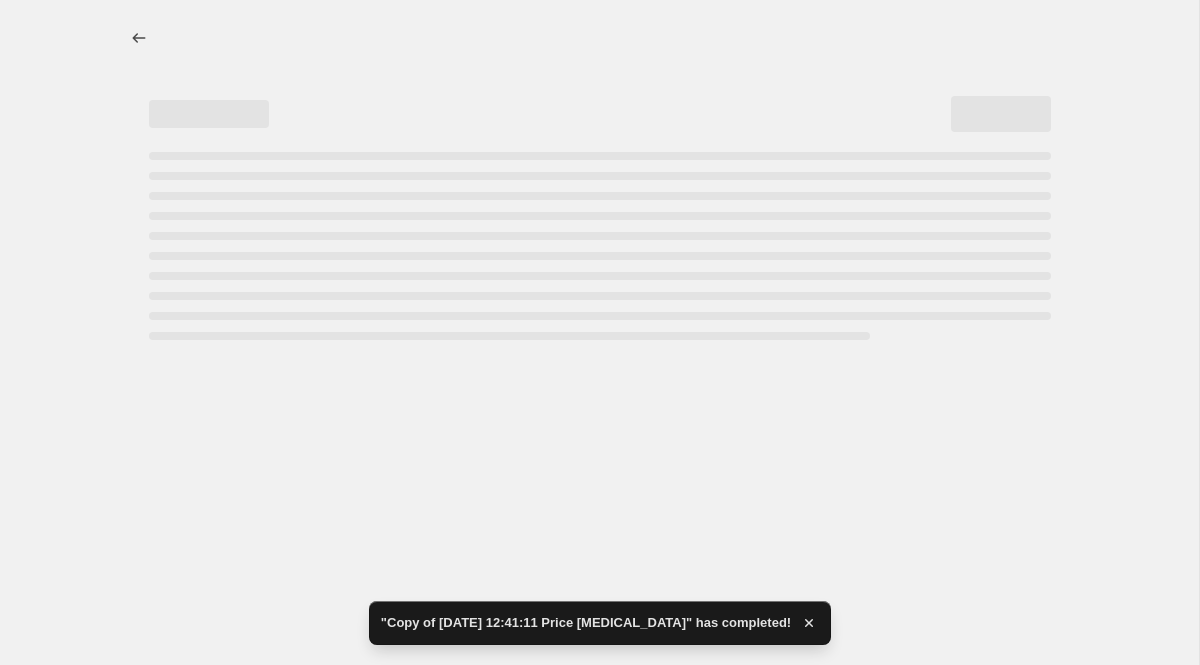 select on "percentage" 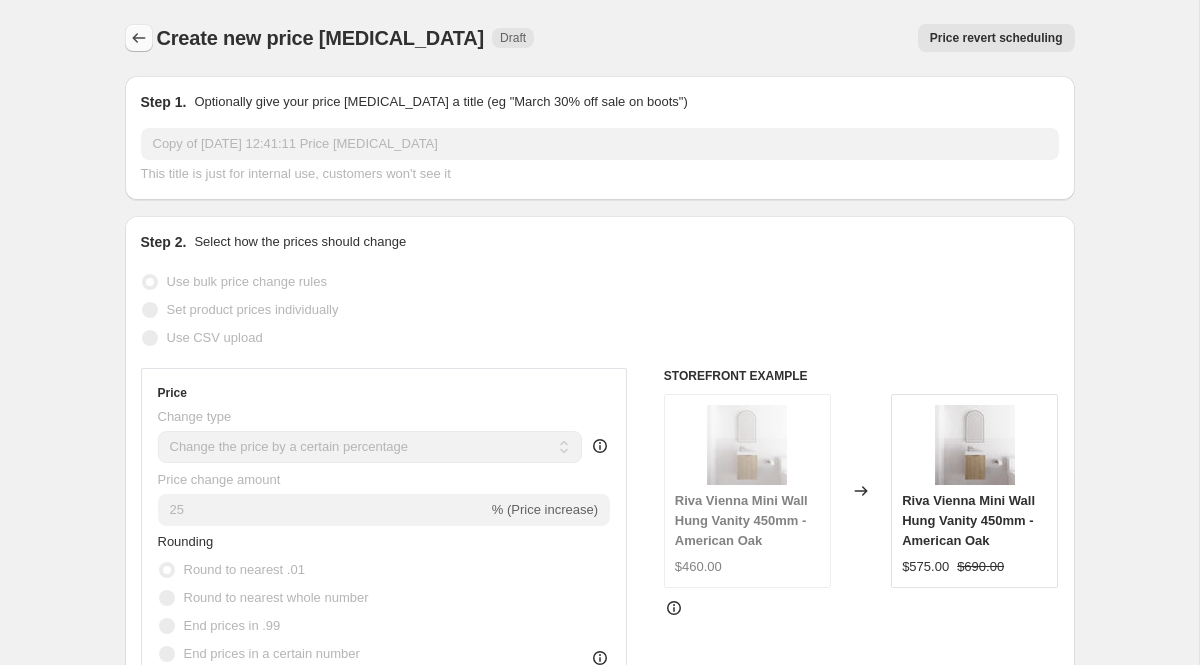 click 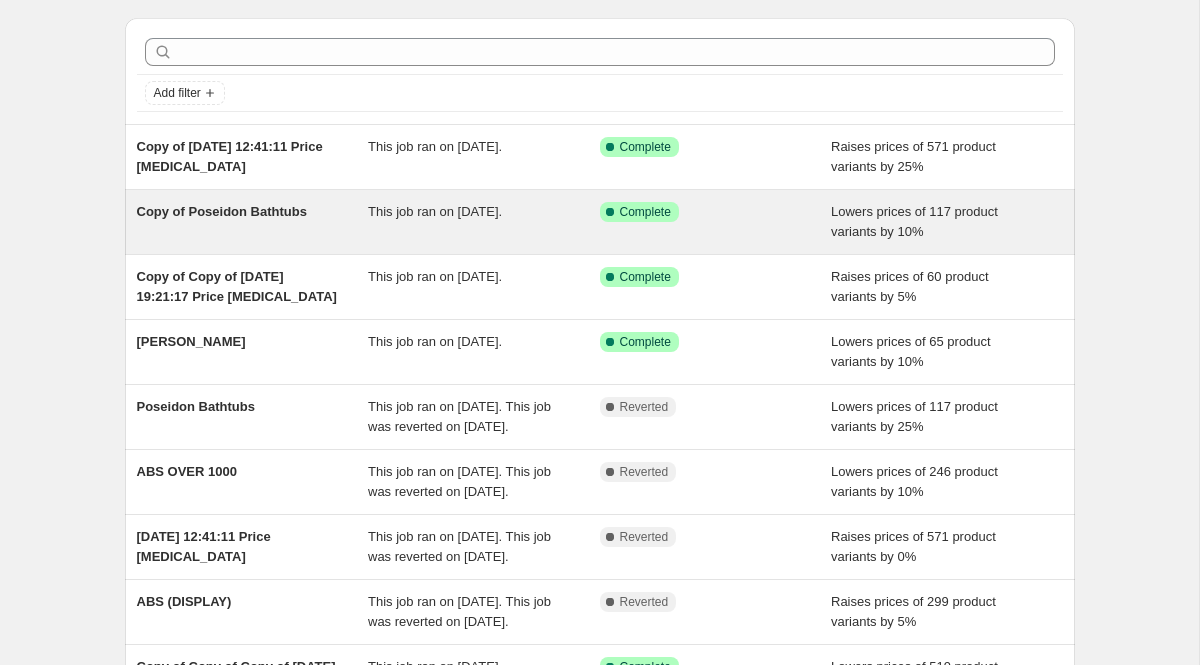 scroll, scrollTop: 74, scrollLeft: 0, axis: vertical 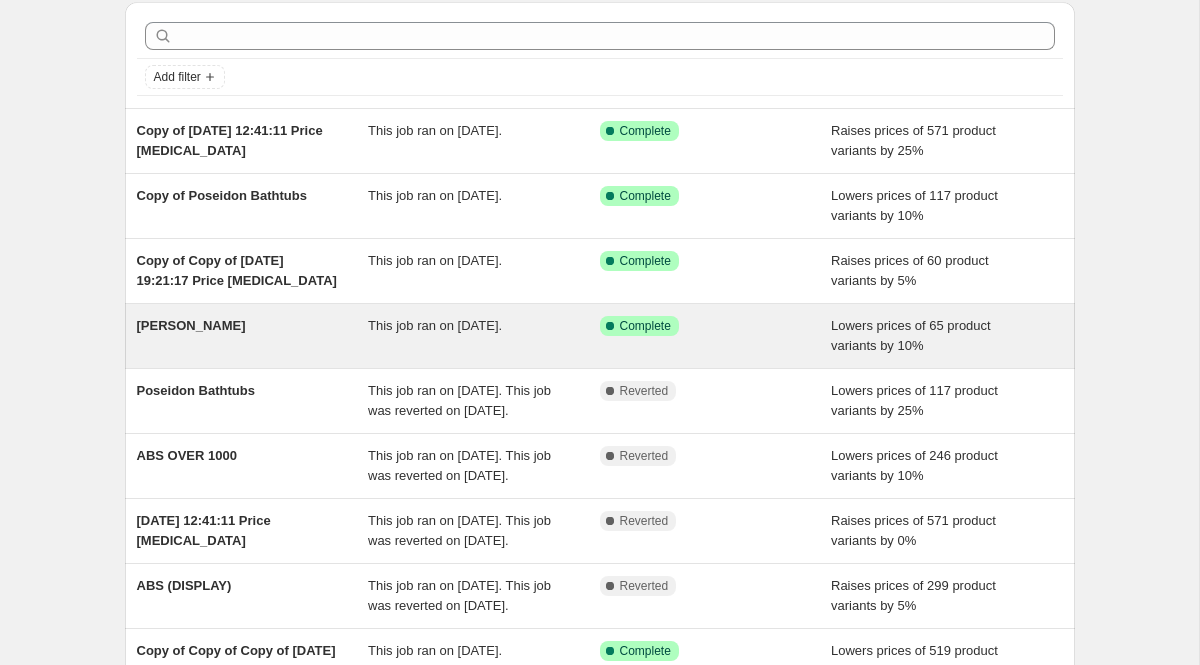 click on "This job ran on [DATE]." at bounding box center [435, 325] 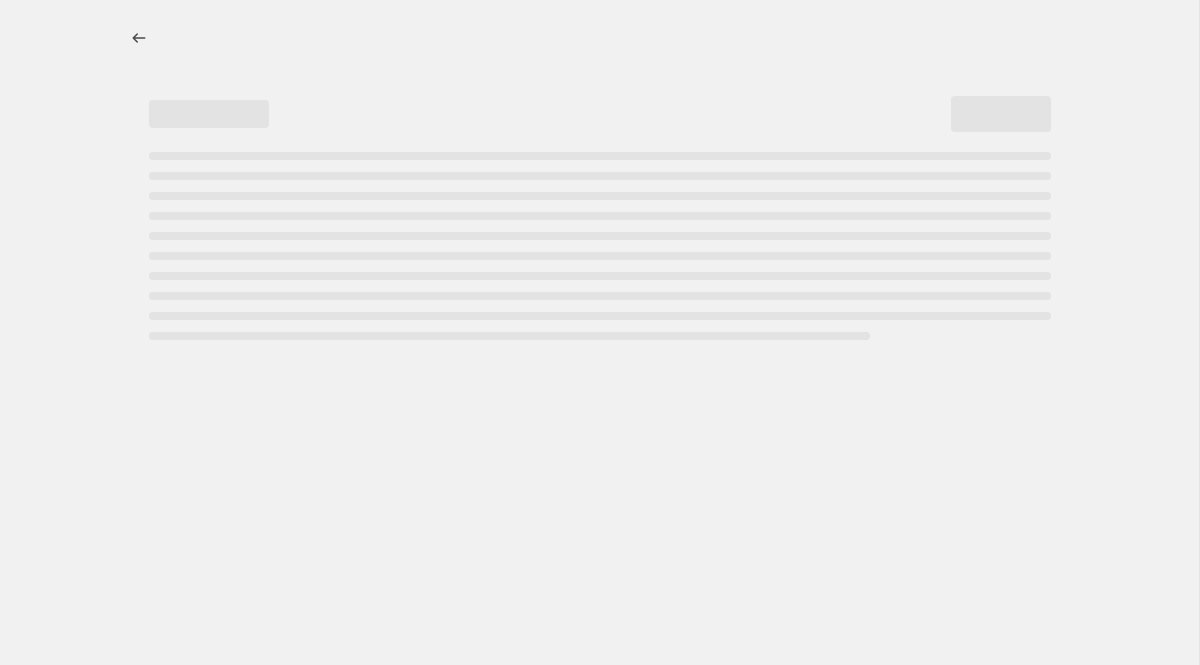 select on "percentage" 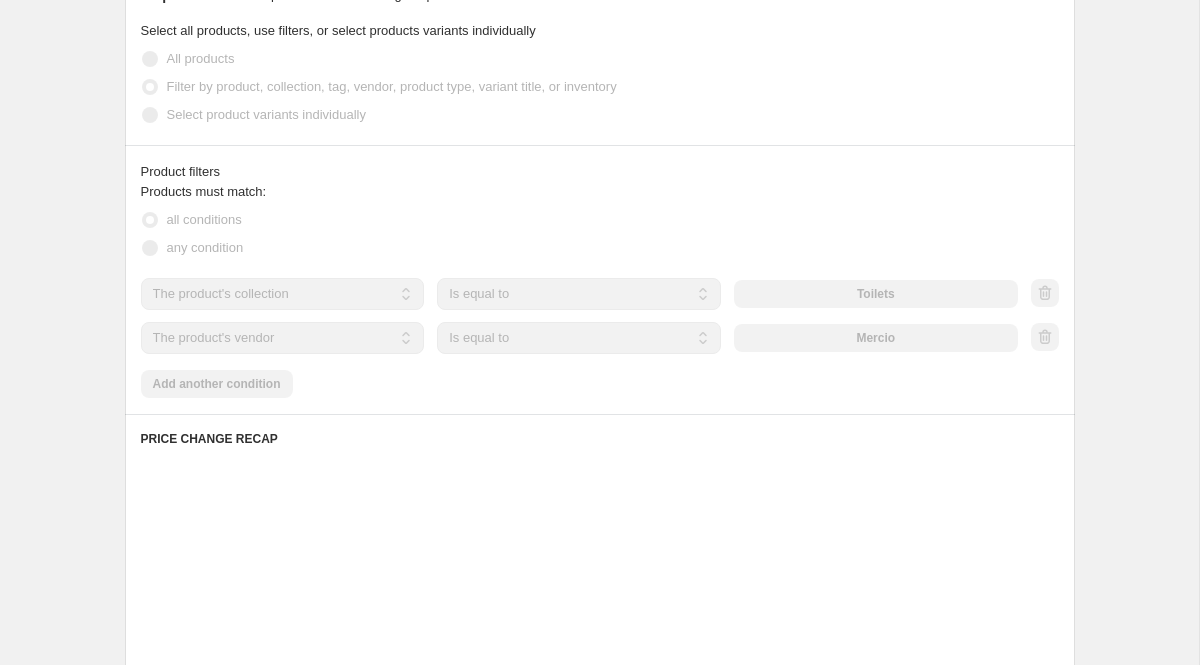 scroll, scrollTop: 1171, scrollLeft: 0, axis: vertical 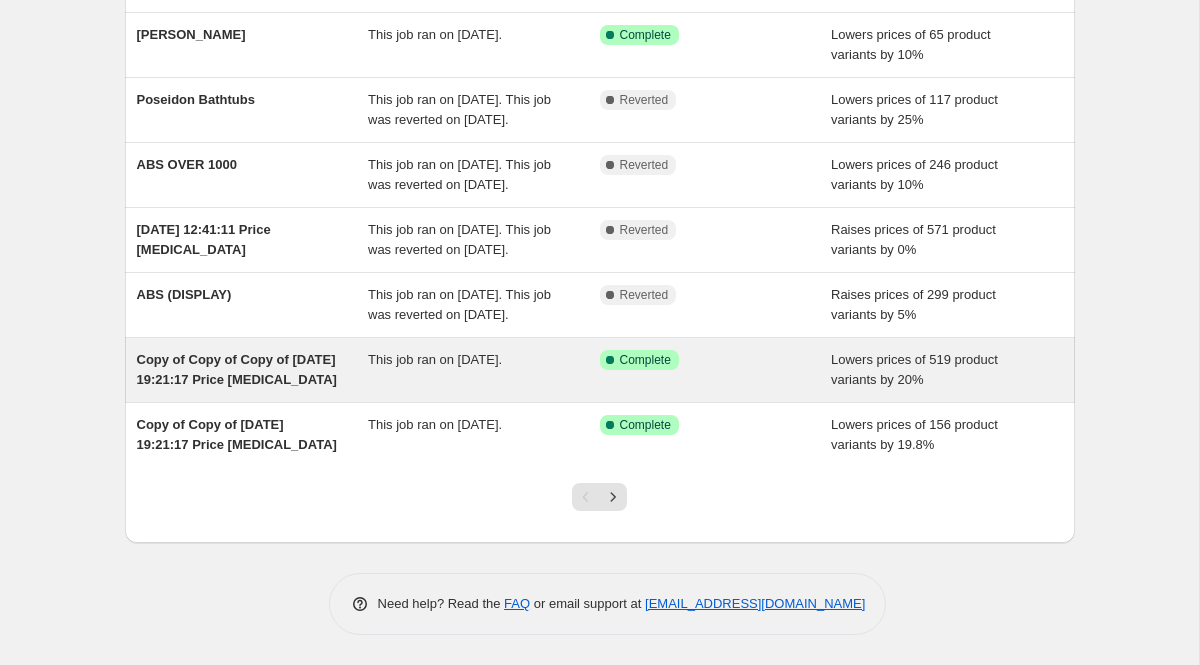 click on "This job ran on [DATE]." at bounding box center (484, 370) 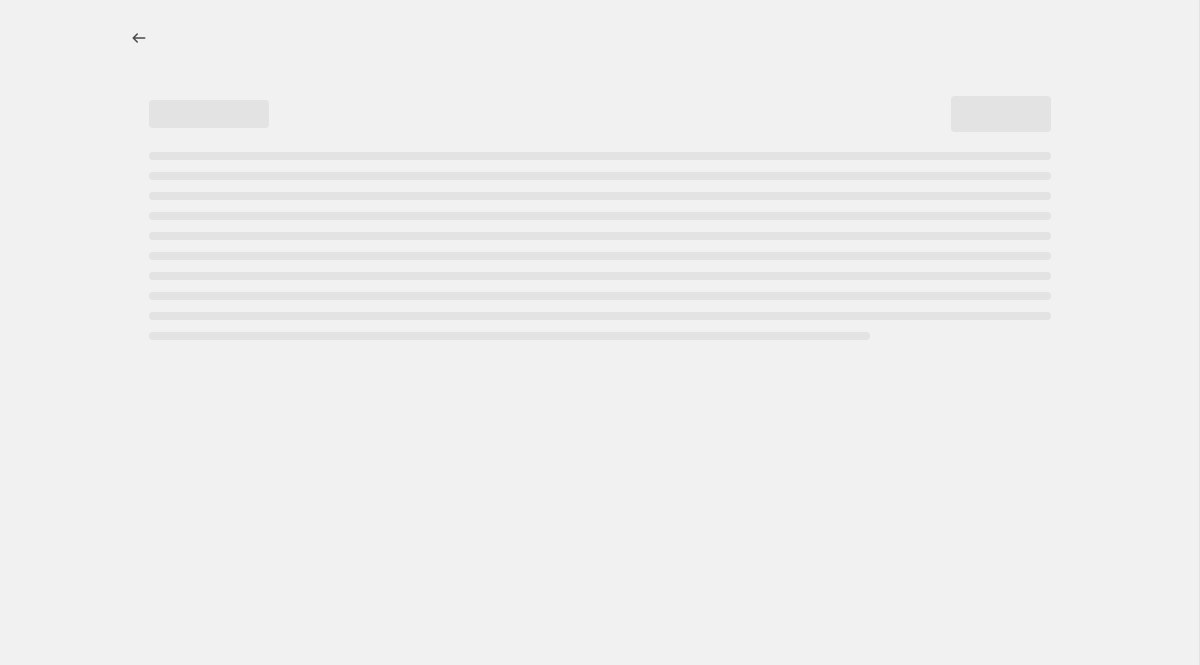select on "percentage" 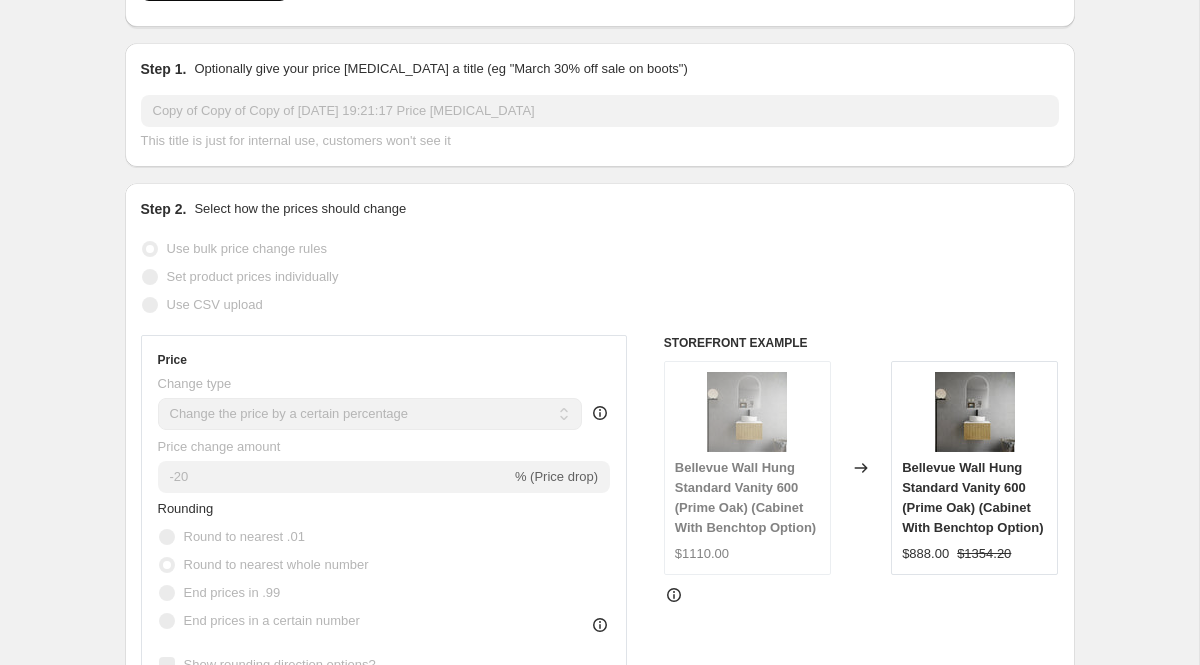 scroll, scrollTop: 171, scrollLeft: 0, axis: vertical 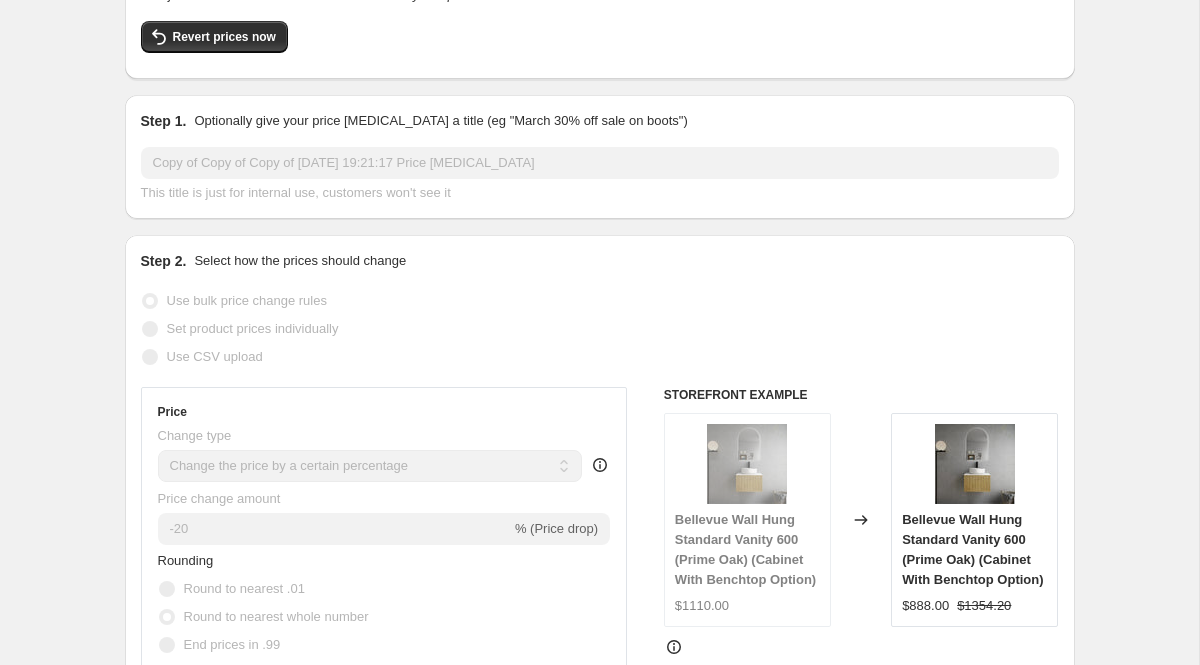 click on "Revert prices now" at bounding box center (600, 42) 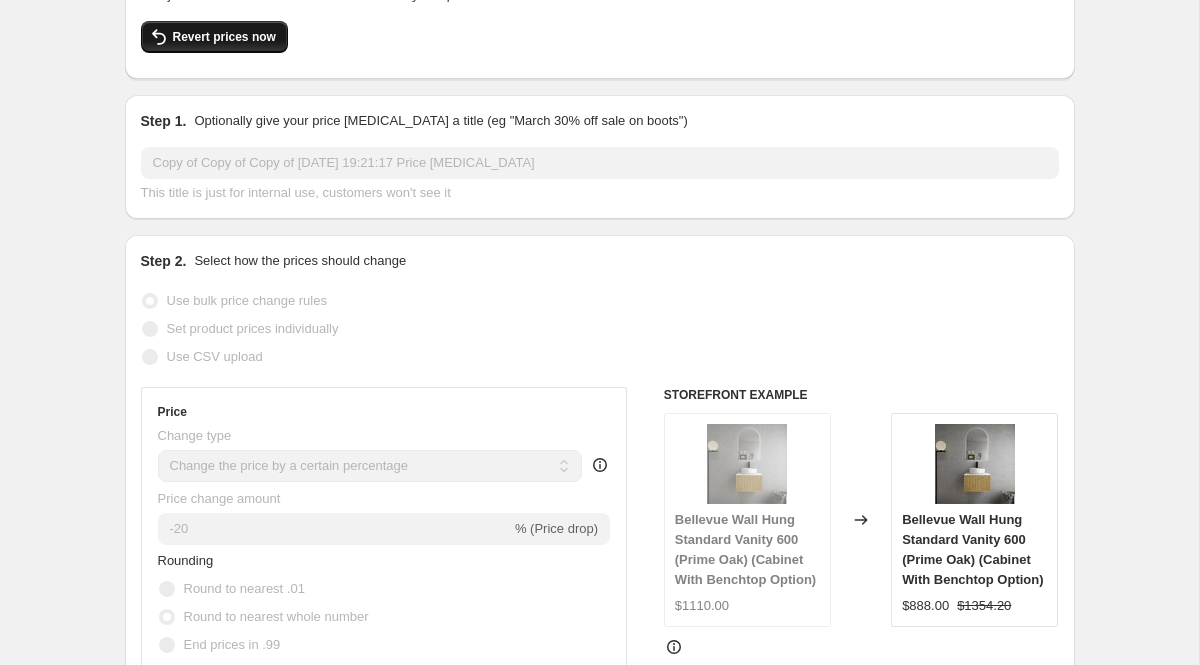 click on "Revert prices now" at bounding box center [224, 37] 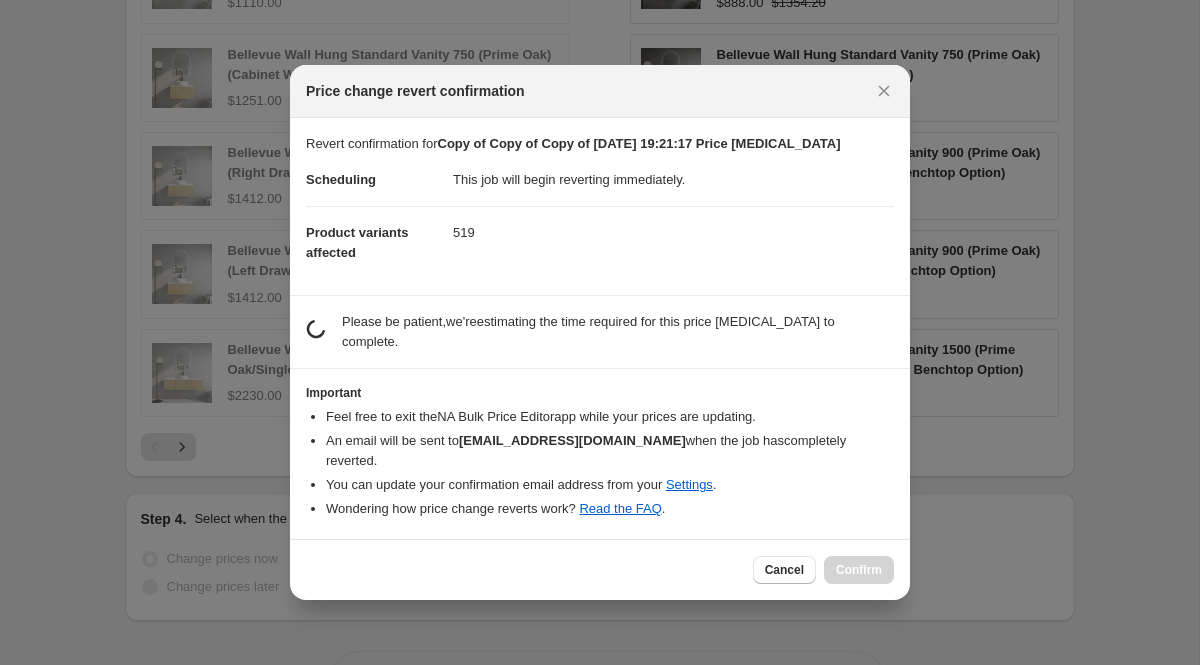 scroll, scrollTop: 171, scrollLeft: 0, axis: vertical 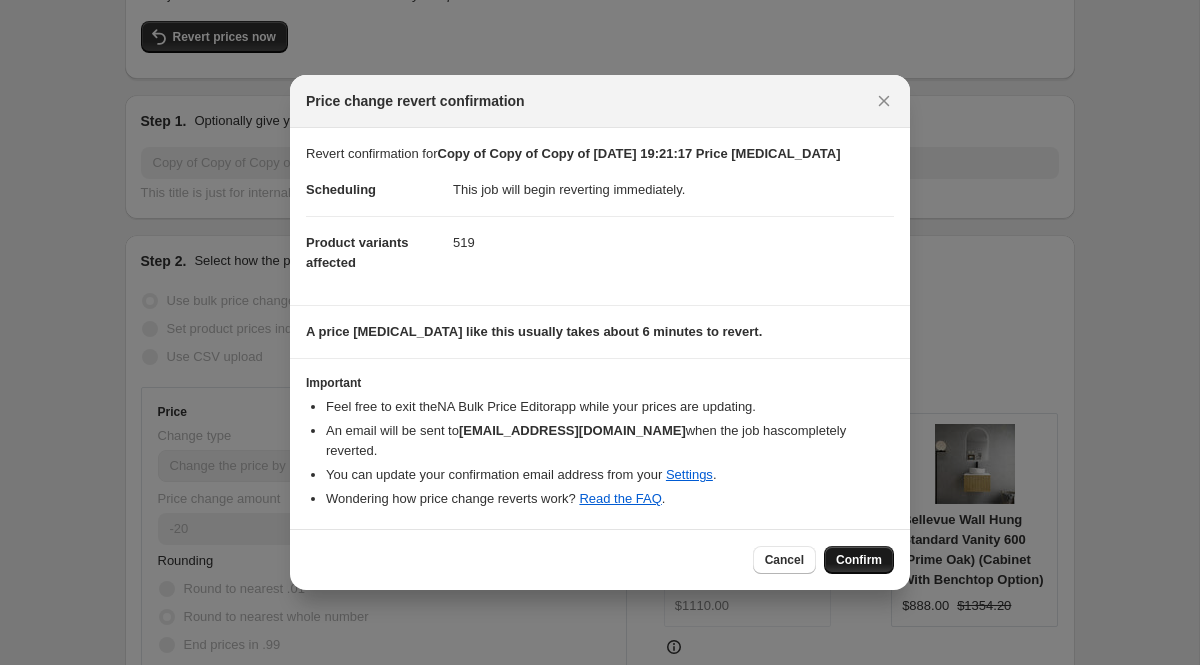click on "Confirm" at bounding box center [859, 560] 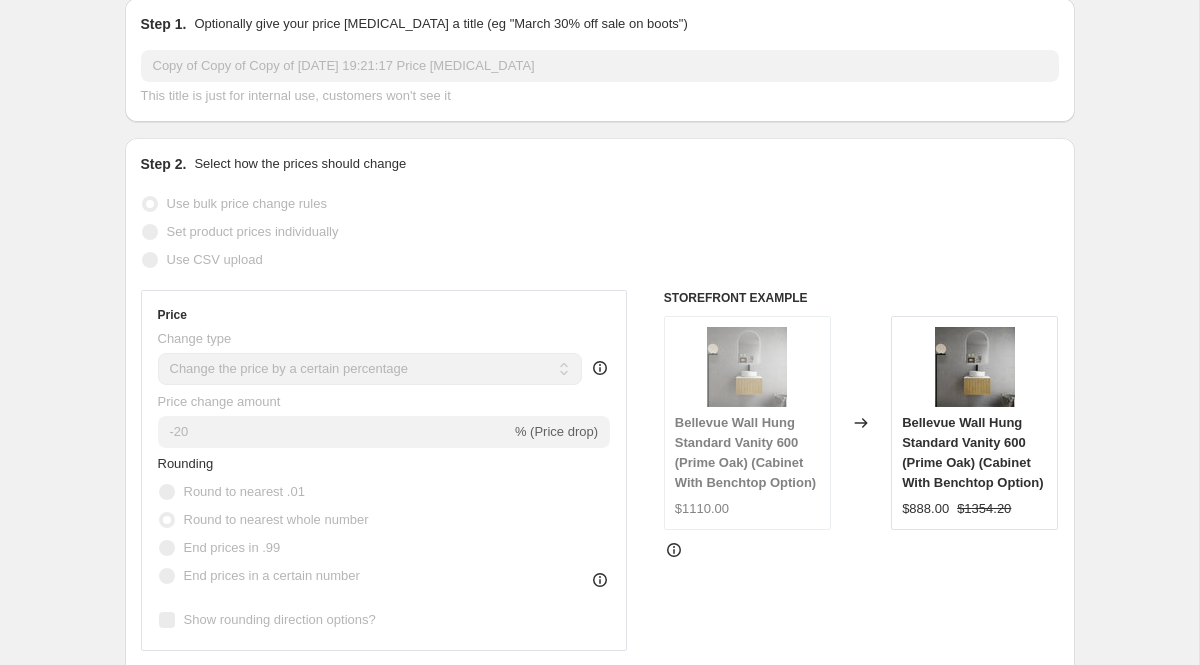 scroll, scrollTop: 0, scrollLeft: 0, axis: both 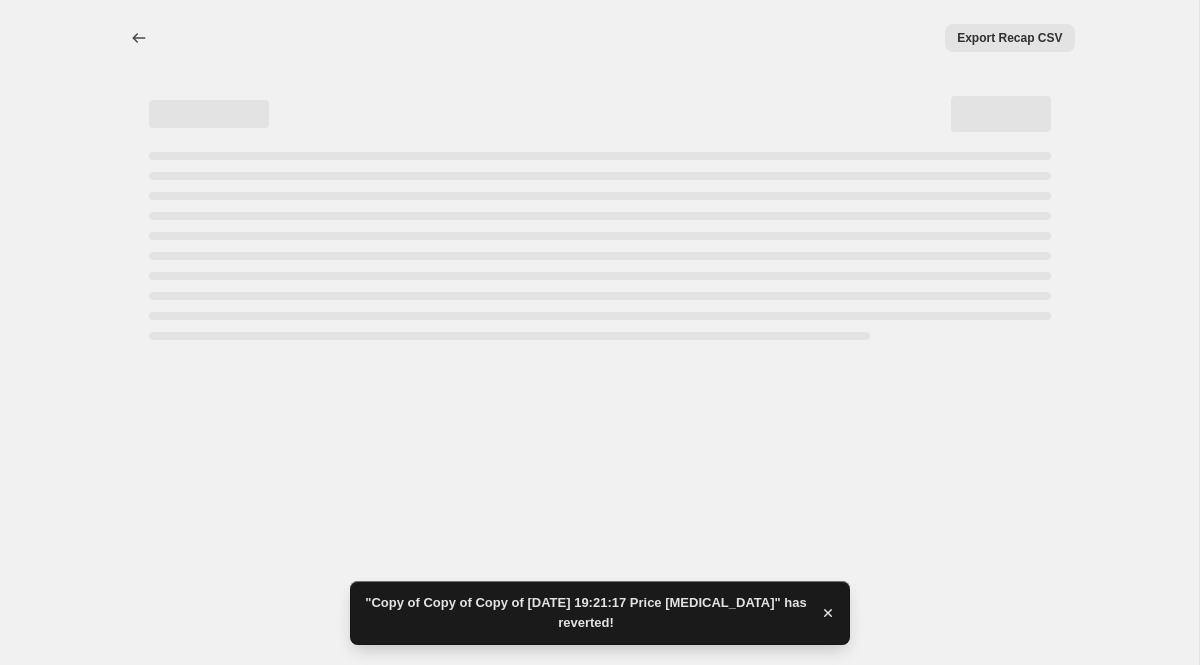 select on "percentage" 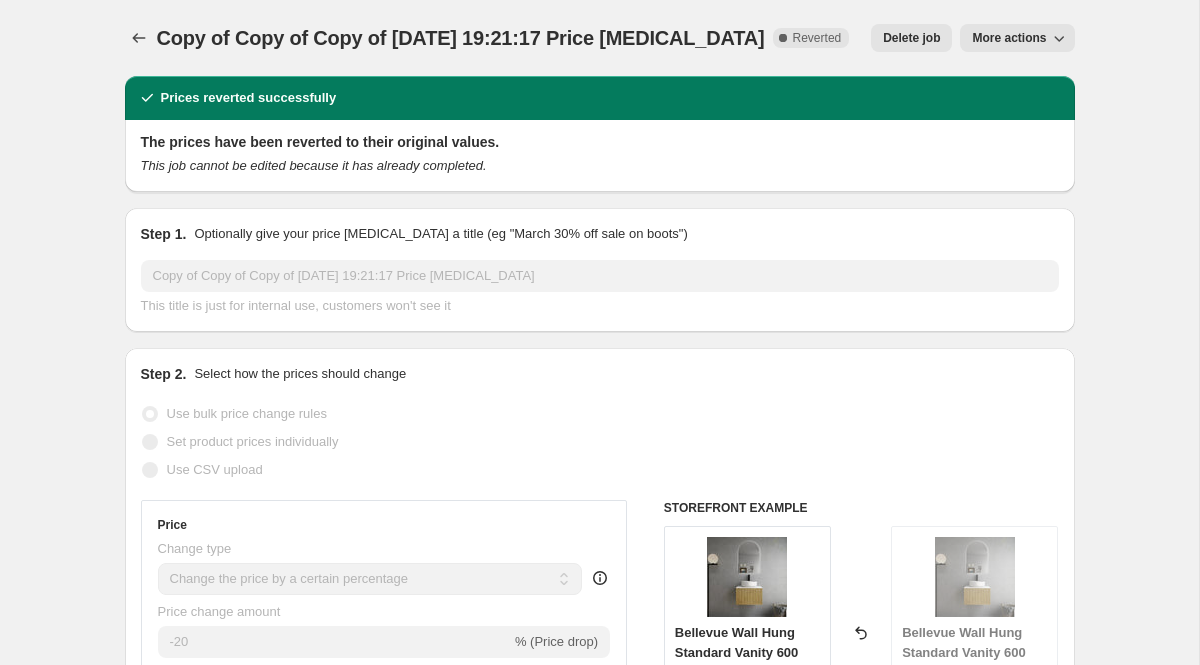 click on "More actions" at bounding box center (1017, 38) 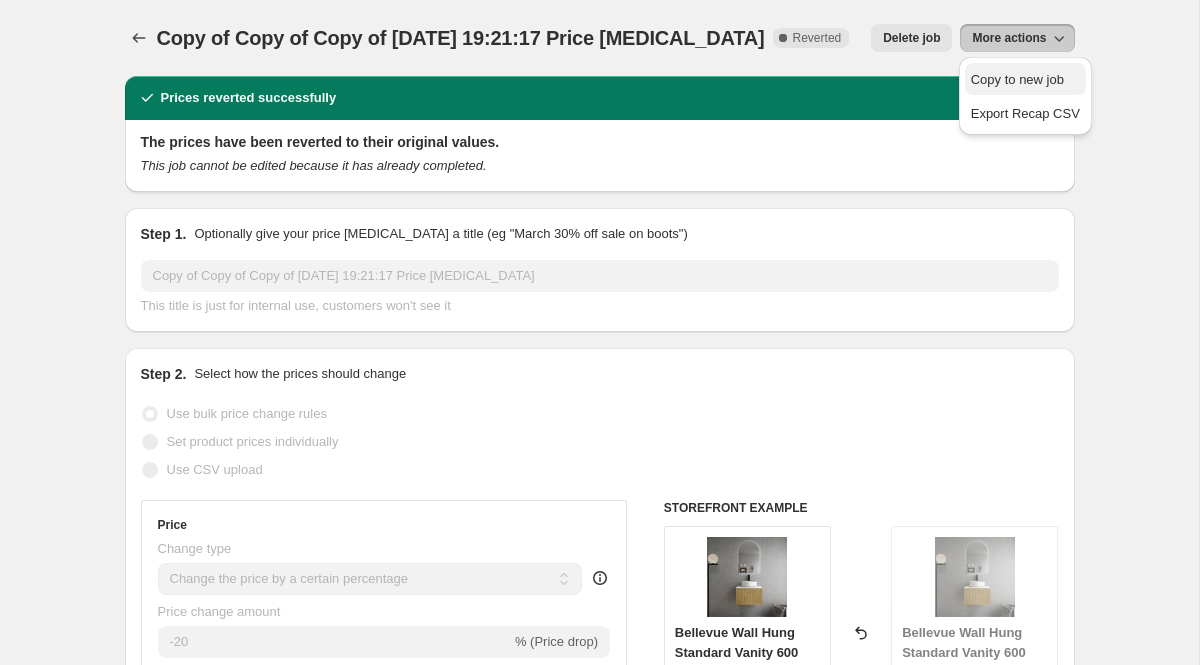 click on "Copy to new job" at bounding box center [1017, 79] 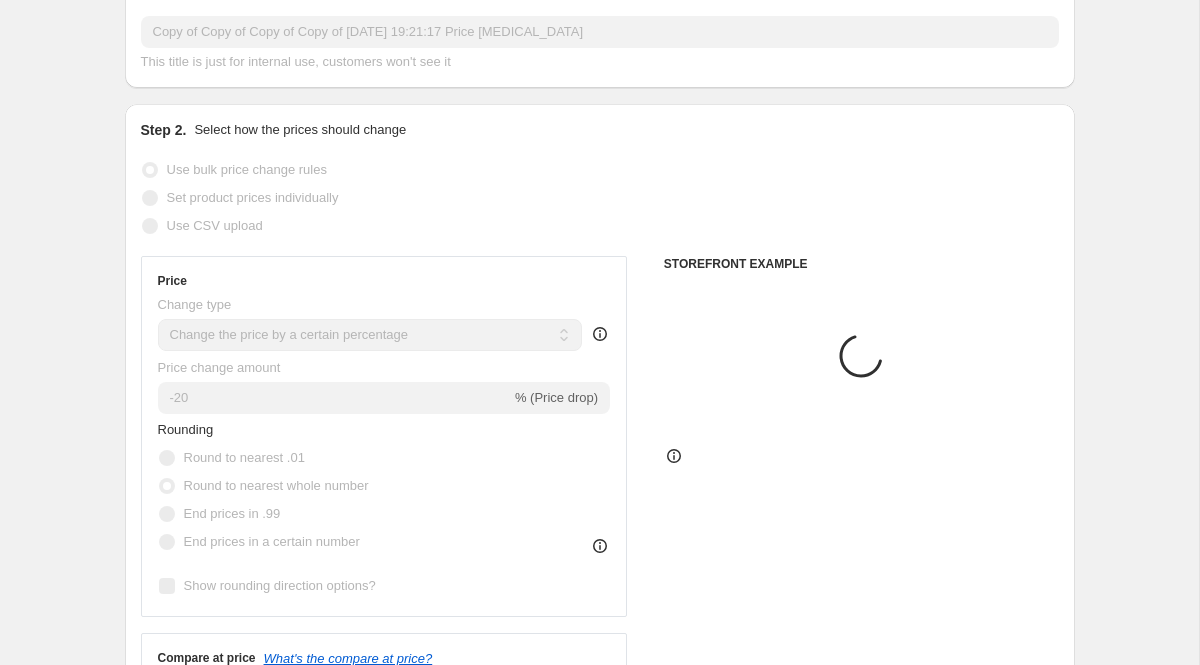 scroll, scrollTop: 137, scrollLeft: 0, axis: vertical 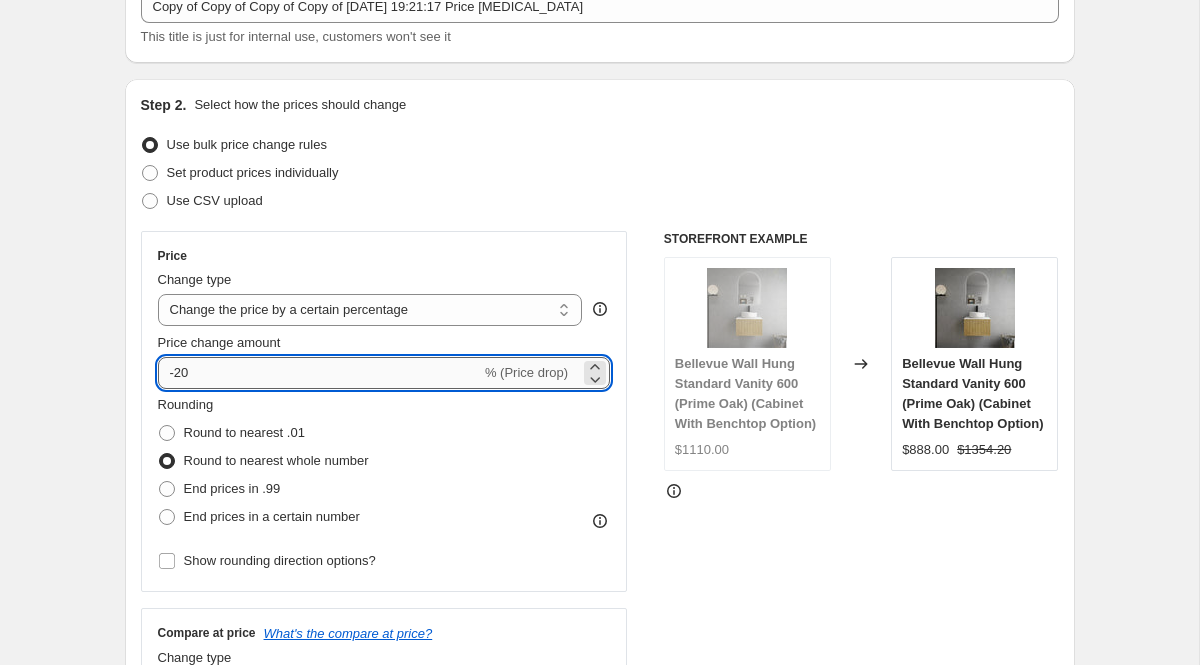 click on "-20" at bounding box center (319, 373) 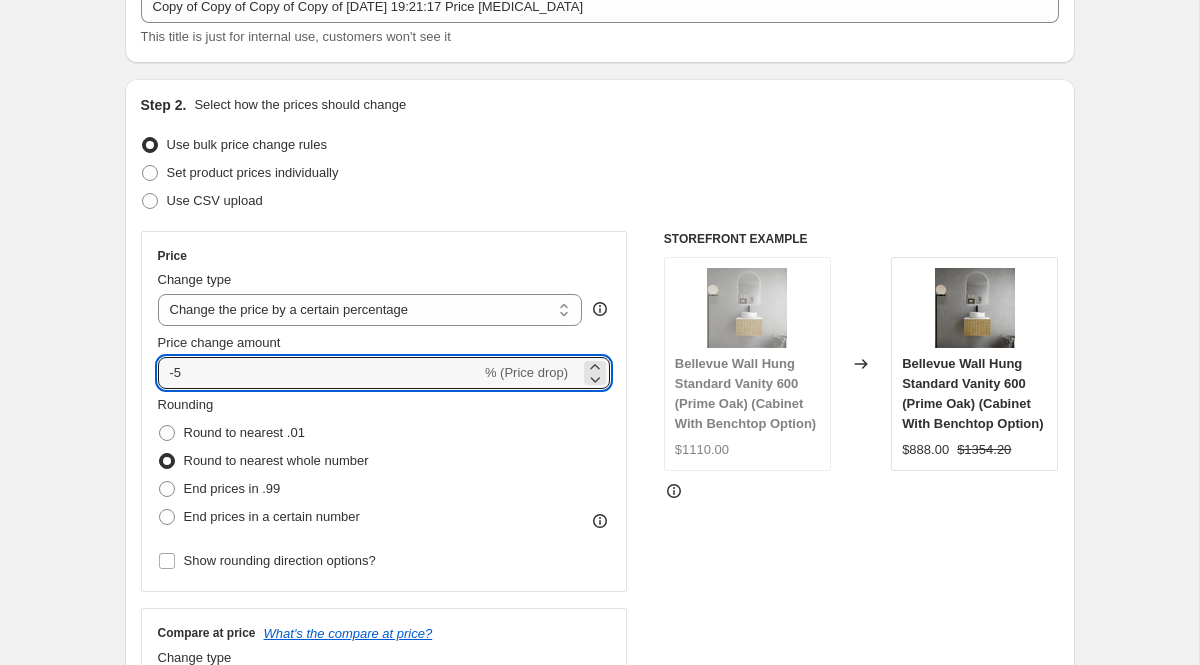 type on "-5" 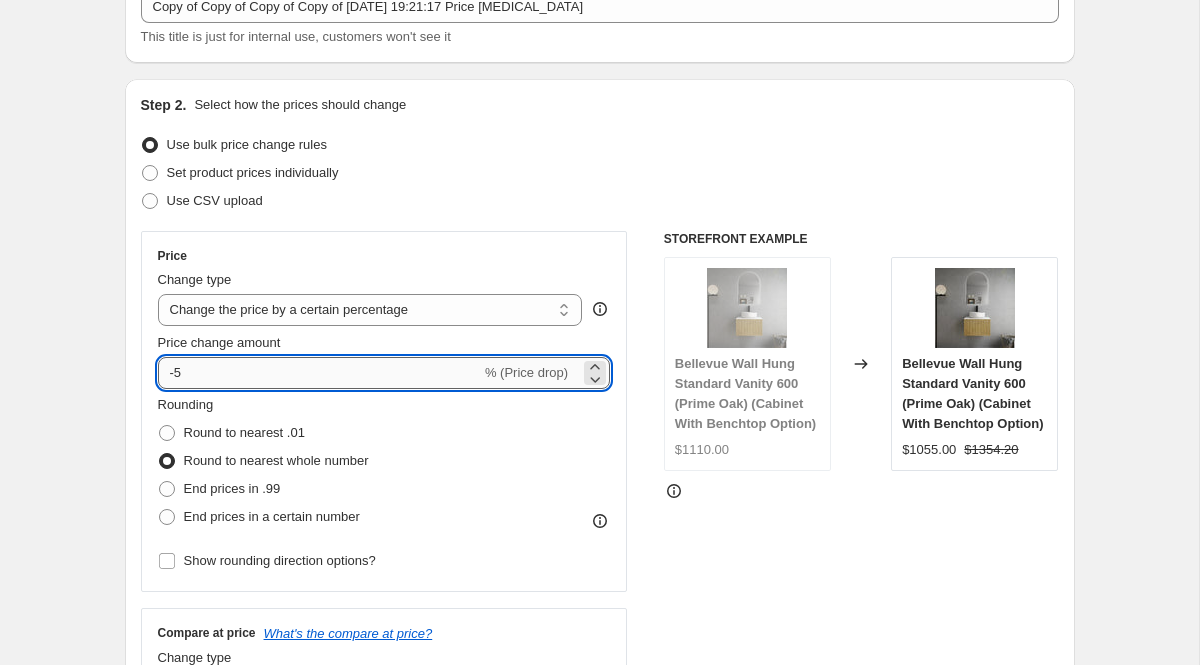click on "-5" at bounding box center [319, 373] 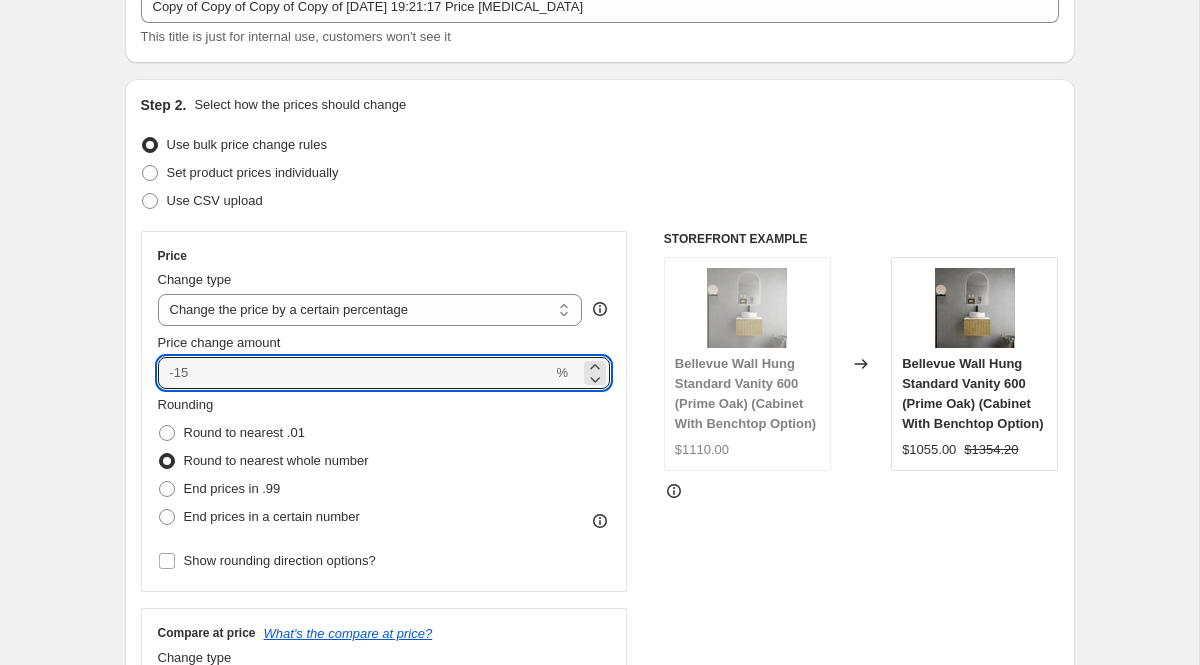 type on "0" 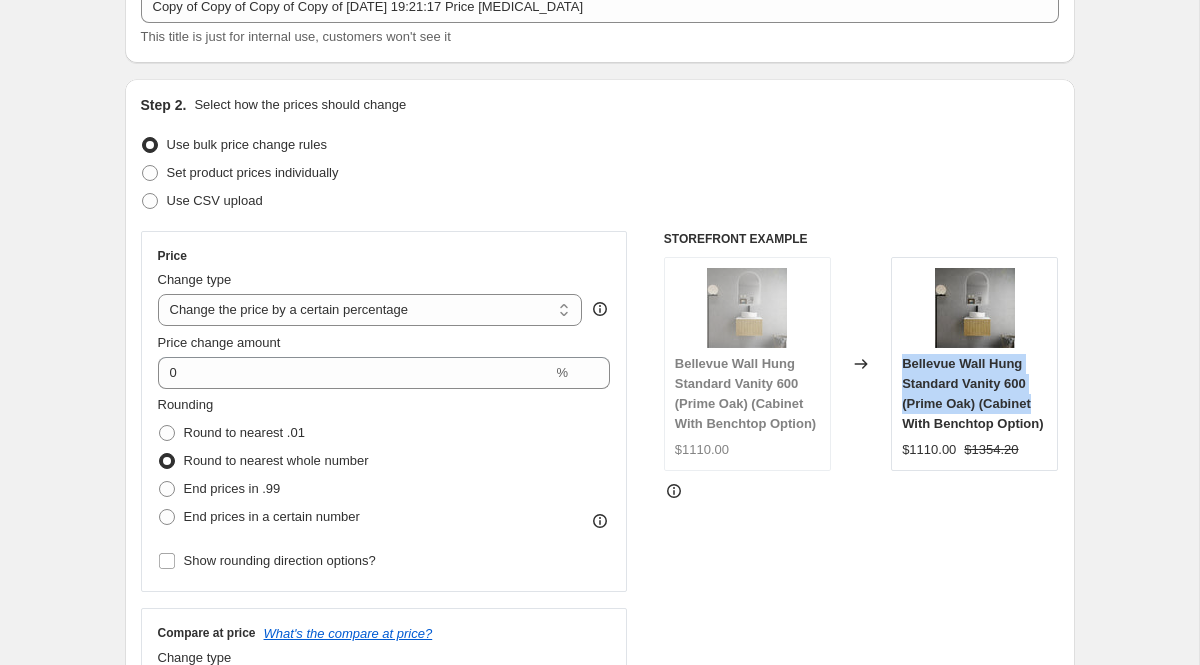 drag, startPoint x: 1043, startPoint y: 403, endPoint x: 898, endPoint y: 357, distance: 152.12166 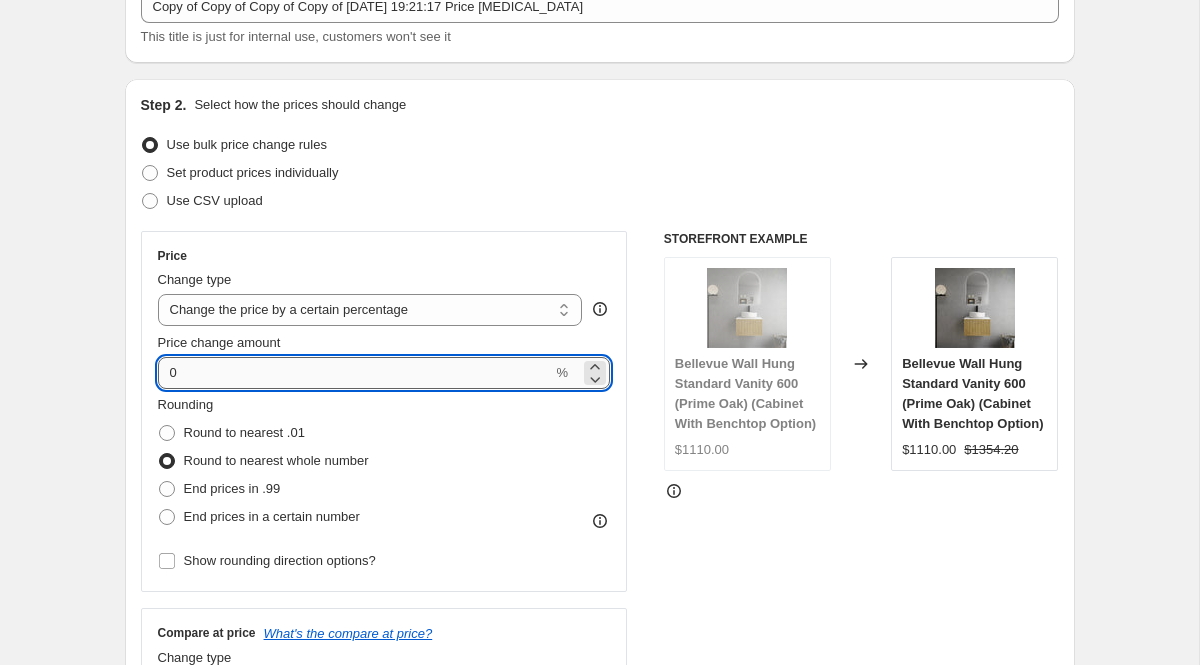 click on "0" at bounding box center (355, 373) 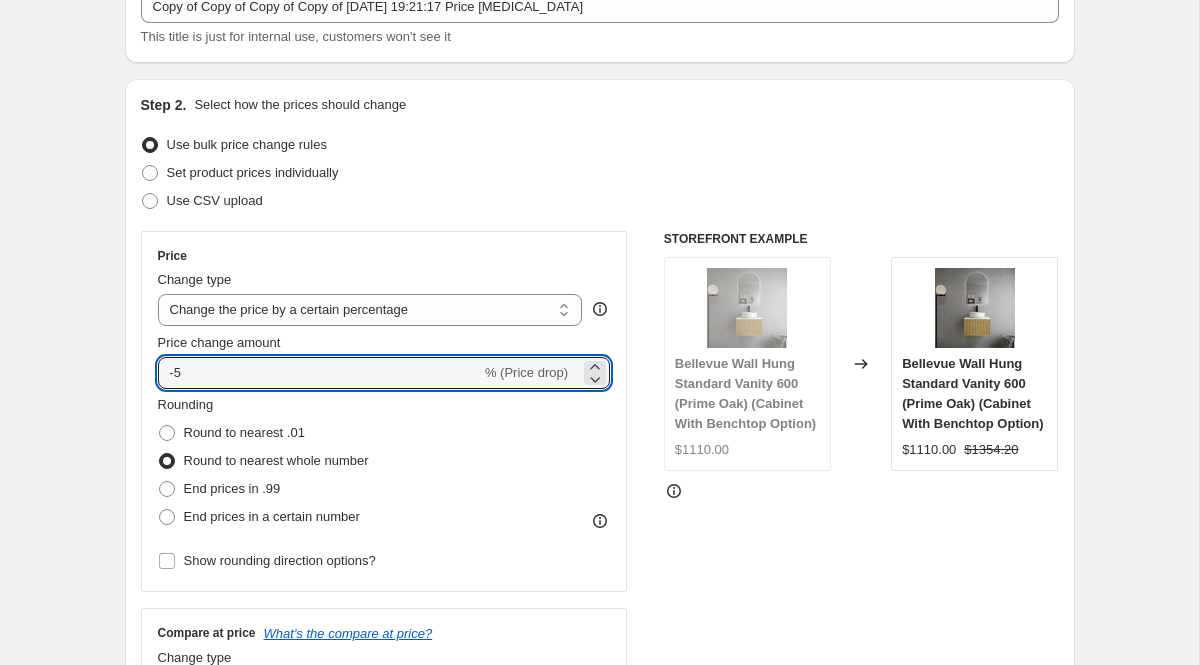 type on "-5" 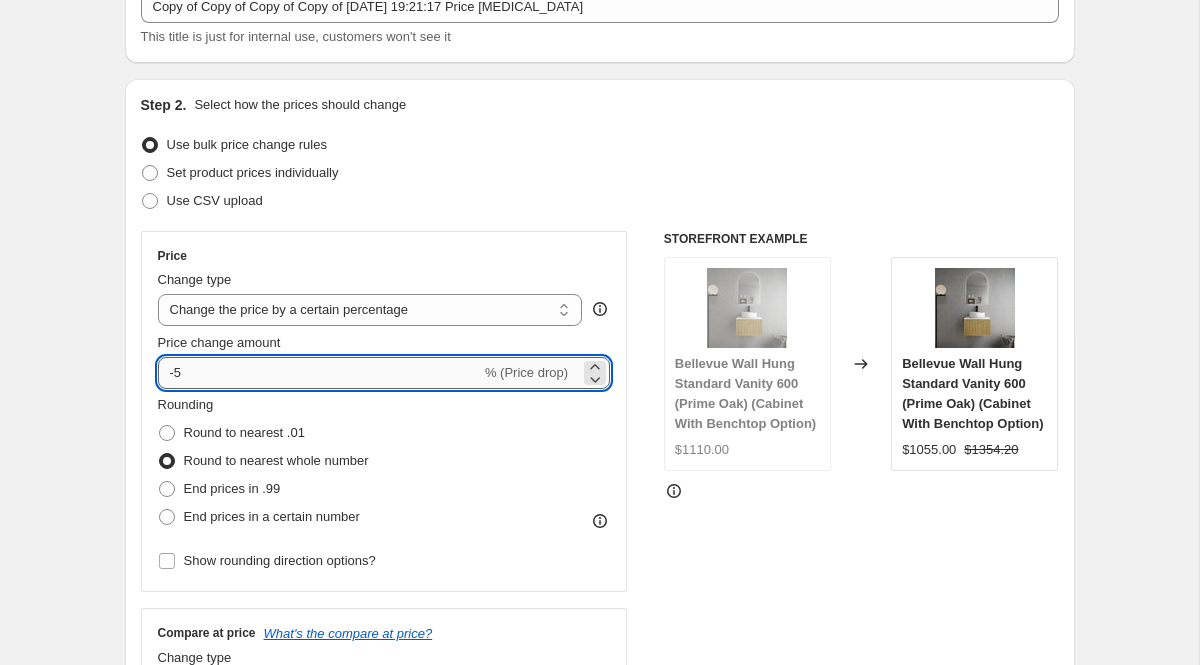 click on "-5" at bounding box center (319, 373) 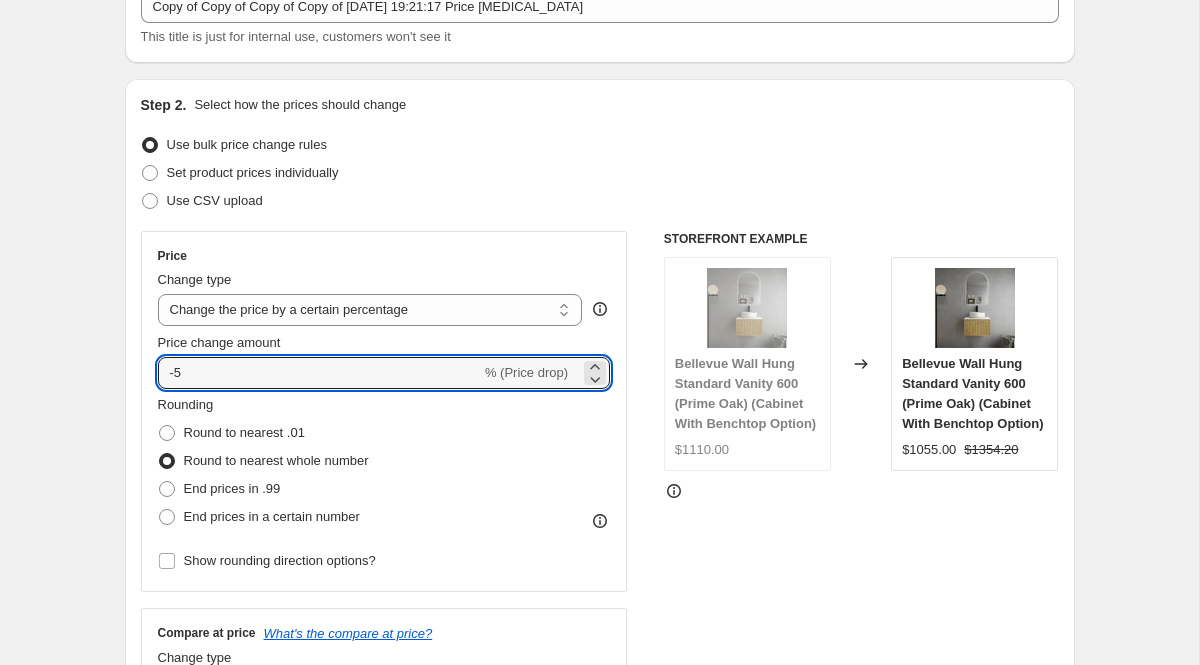 click on "Bellevue Wall Hung Standard Vanity 600 (Prime Oak) (Cabinet With Benchtop Option)" at bounding box center [974, 394] 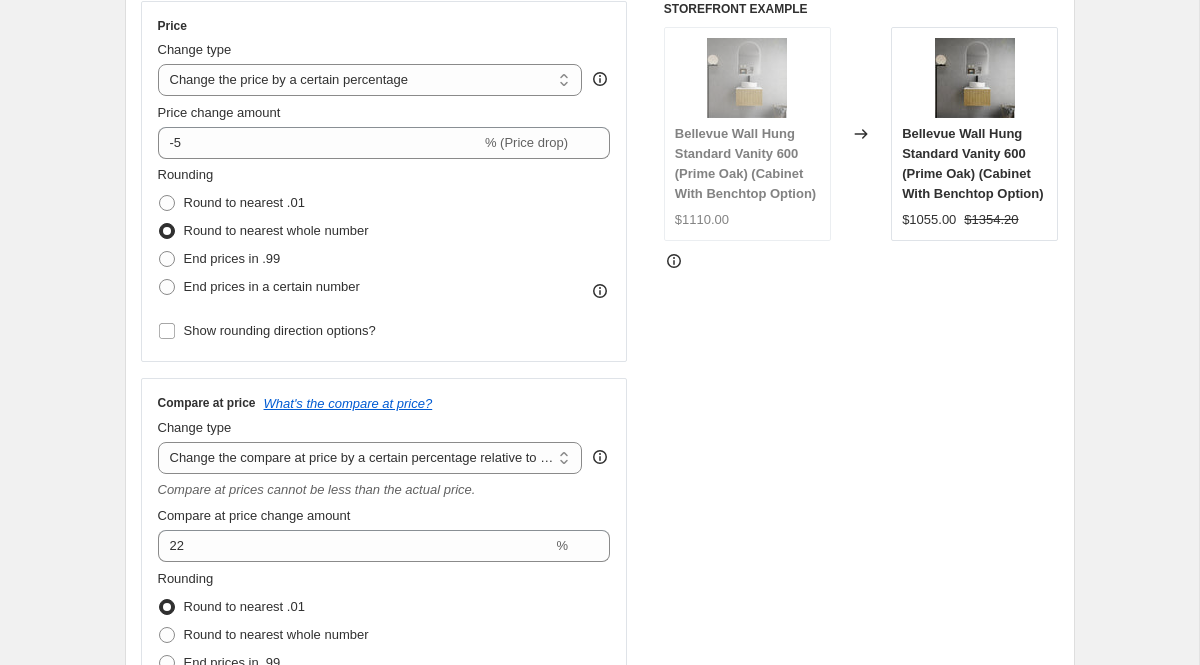 scroll, scrollTop: 195, scrollLeft: 0, axis: vertical 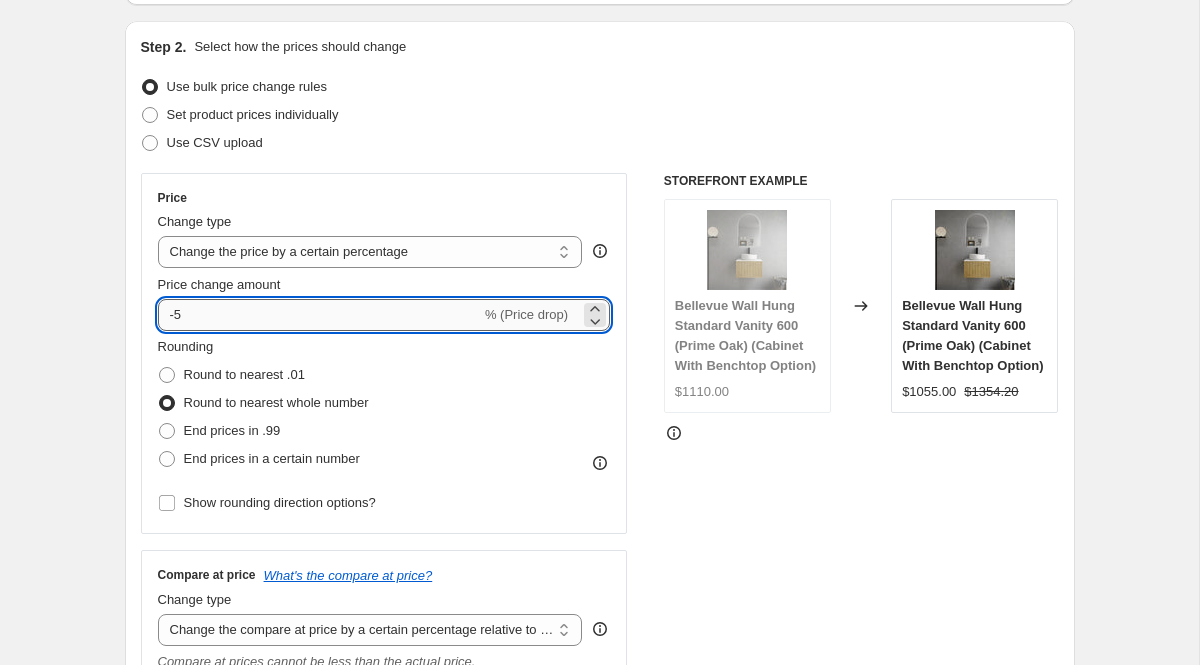 click on "-5" at bounding box center (319, 315) 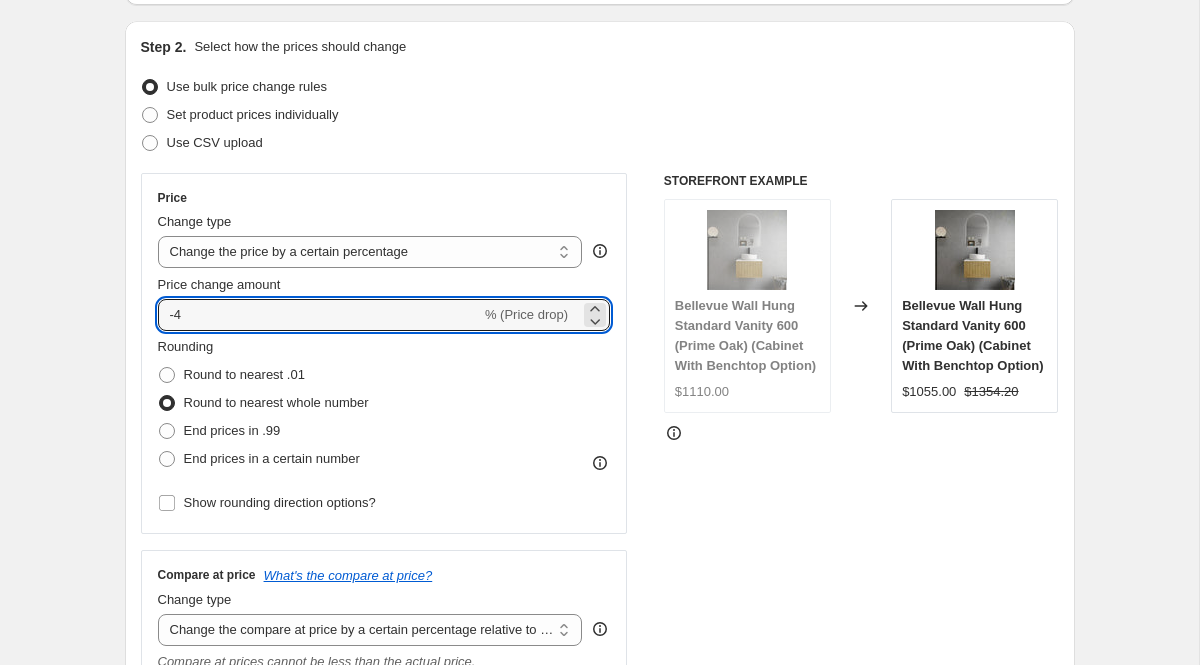 type on "-4" 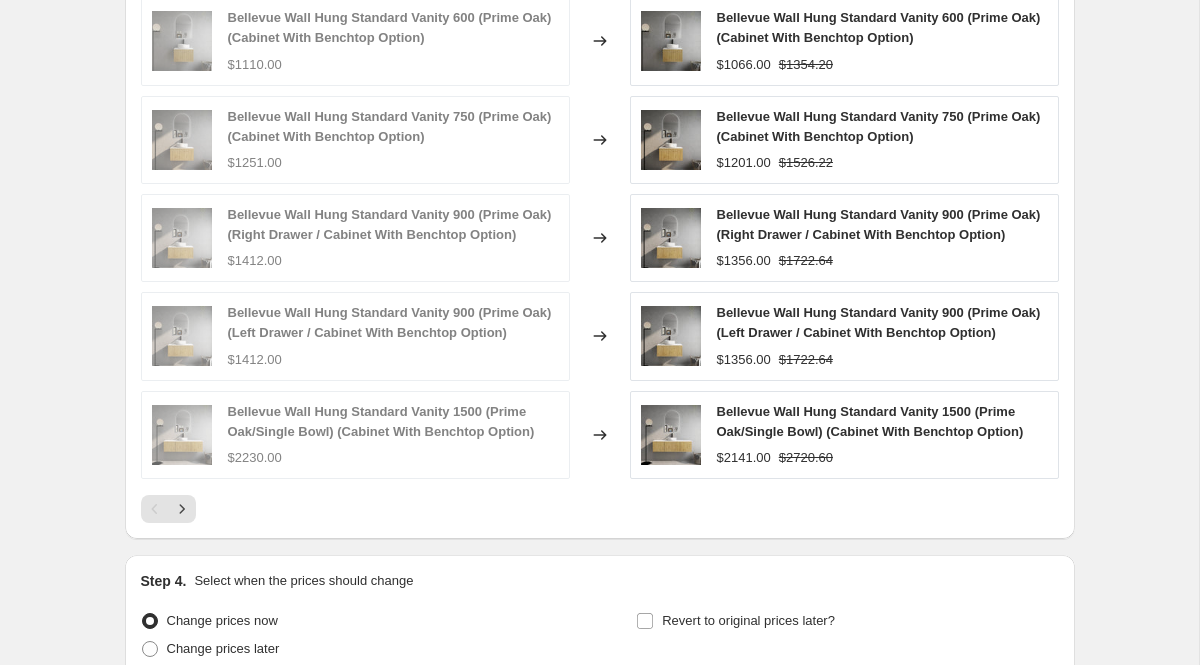 scroll, scrollTop: 1930, scrollLeft: 0, axis: vertical 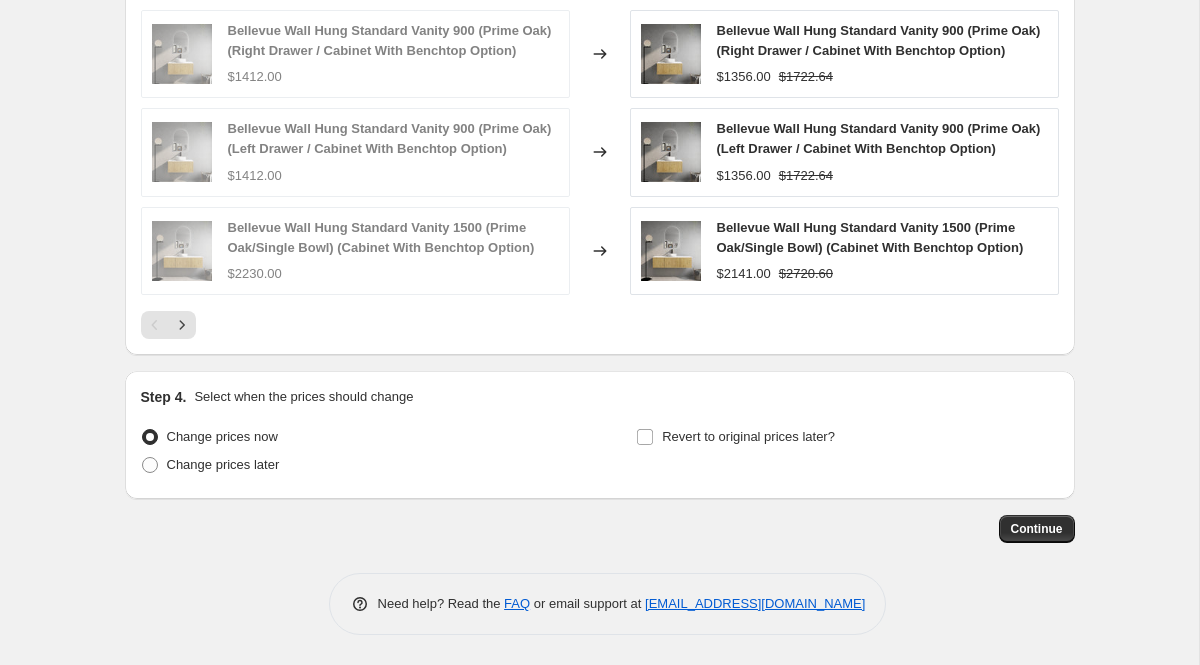 click on "Bellevue Wall Hung Standard Vanity 1500 (Prime Oak/Single Bowl) (Cabinet With Benchtop Option)" at bounding box center (870, 237) 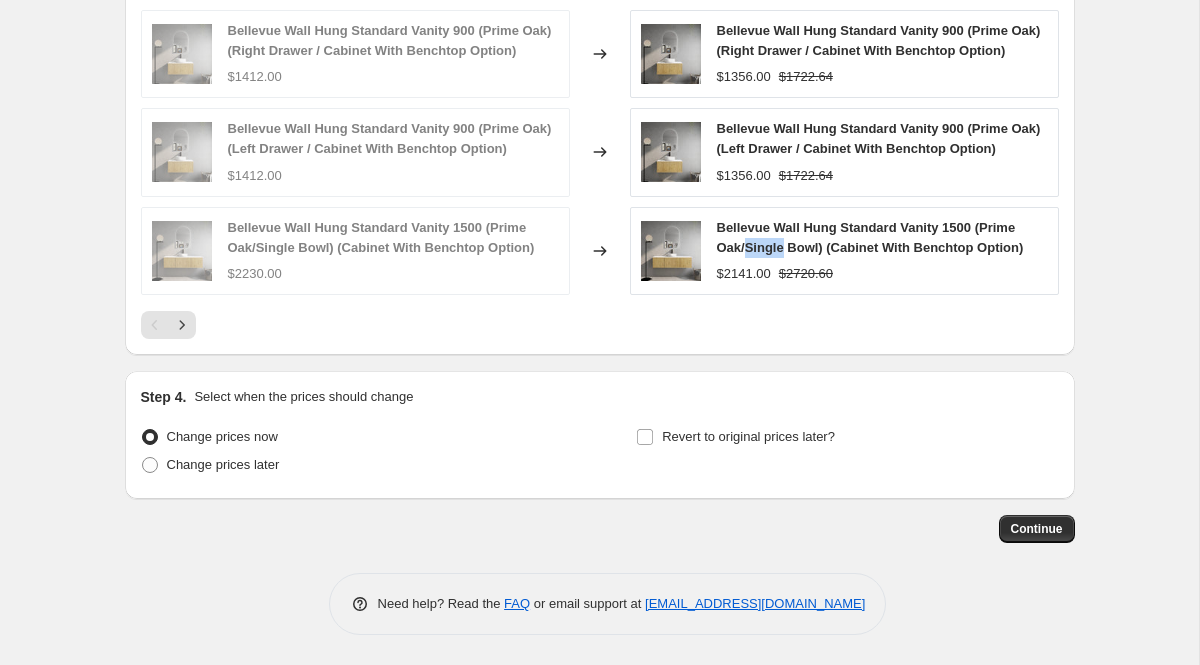 click on "Bellevue Wall Hung Standard Vanity 1500 (Prime Oak/Single Bowl) (Cabinet With Benchtop Option)" at bounding box center (870, 237) 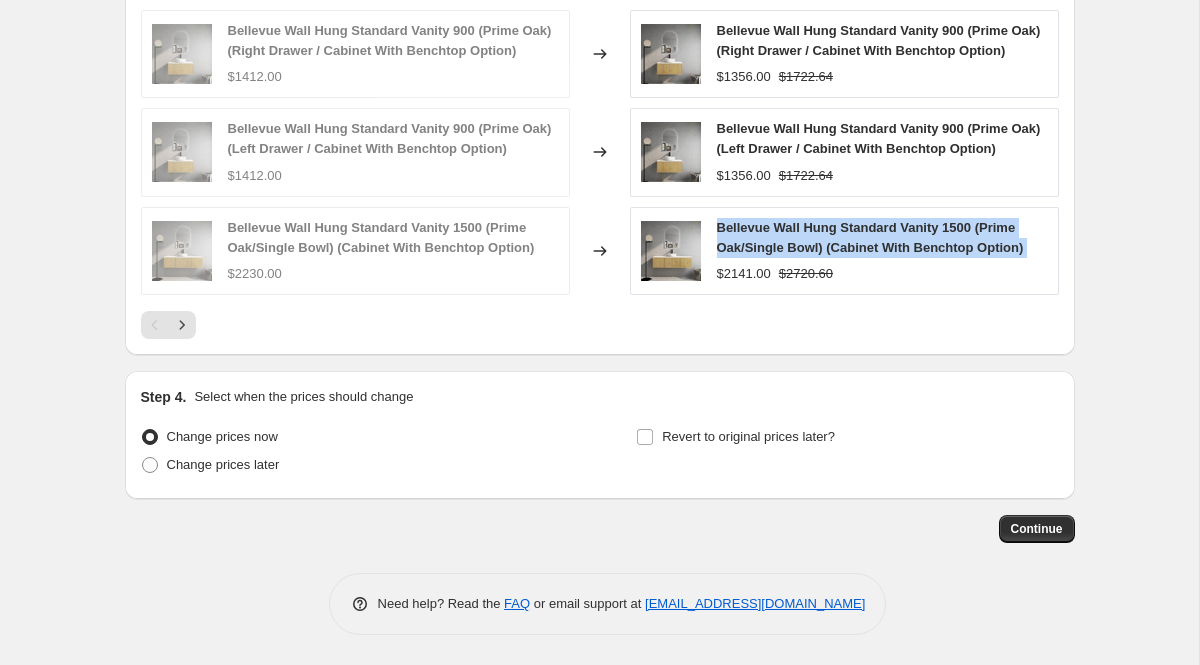 click on "Bellevue Wall Hung Standard Vanity 1500 (Prime Oak/Single Bowl) (Cabinet With Benchtop Option)" at bounding box center (870, 237) 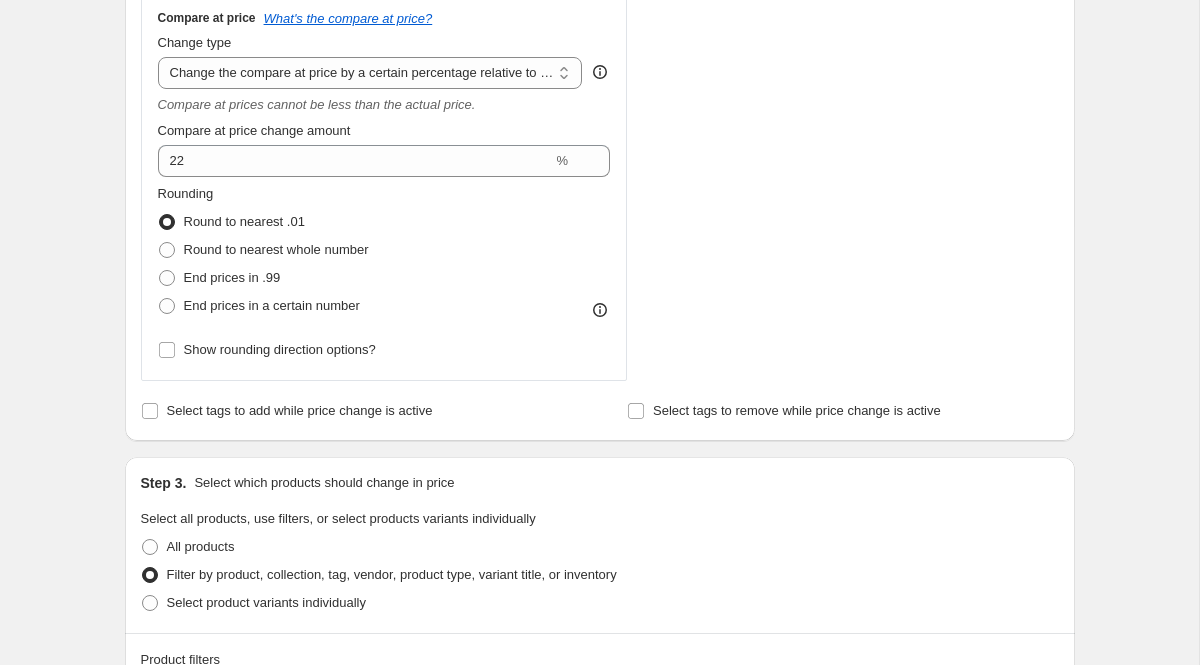 scroll, scrollTop: 225, scrollLeft: 0, axis: vertical 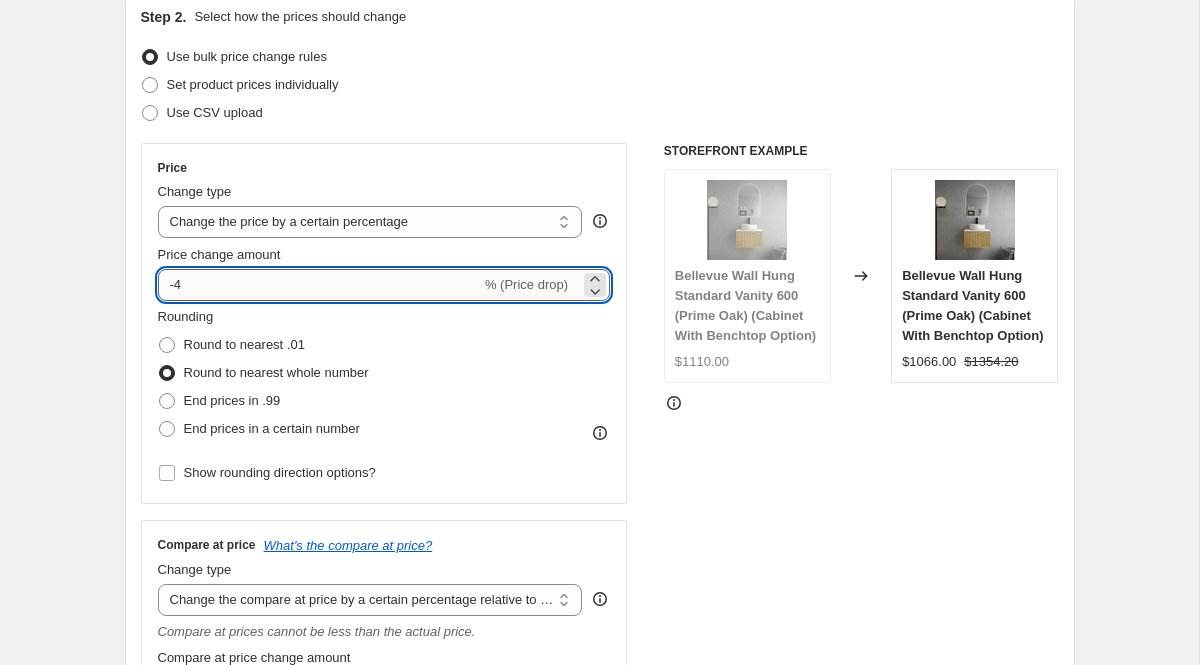 click on "-4" at bounding box center (319, 285) 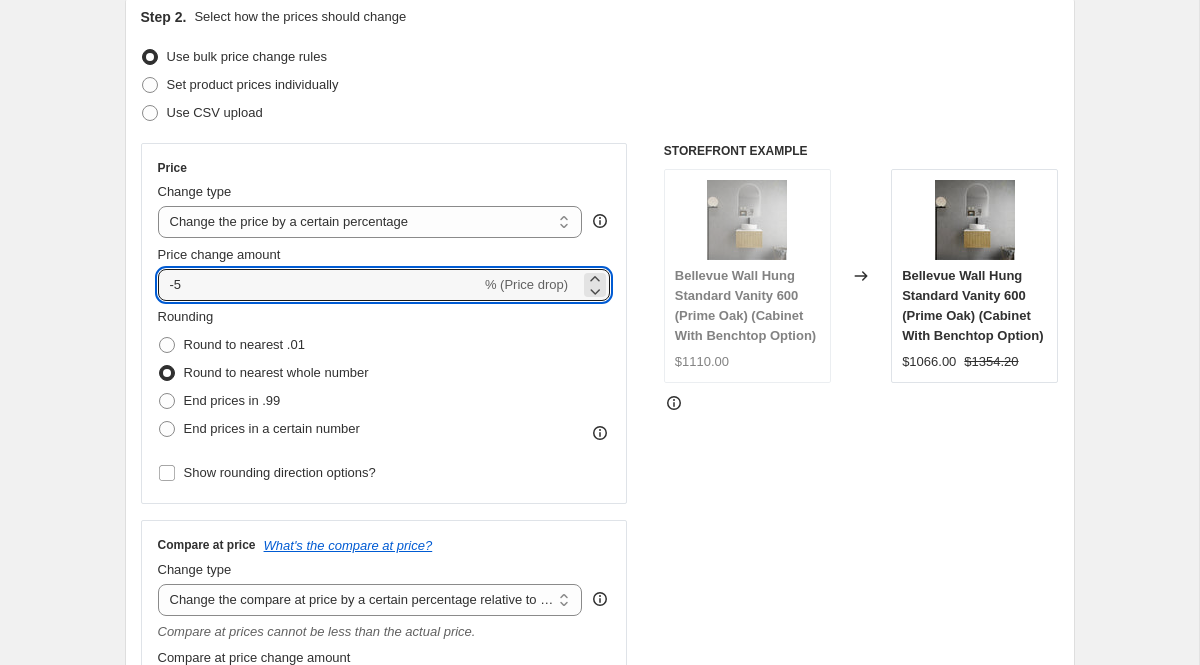 type on "-5" 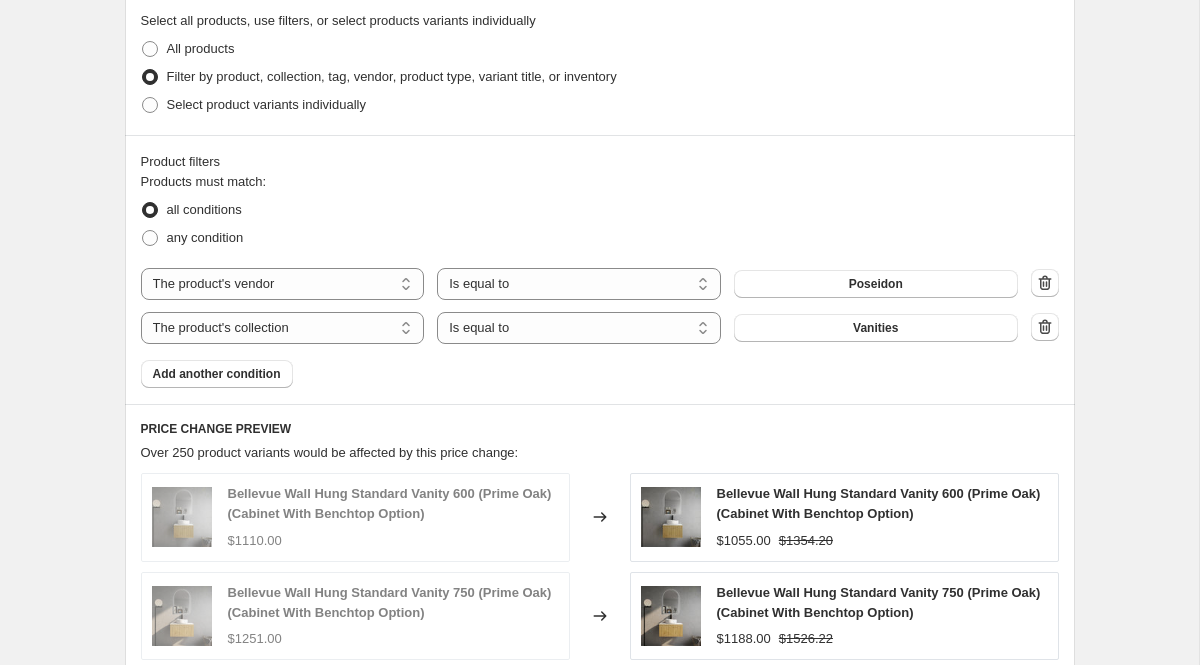 scroll, scrollTop: 1930, scrollLeft: 0, axis: vertical 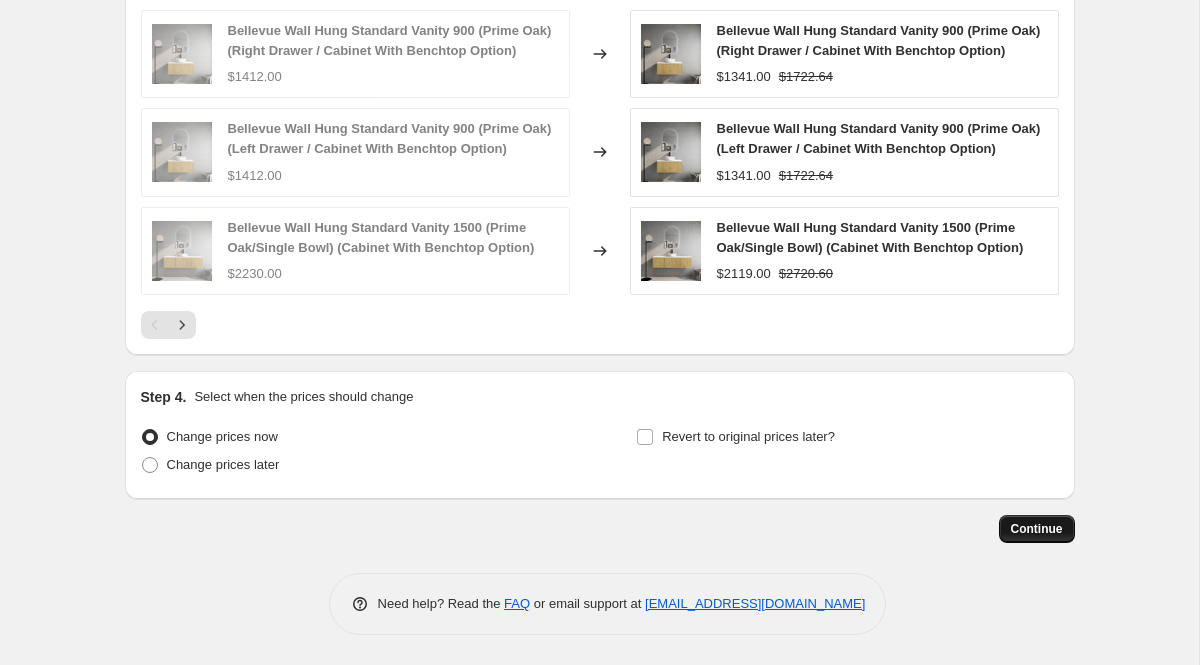 click on "Continue" at bounding box center [1037, 529] 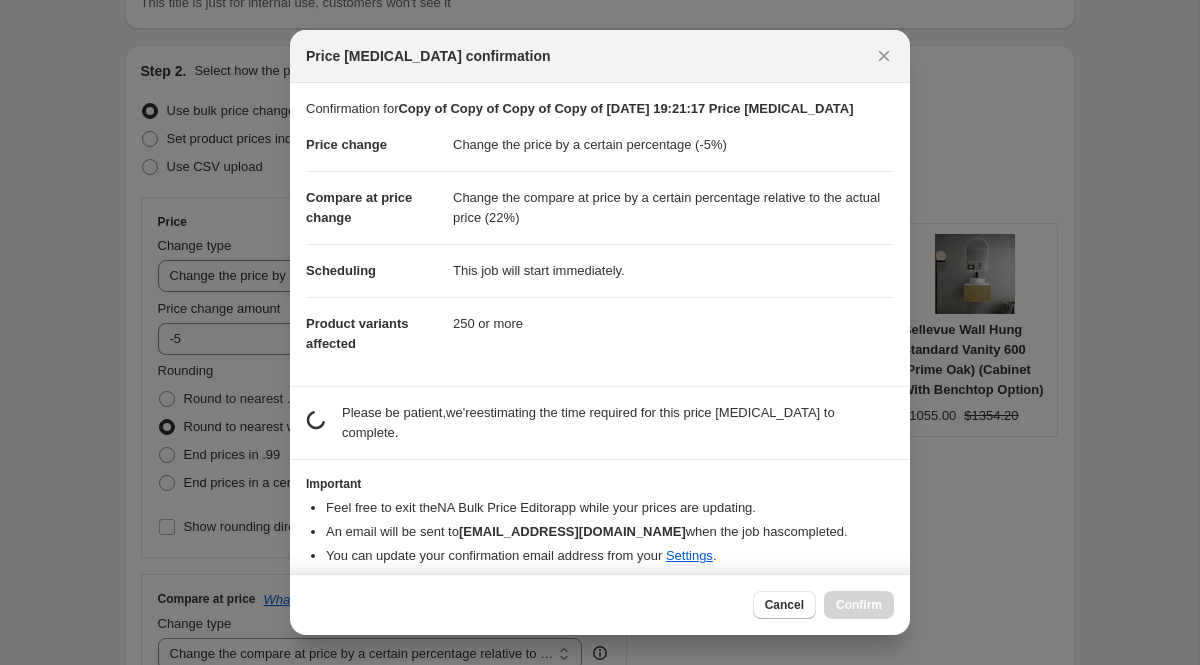 scroll, scrollTop: 0, scrollLeft: 0, axis: both 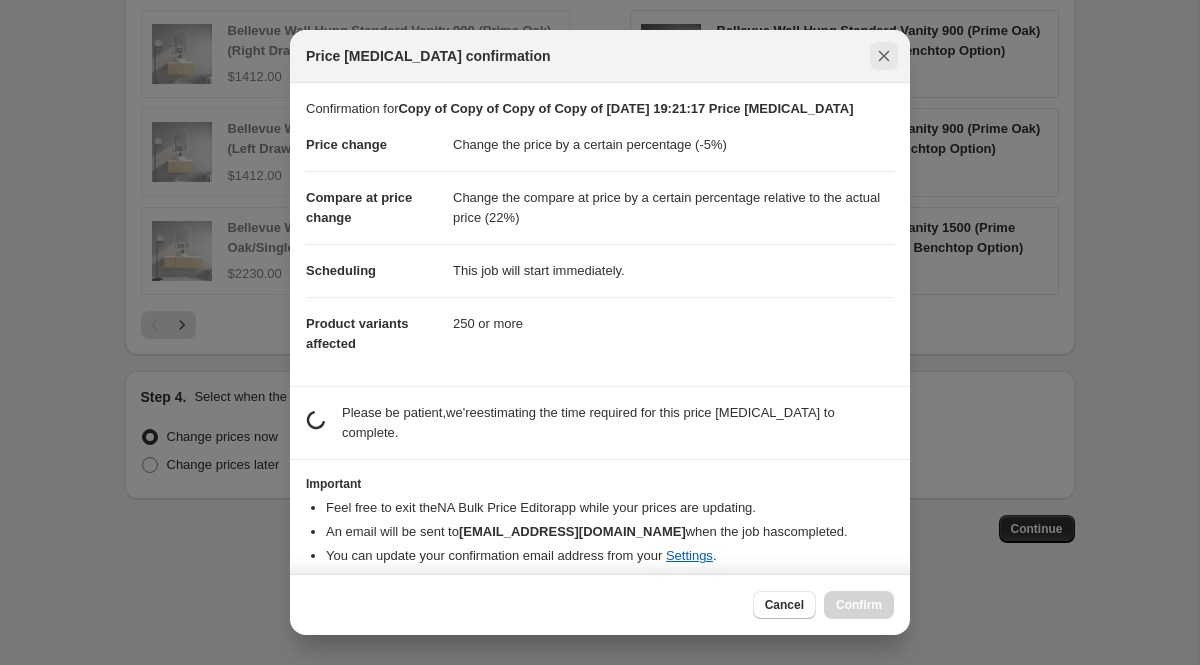 click 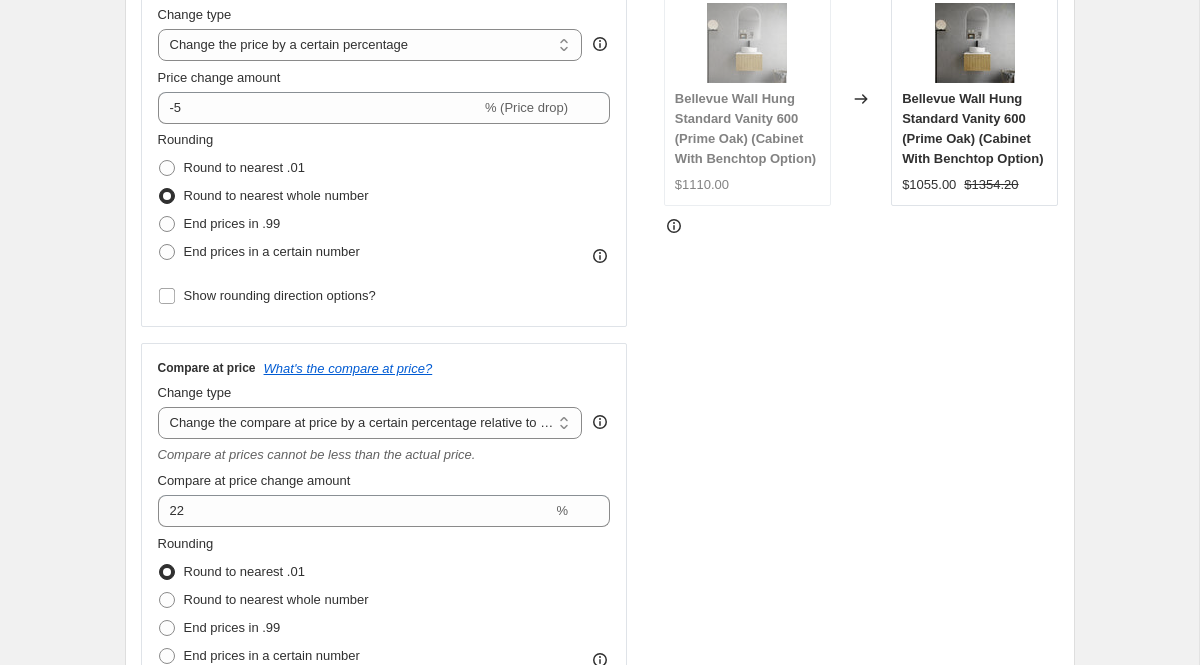 scroll, scrollTop: 378, scrollLeft: 0, axis: vertical 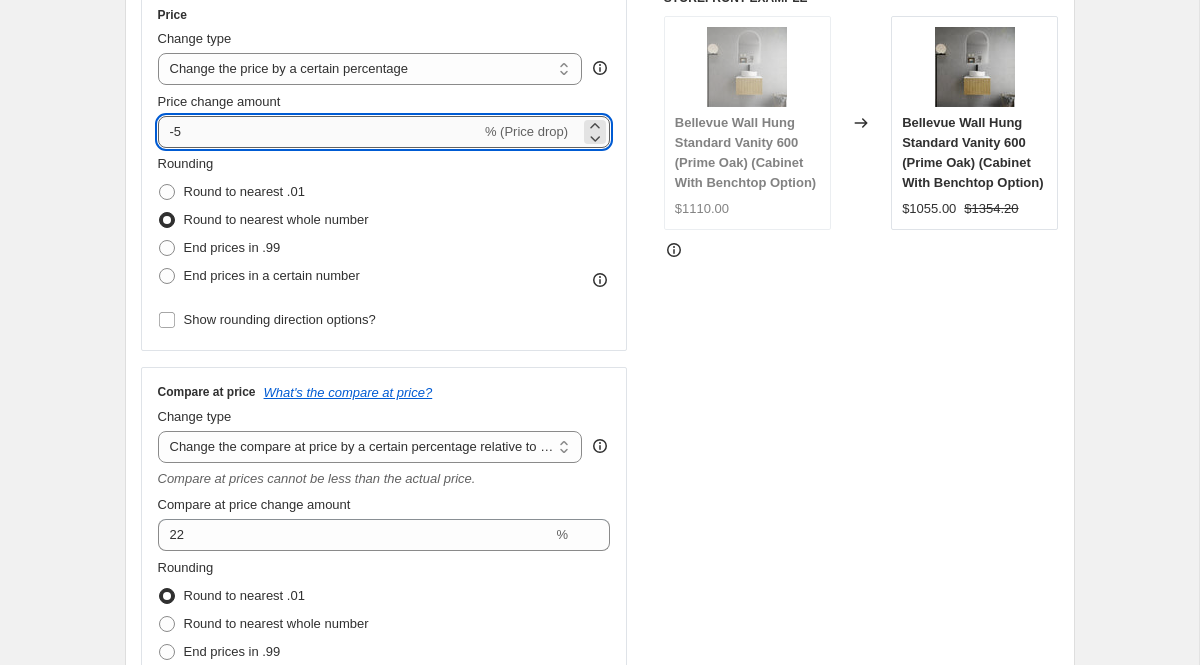 click on "-5" at bounding box center [319, 132] 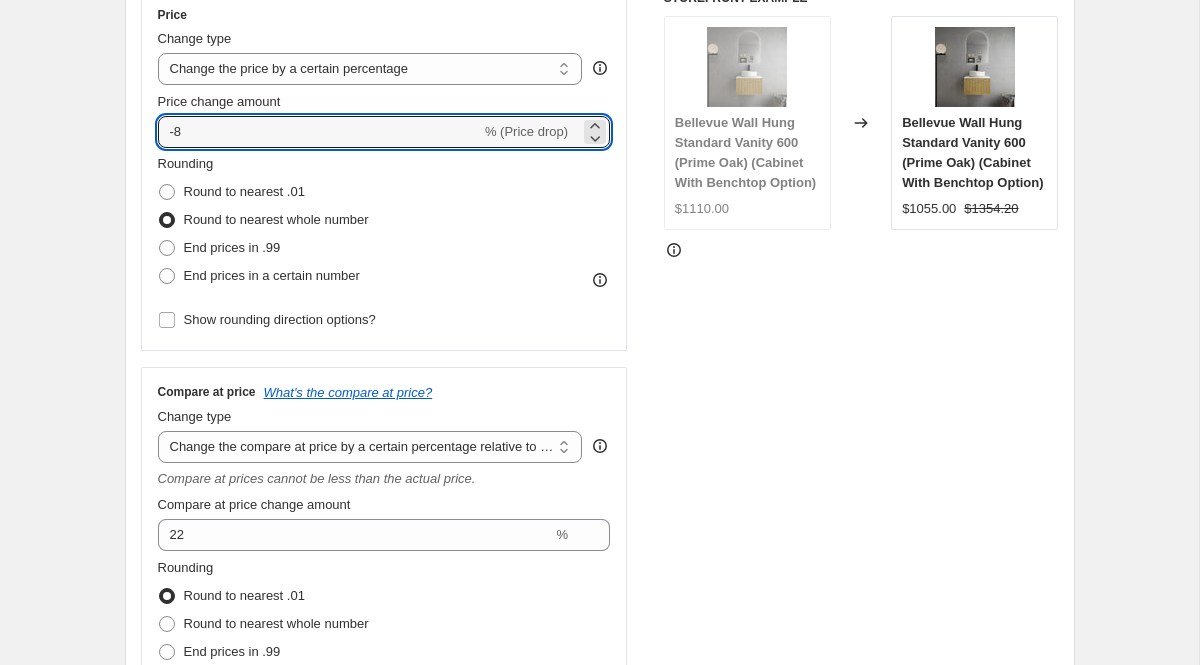 type on "-8" 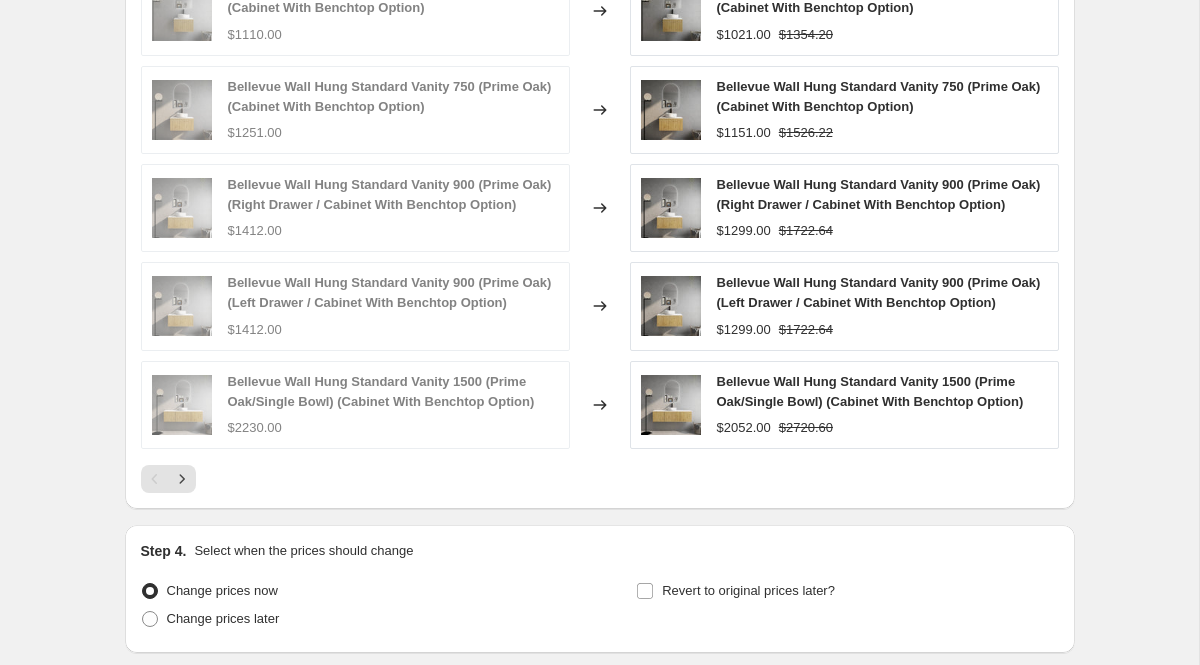 scroll, scrollTop: 1930, scrollLeft: 0, axis: vertical 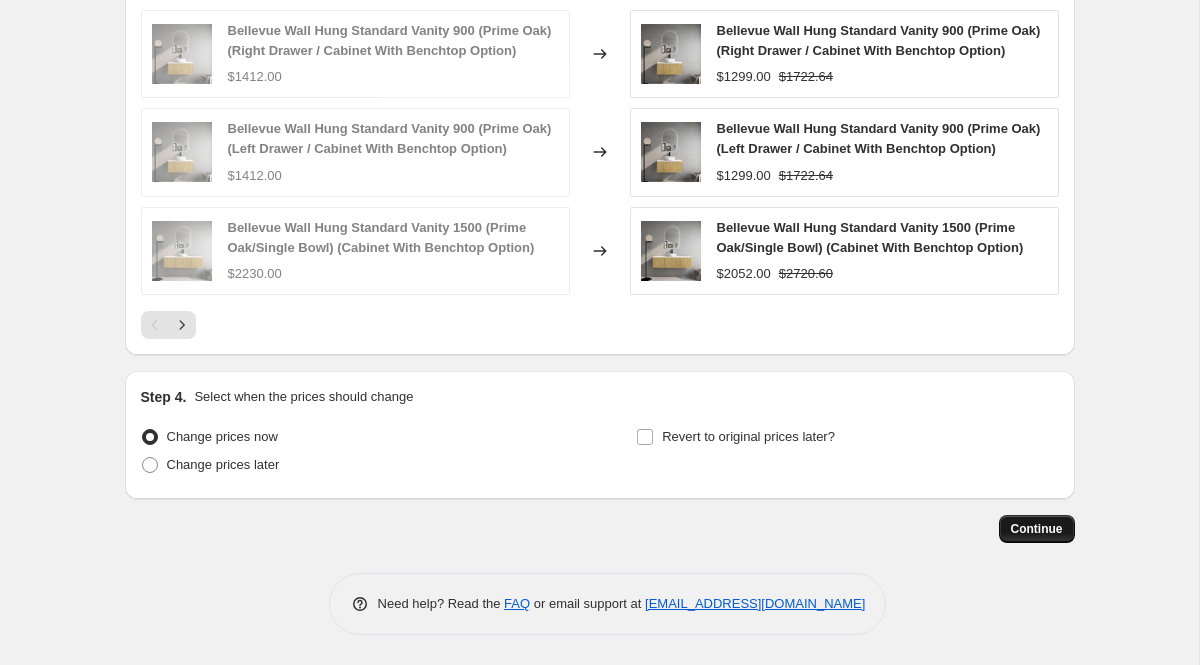 click on "Continue" at bounding box center [1037, 529] 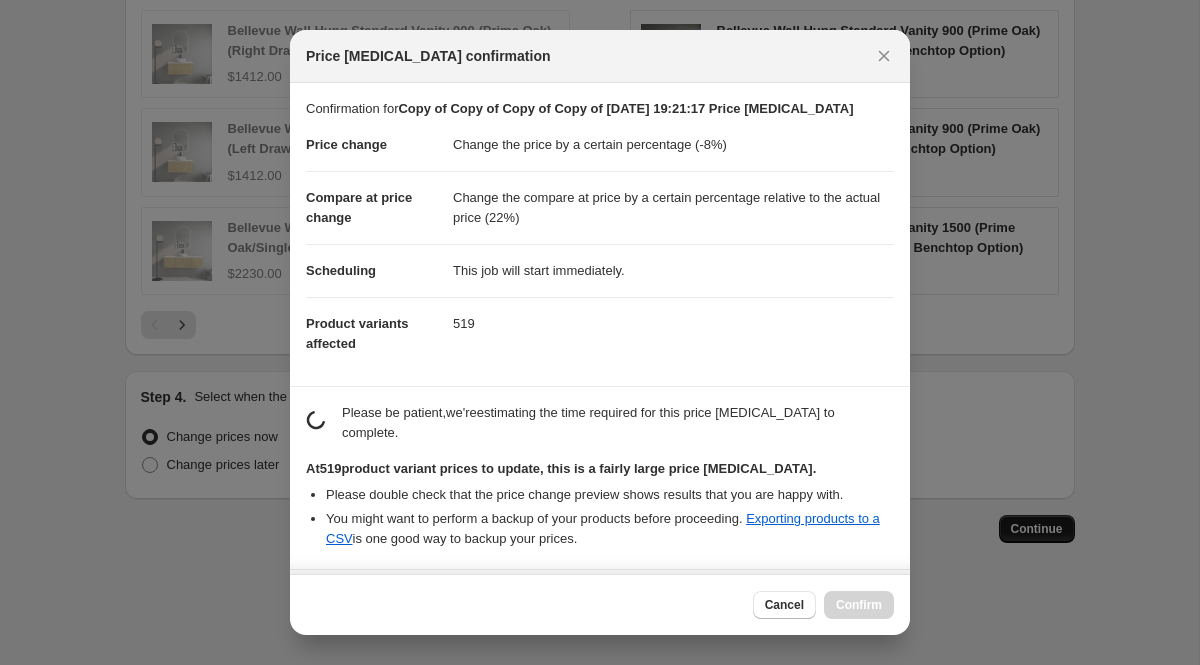 scroll, scrollTop: 0, scrollLeft: 0, axis: both 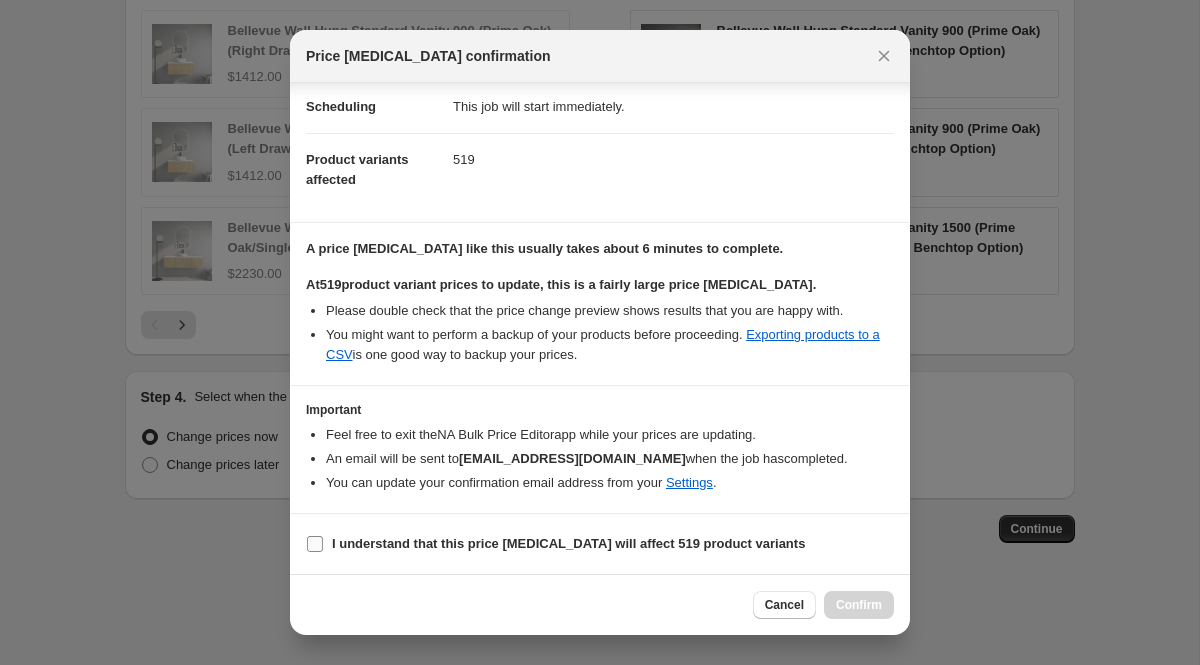 click on "I understand that this price [MEDICAL_DATA] will affect 519 product variants" at bounding box center (568, 543) 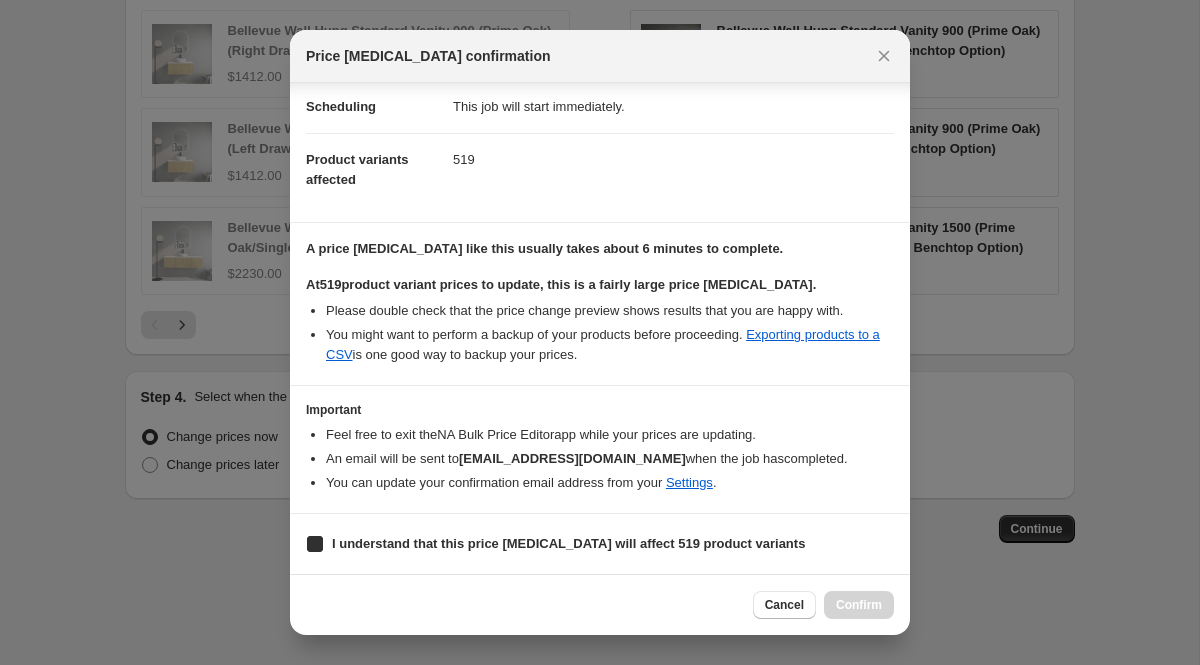 checkbox on "true" 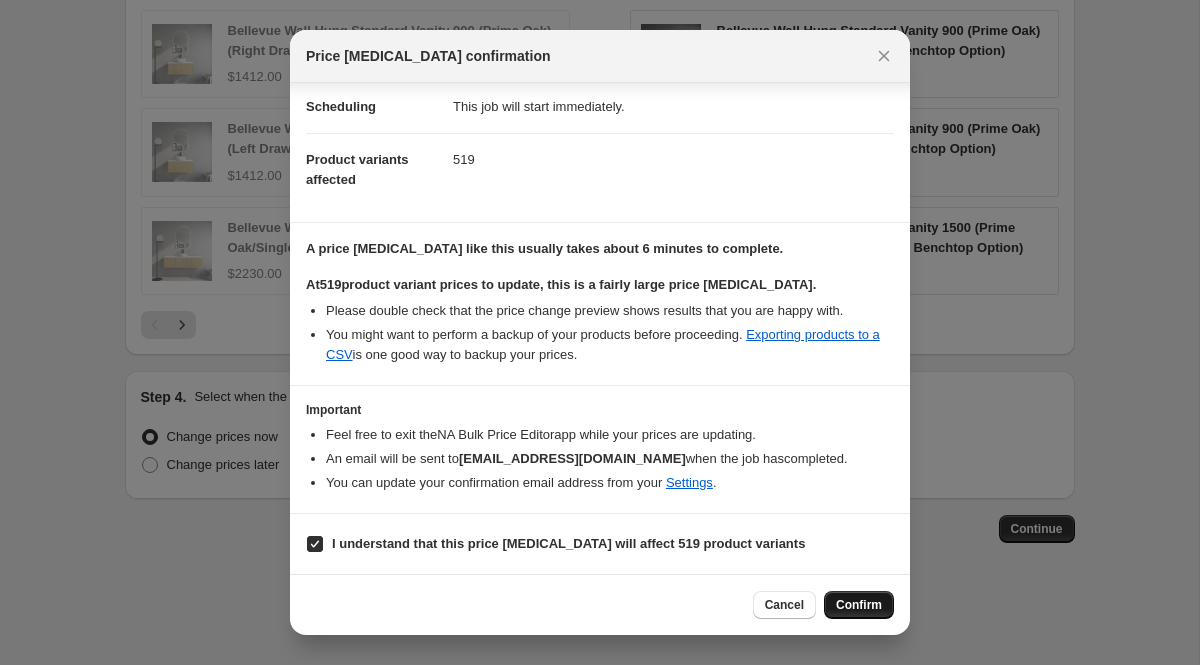 click on "Confirm" at bounding box center [859, 605] 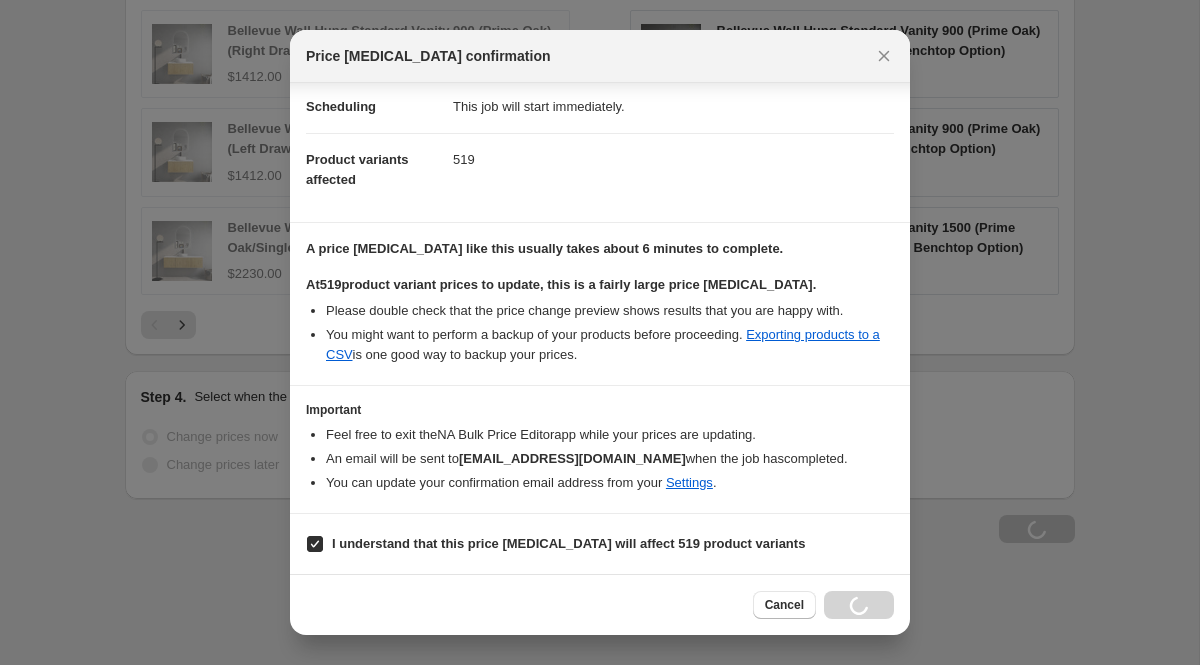 scroll, scrollTop: 1998, scrollLeft: 0, axis: vertical 